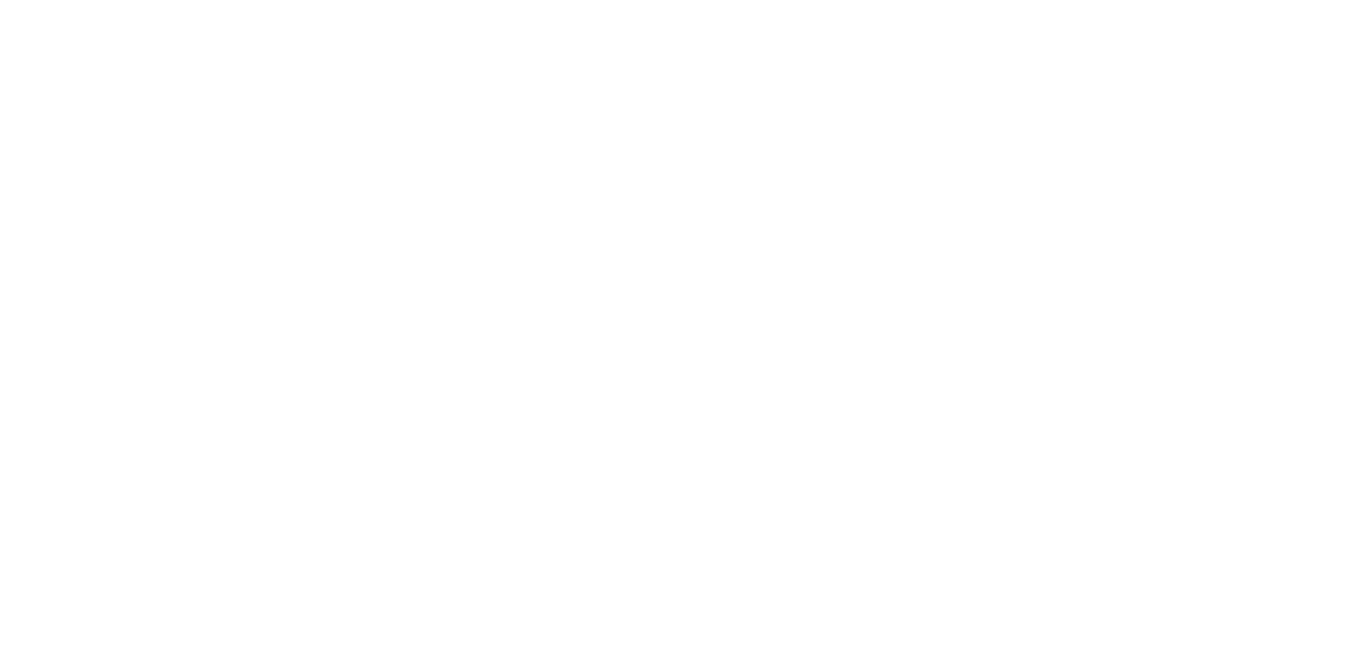 scroll, scrollTop: 0, scrollLeft: 0, axis: both 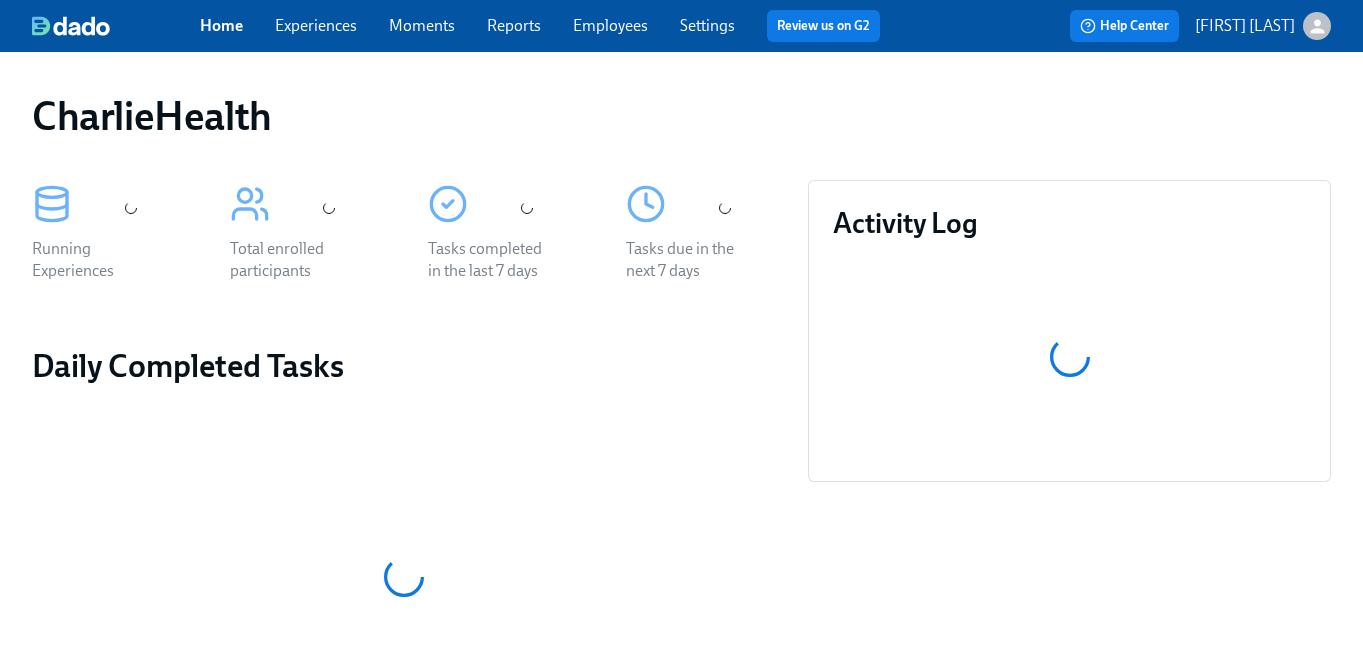 click on "Experiences" at bounding box center (316, 25) 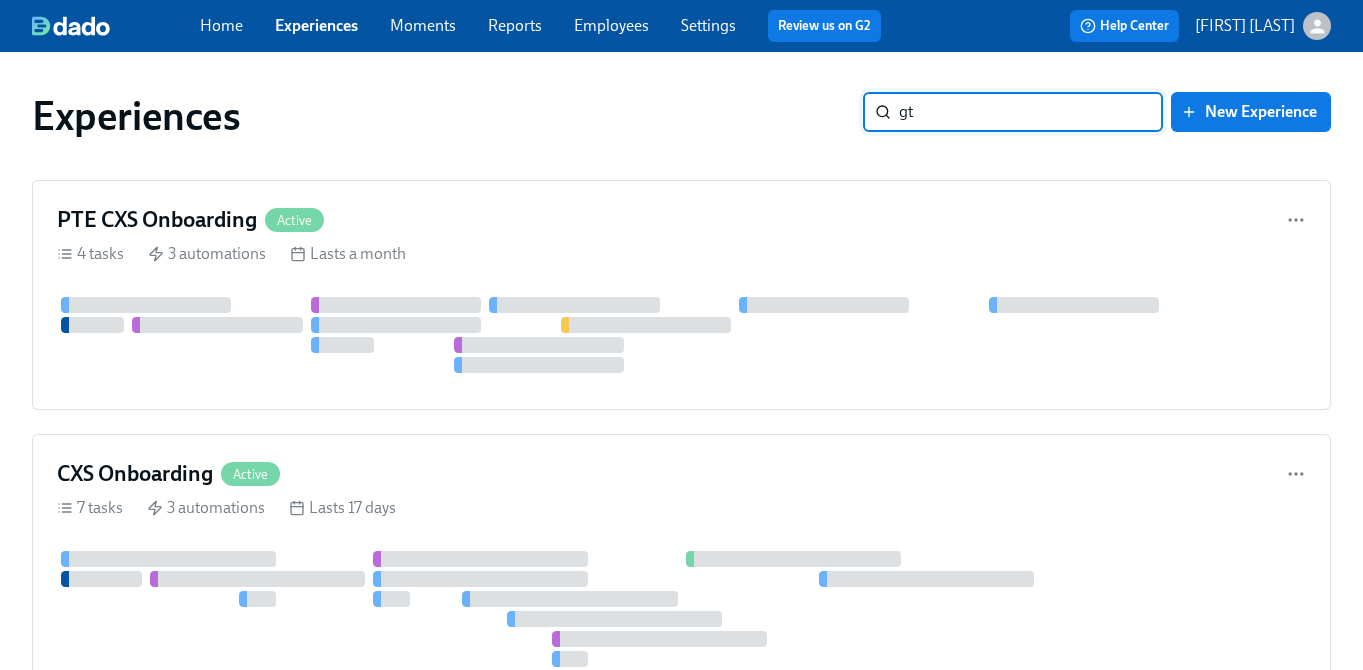 type on "gtm" 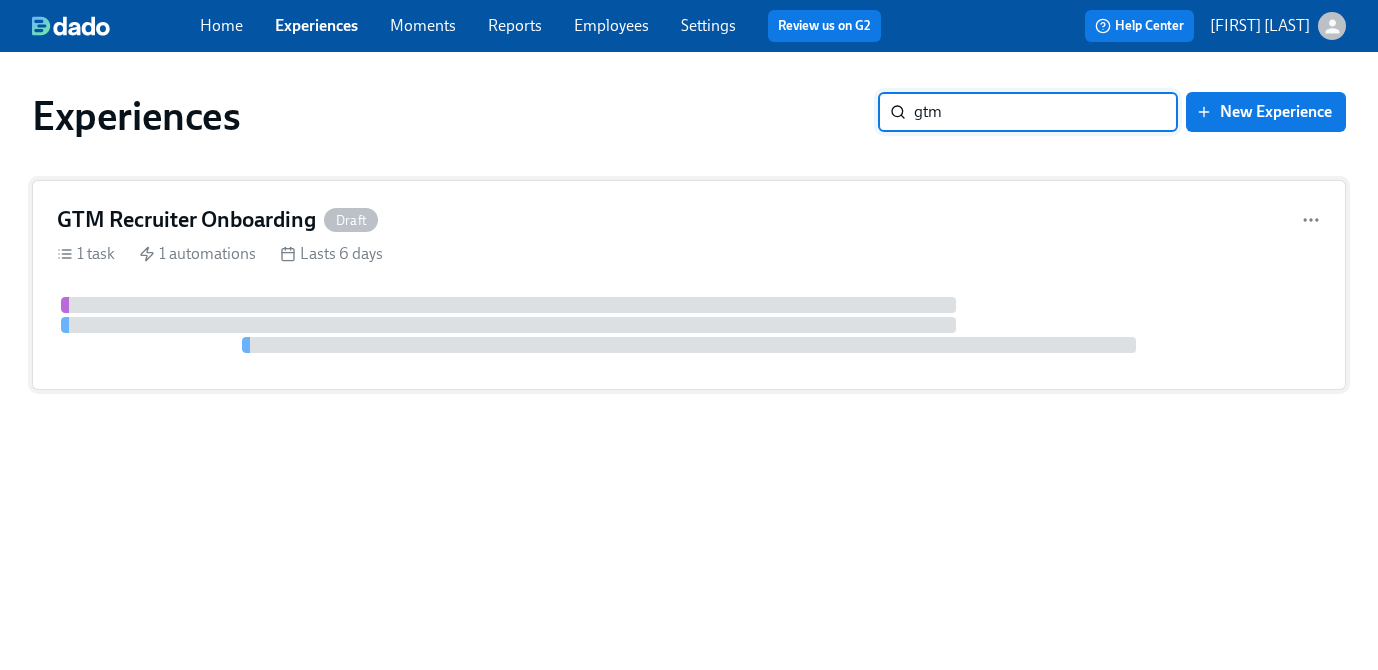 click on "GTM Recruiter Onboarding" at bounding box center [186, 220] 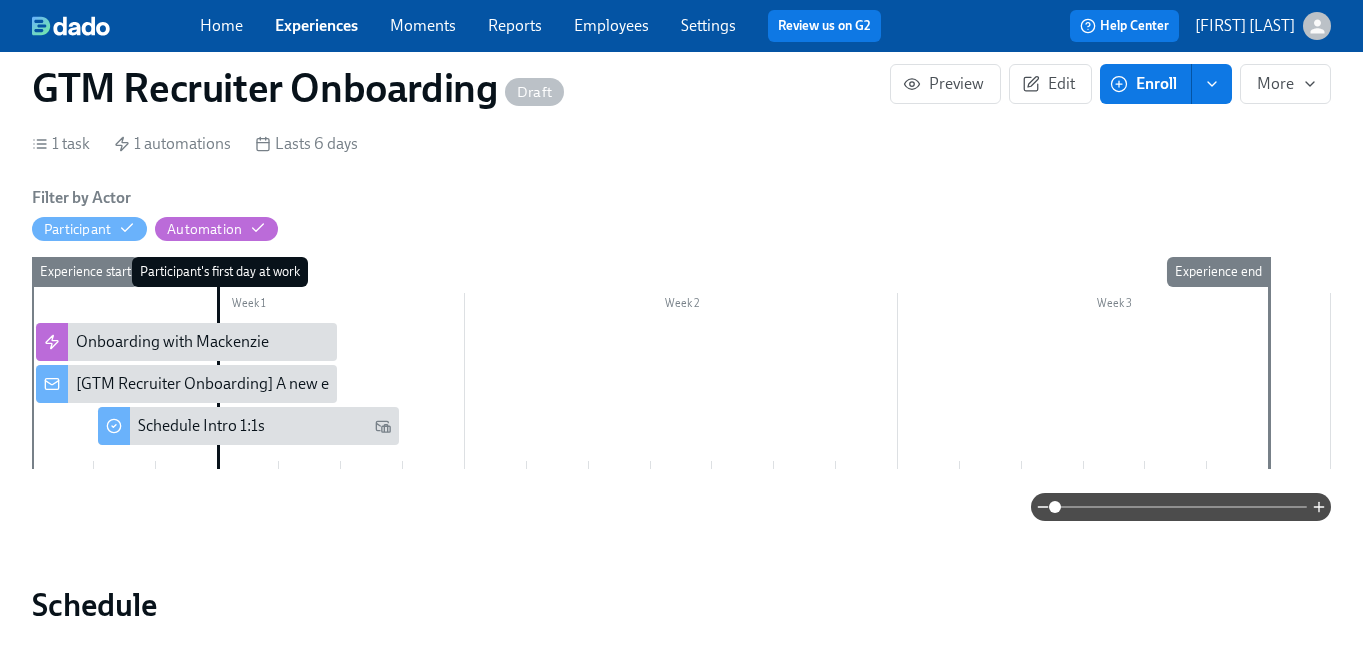 scroll, scrollTop: 211, scrollLeft: 0, axis: vertical 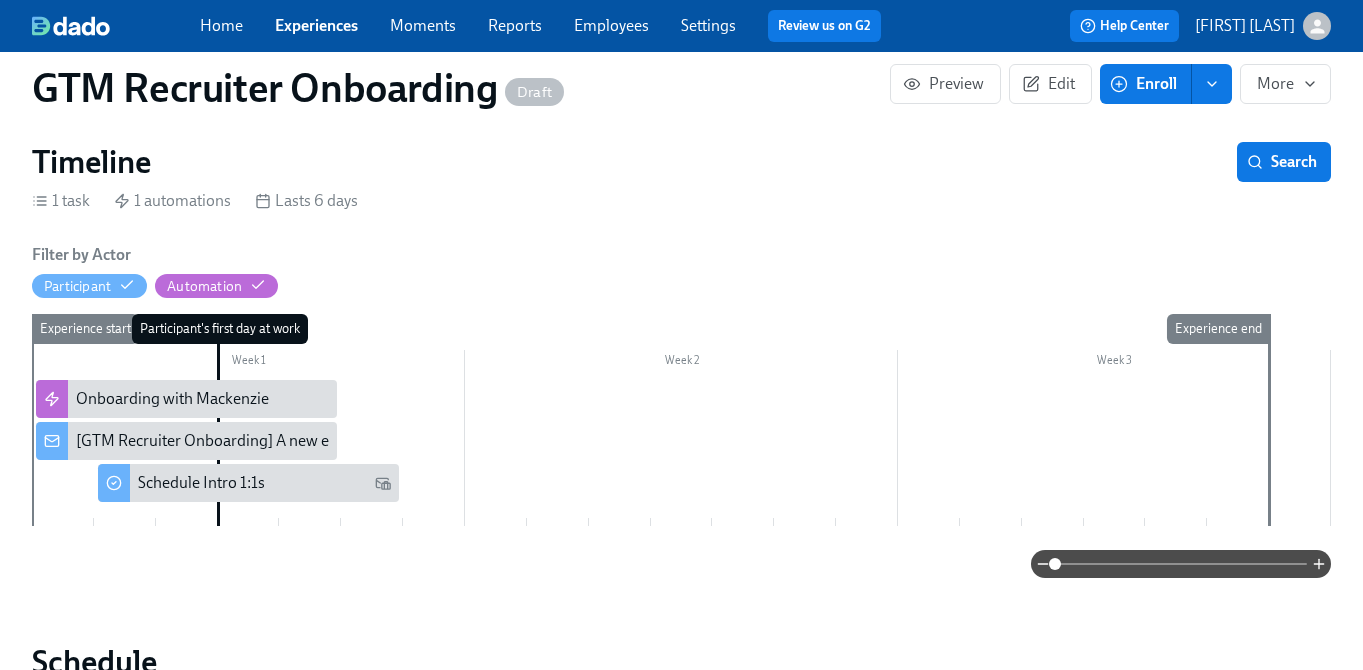 click on "1 task" at bounding box center (61, 201) 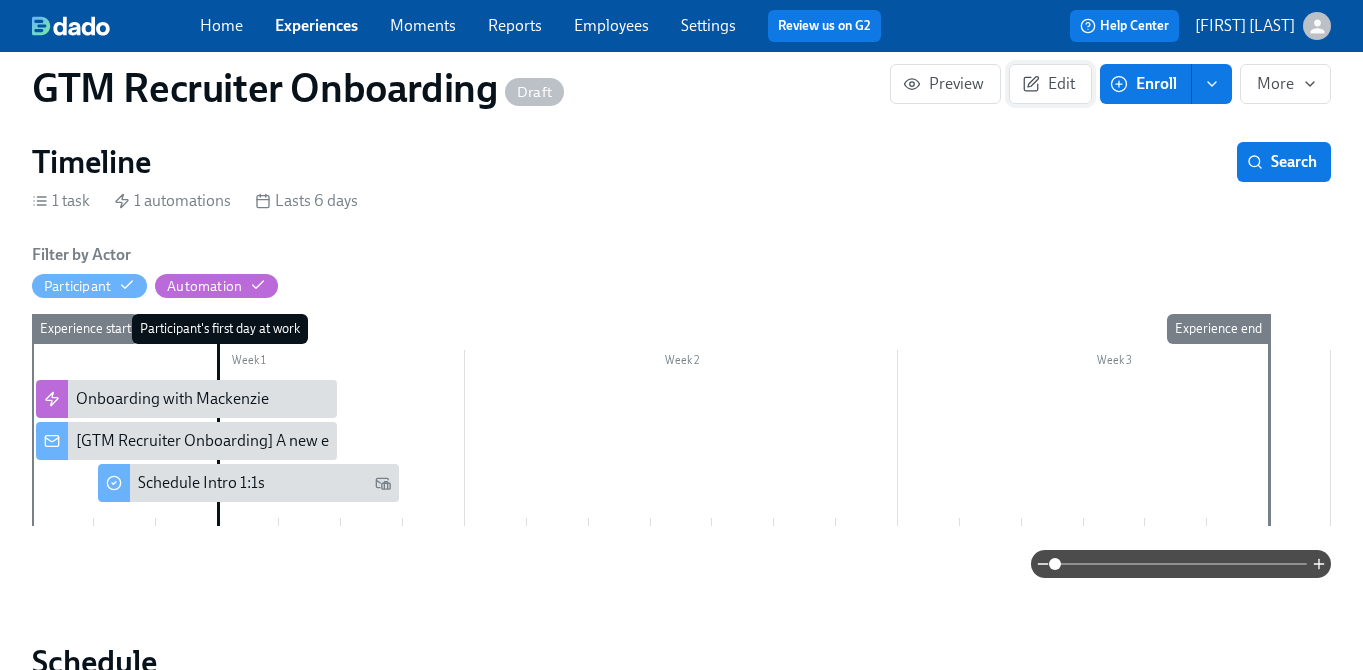 click on "Edit" at bounding box center [1050, 84] 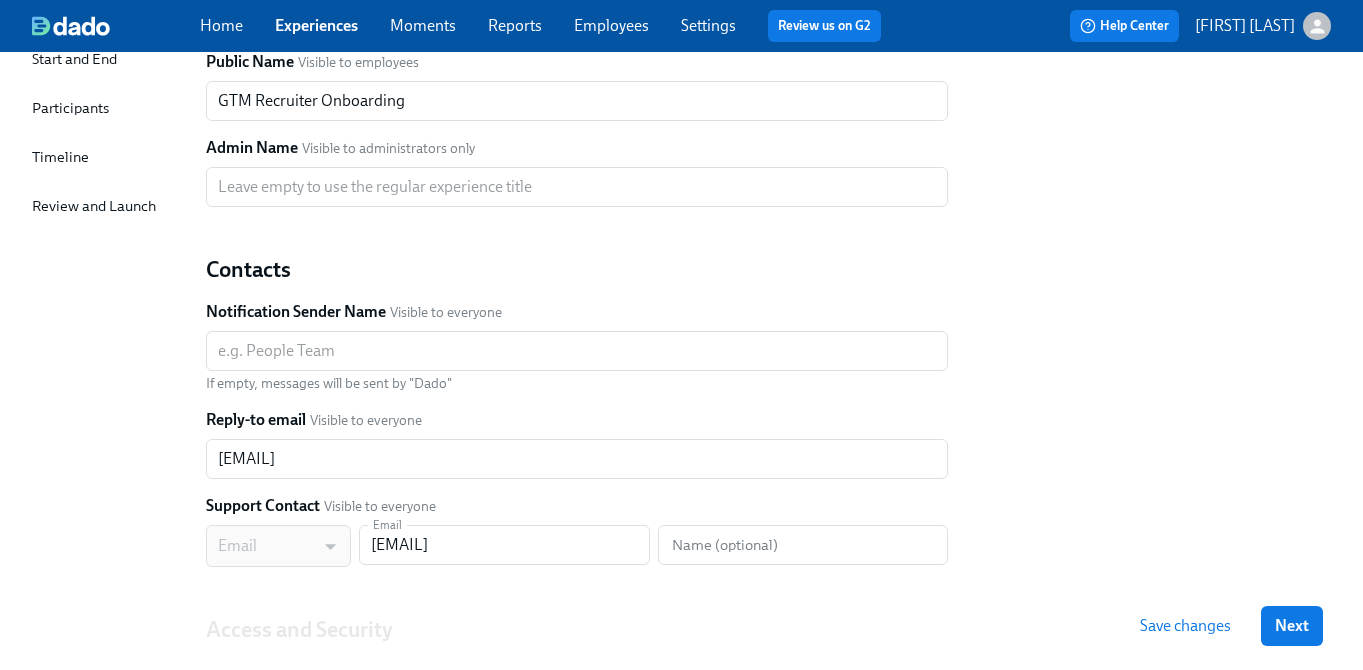 scroll, scrollTop: 0, scrollLeft: 0, axis: both 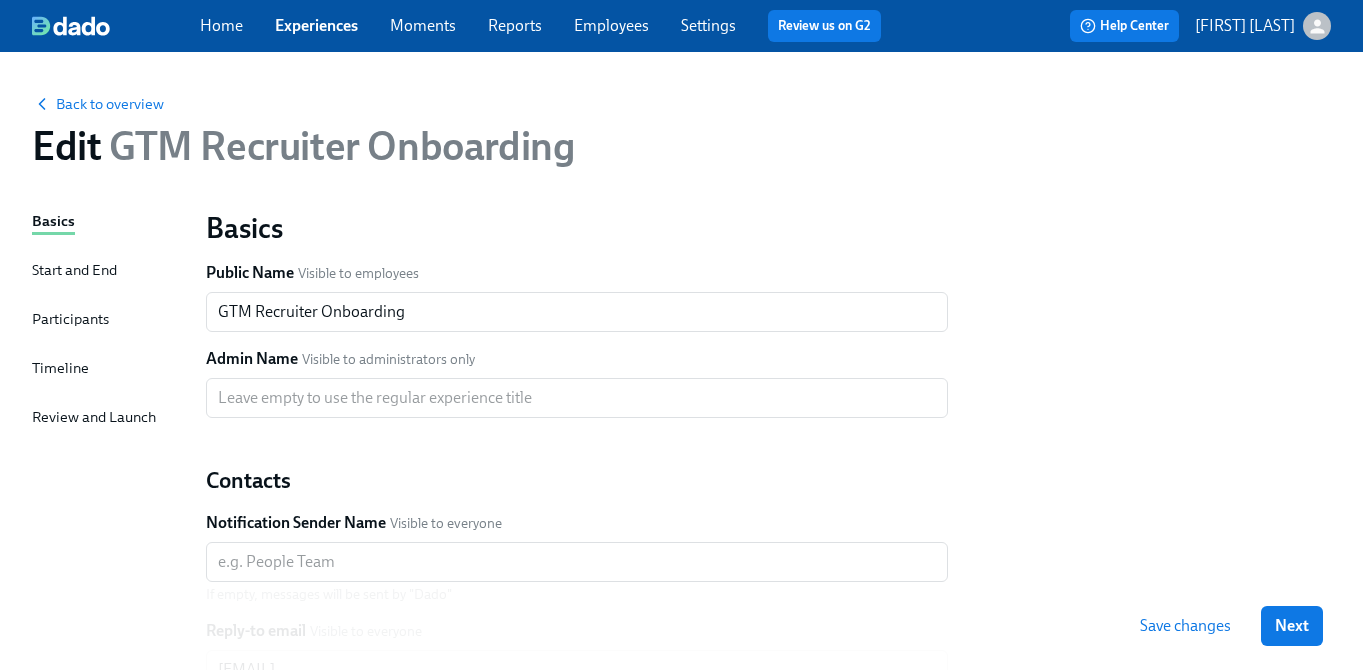click on "Timeline" at bounding box center (60, 368) 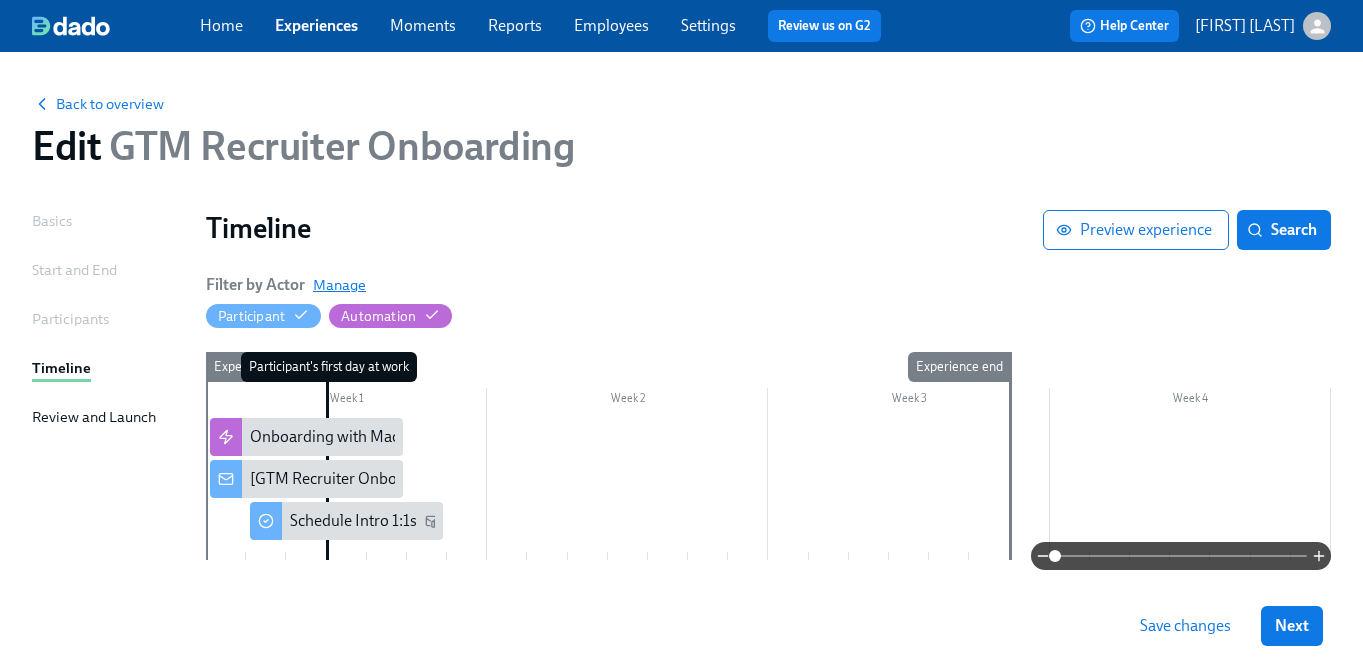 click on "Manage" at bounding box center (339, 285) 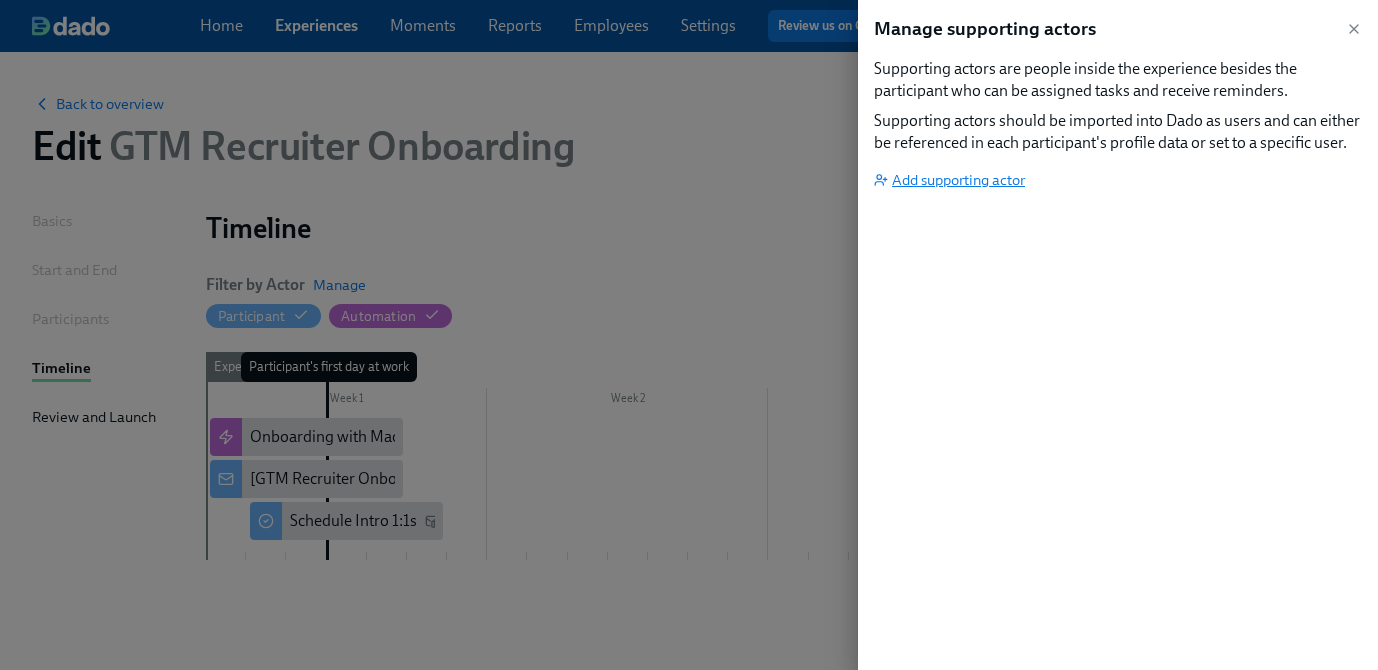 click on "Add supporting actor" at bounding box center (949, 180) 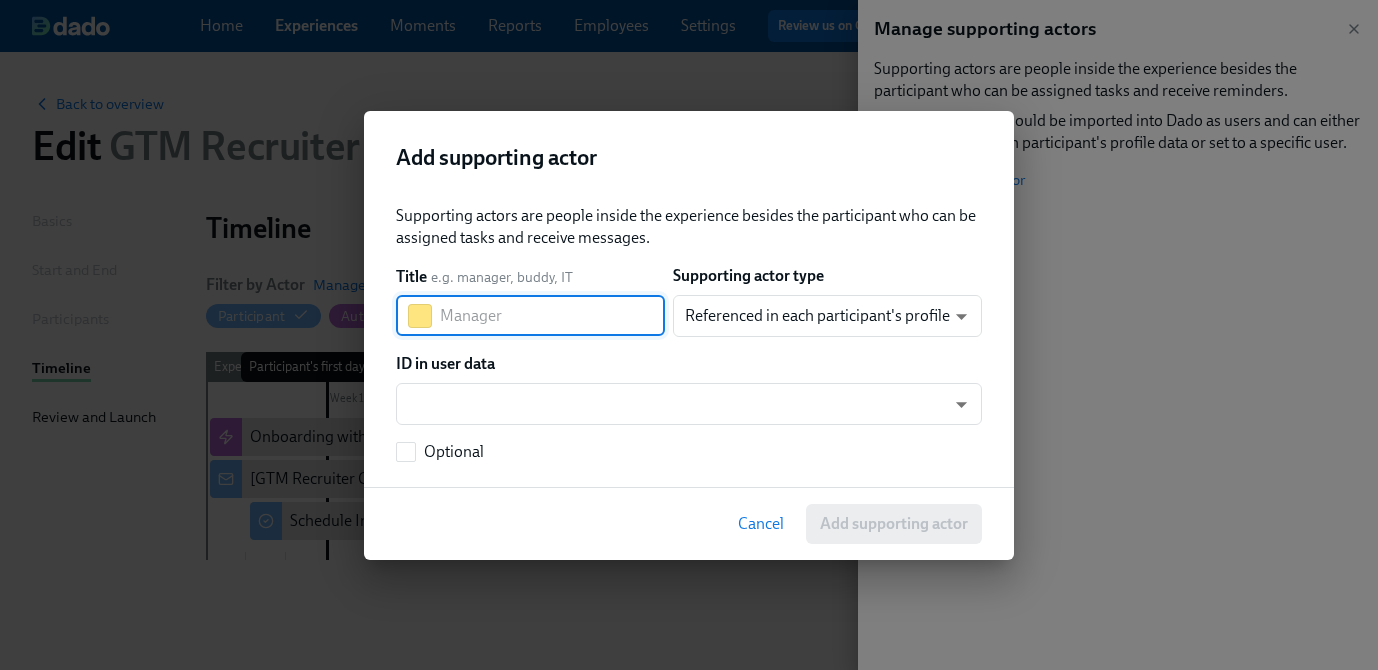 click at bounding box center [552, 316] 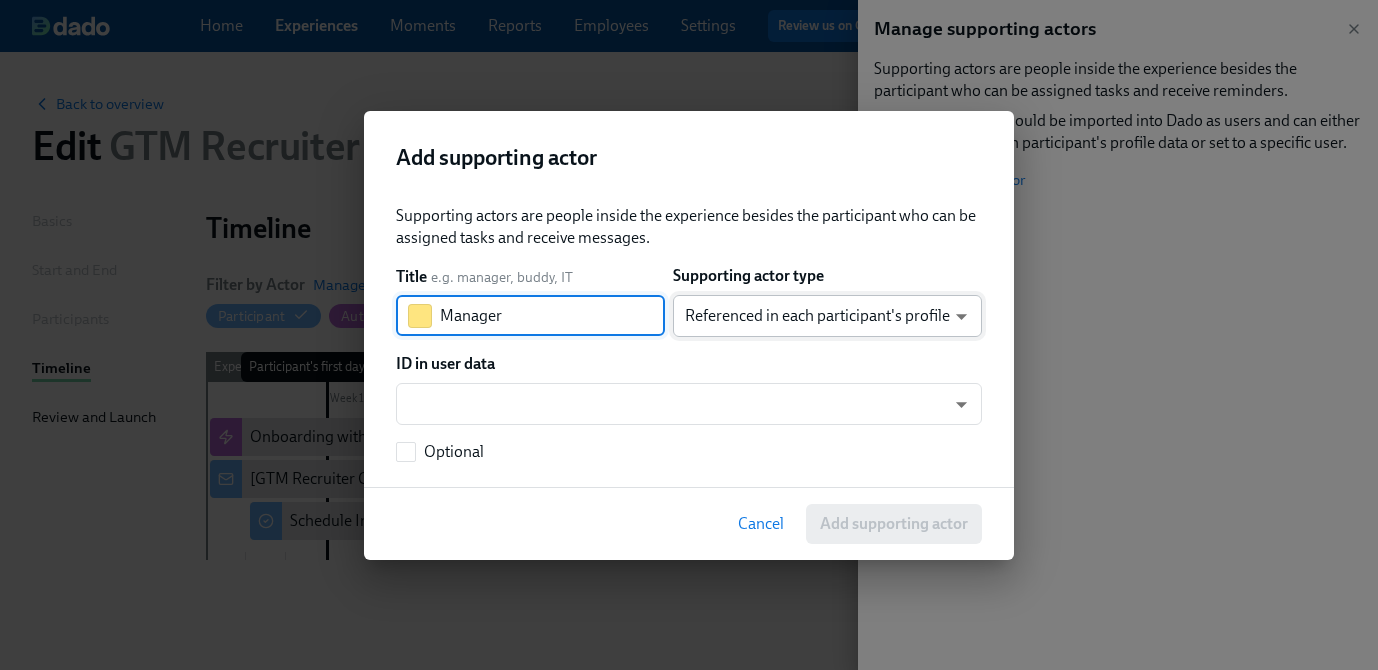 type on "Manager" 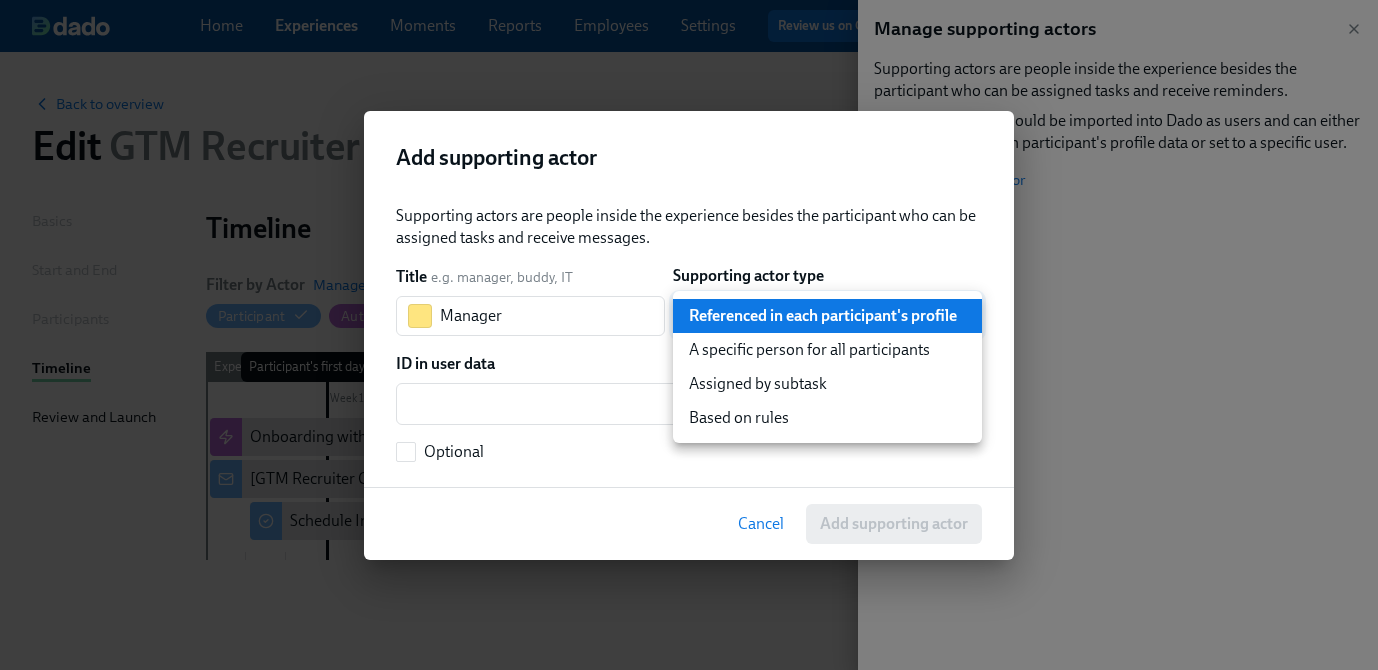 click on "Home Experiences Moments Reports Employees Settings Review us on G2 Help Center Melissa Mohn Back to overview Edit GTM Recruiter Onboarding Basics Start and End Participants Timeline Review and Launch Timeline Preview experience Search Filter by Actor Manage Participant Automation Week 1 Week 2 Week 3 Week 4 Experience start Participant's first day at work Experience end Onboarding with Mackenzie [GTM Recruiter Onboarding] A new experience starts today! Schedule Intro 1:1s Save changes Next Close cross-small Manage supporting actors Supporting actors are people inside the experience besides the participant who can be assigned tasks and receive reminders. Supporting actors should be imported into Dado as users and can either be referenced in each participant's profile data or set to a specific user. Add supporting actor Add supporting actor Supporting actors are people inside the experience besides the participant who can be assigned tasks and receive messages. ​" at bounding box center (689, 366) 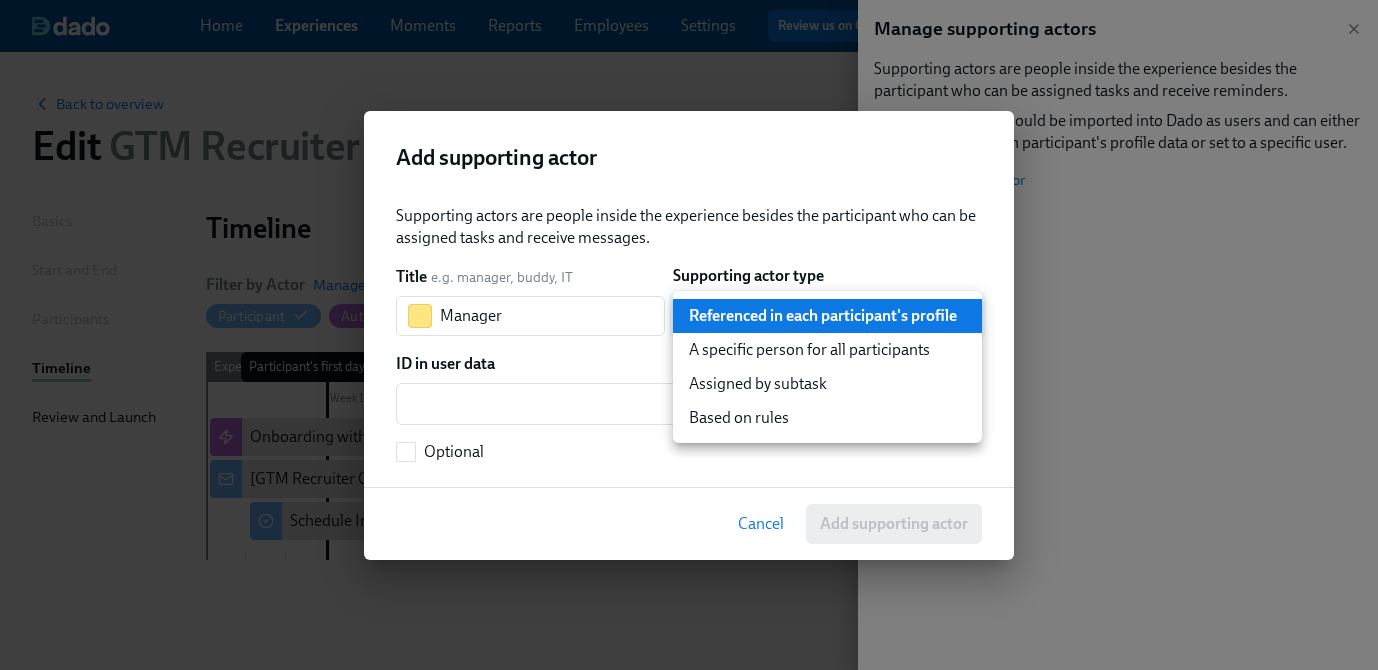 click on "Referenced in each participant's profile" at bounding box center (827, 316) 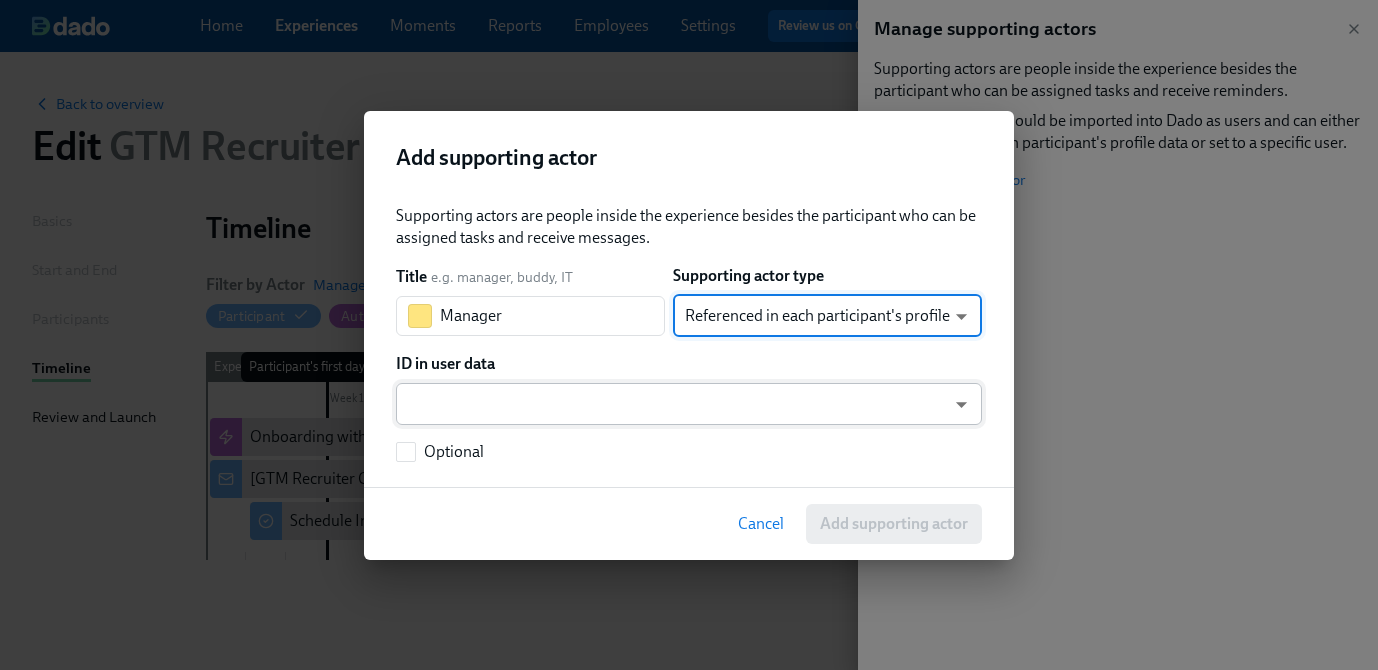 click on "Home Experiences Moments Reports Employees Settings Review us on G2 Help Center Melissa Mohn Back to overview Edit GTM Recruiter Onboarding Basics Start and End Participants Timeline Review and Launch Timeline Preview experience Search Filter by Actor Manage Participant Automation Week 1 Week 2 Week 3 Week 4 Experience start Participant's first day at work Experience end Onboarding with Mackenzie [GTM Recruiter Onboarding] A new experience starts today! Schedule Intro 1:1s Save changes Next Close cross-small Manage supporting actors Supporting actors are people inside the experience besides the participant who can be assigned tasks and receive reminders. Supporting actors should be imported into Dado as users and can either be referenced in each participant's profile data or set to a specific user. Add supporting actor Add supporting actor Supporting actors are people inside the experience besides the participant who can be assigned tasks and receive messages. ​" at bounding box center [689, 366] 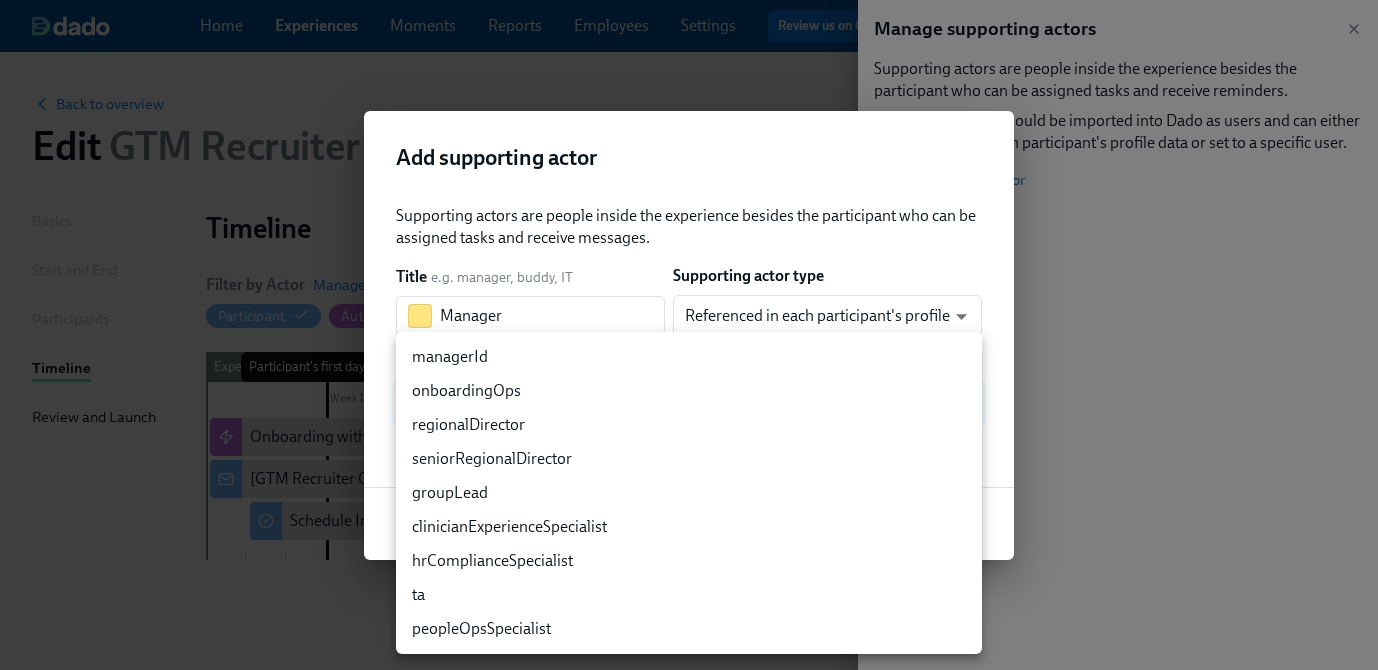 click on "managerId" at bounding box center (689, 357) 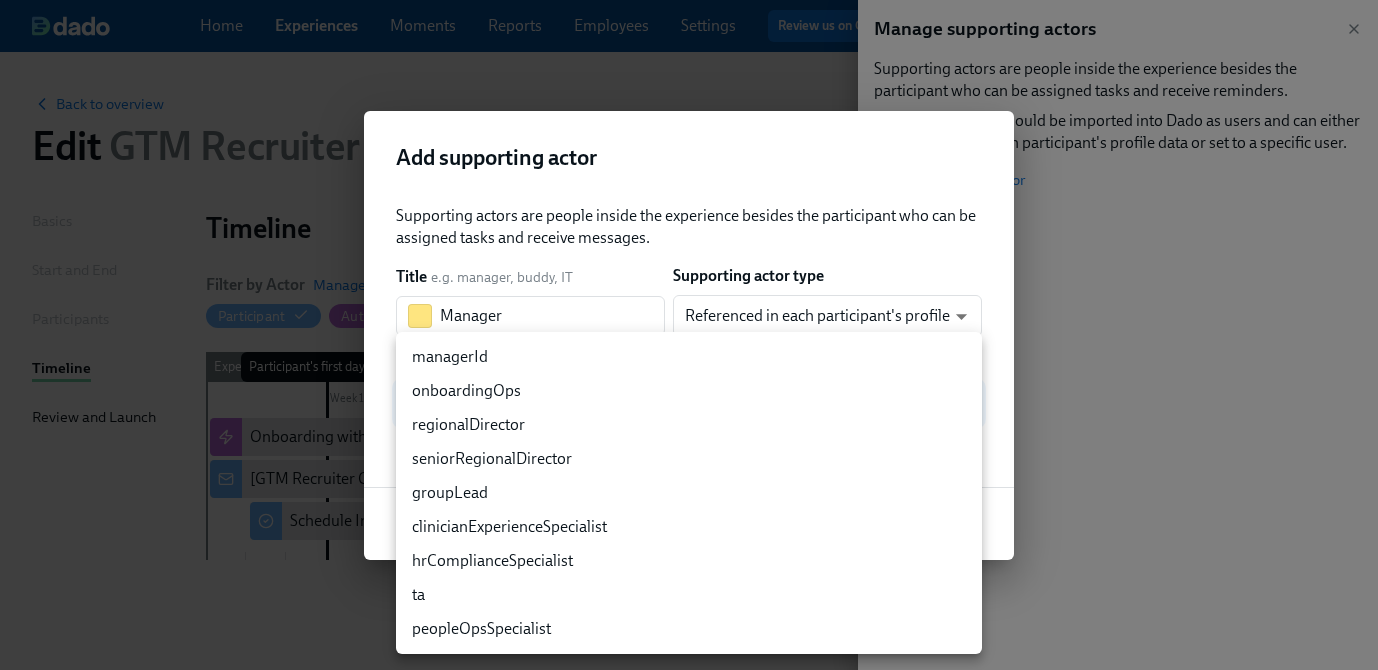 type on "managerId" 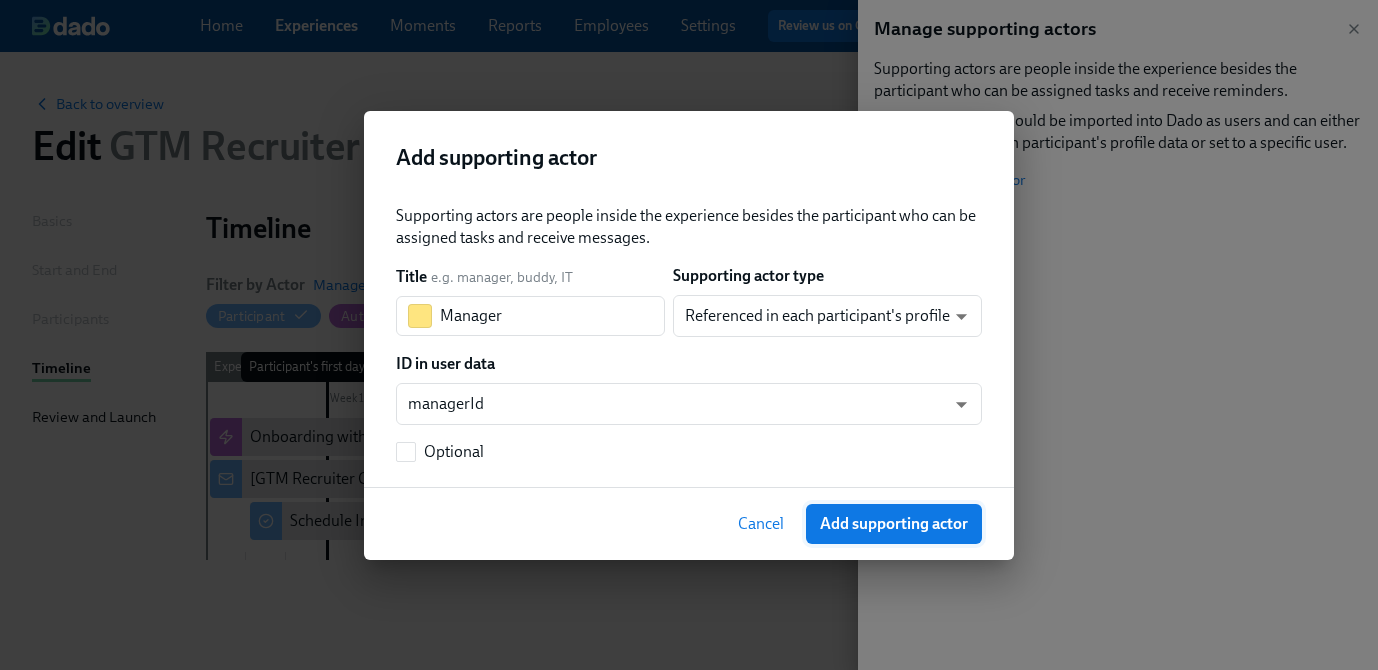 click on "Add supporting actor" at bounding box center [894, 524] 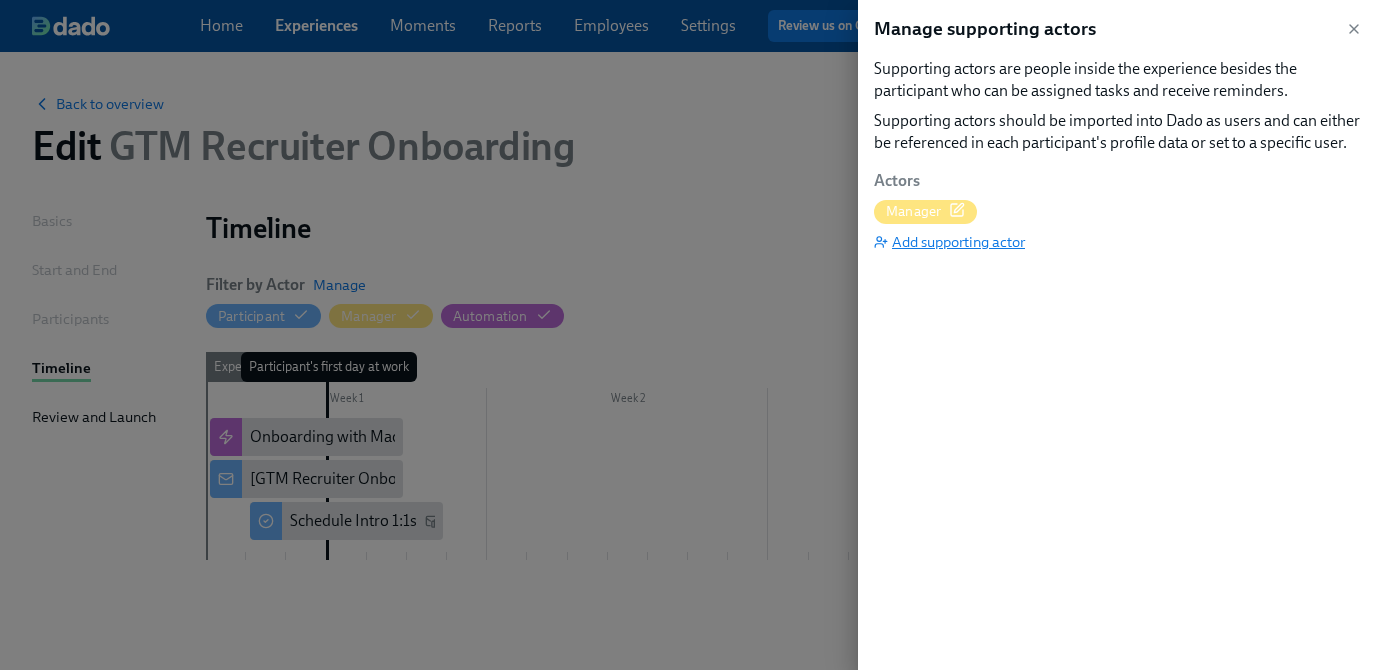 click on "Add supporting actor" at bounding box center (949, 242) 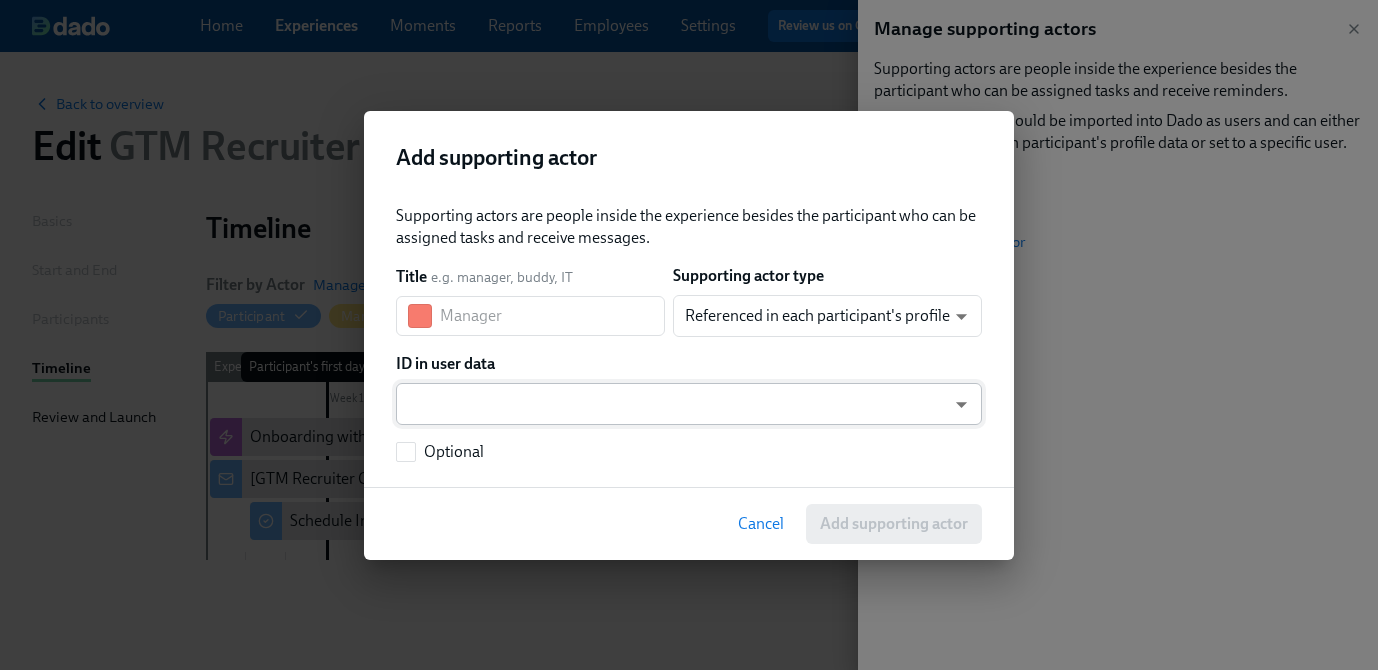 click on "Home Experiences Moments Reports Employees Settings Review us on G2 Help Center [NAME] Back to overview Edit GTM Recruiter Onboarding Basics Start and End Participants Timeline Review and Launch Timeline Preview experience Search Filter by Actor Manage Participant Manager Automation Week 1 Week 2 Week 3 Week 4 Experience start Participant's first day at work Experience end Onboarding with [NAME] [GTM Recruiter Onboarding] A new experience starts today! Schedule Intro 1:1s Save changes Next
Close cross-small   Manage supporting actors Supporting actors are people inside the experience besides the participant who can be assigned tasks and receive reminders. Supporting actors should be imported into Dado as users and can either be referenced in each participant's profile data or set to a specific user. Actors Manager Add supporting actor Add supporting actor Title e.g. manager, buddy, IT ​ Supporting actor type Referenced in each participant's profile user" at bounding box center (689, 366) 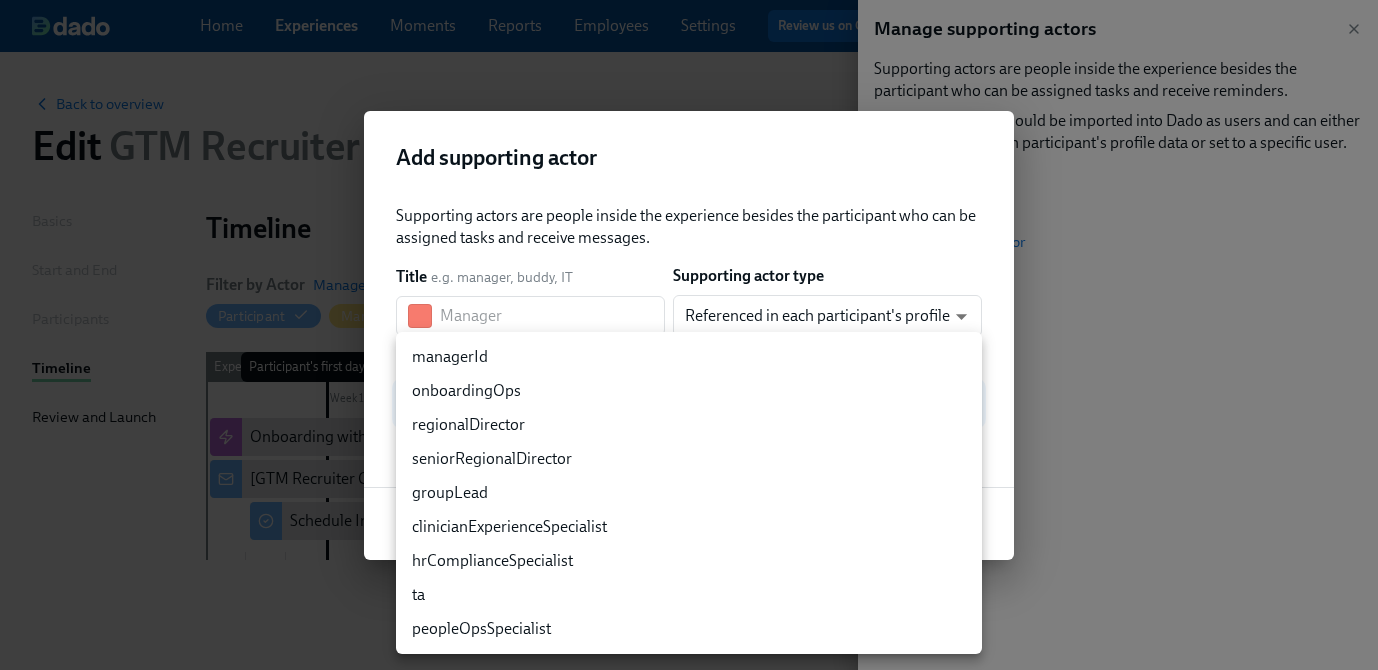 click at bounding box center [689, 335] 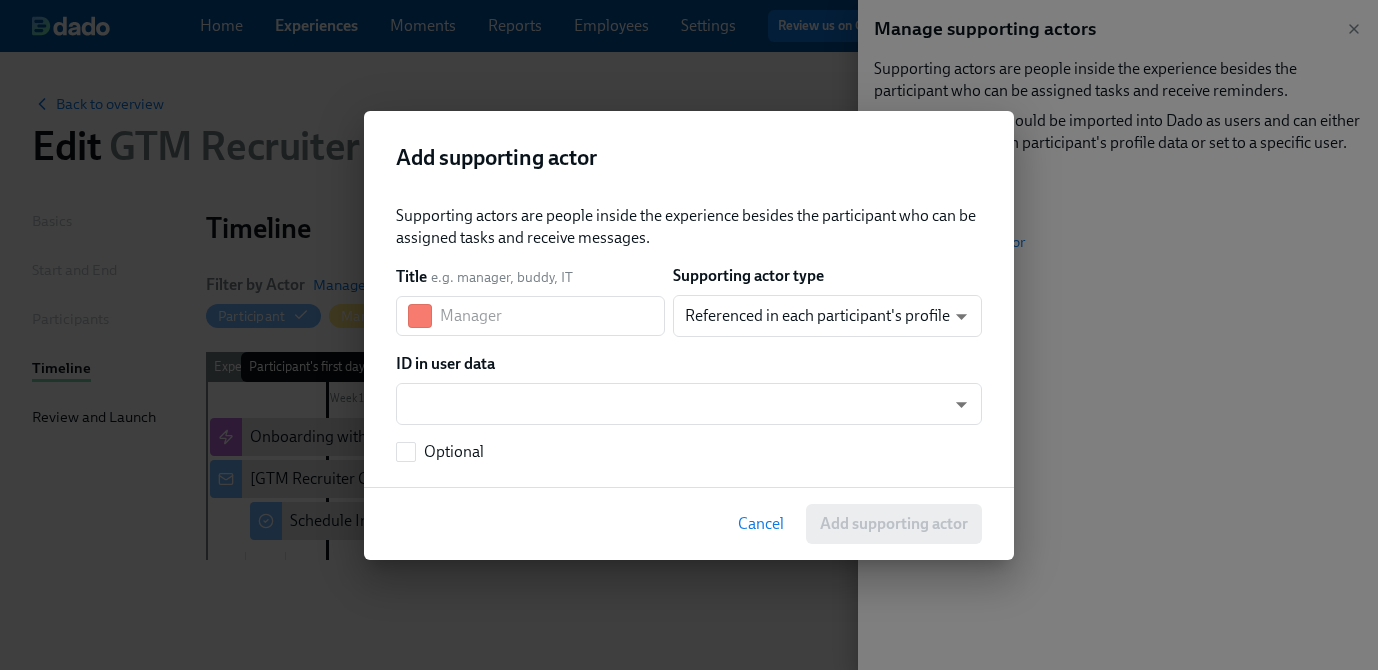 click on "Cancel" at bounding box center (761, 524) 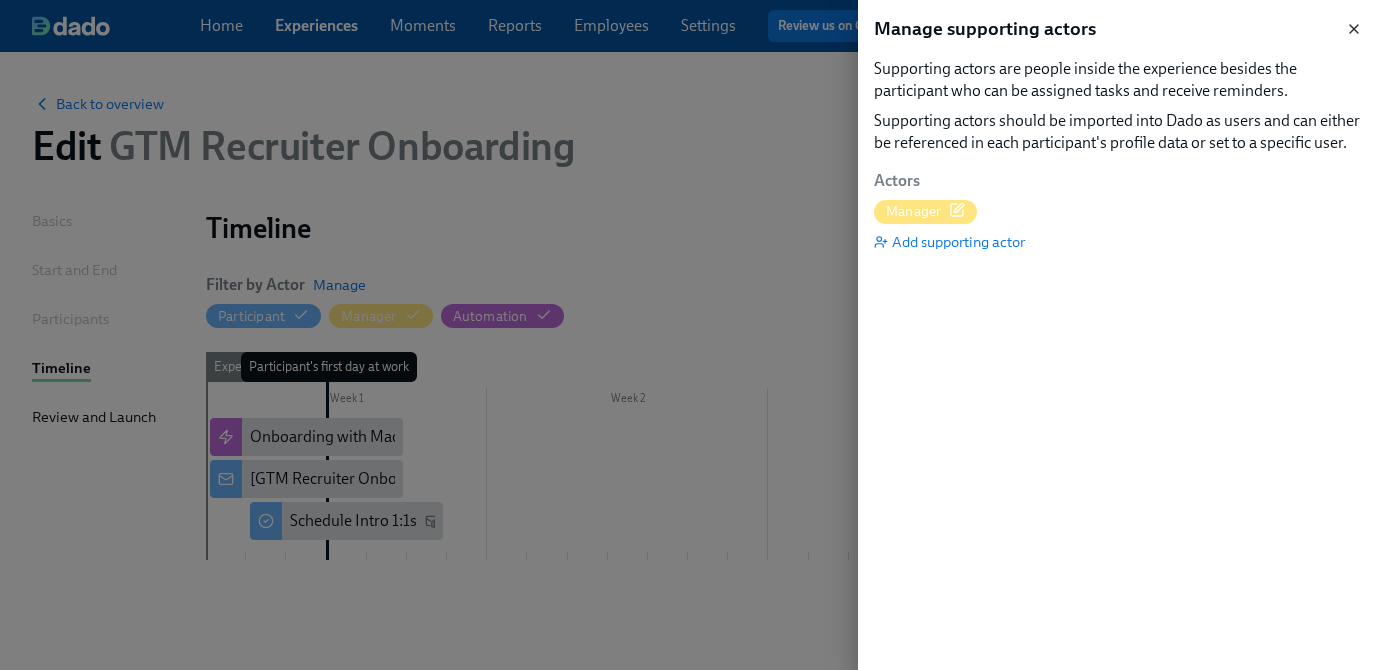 click 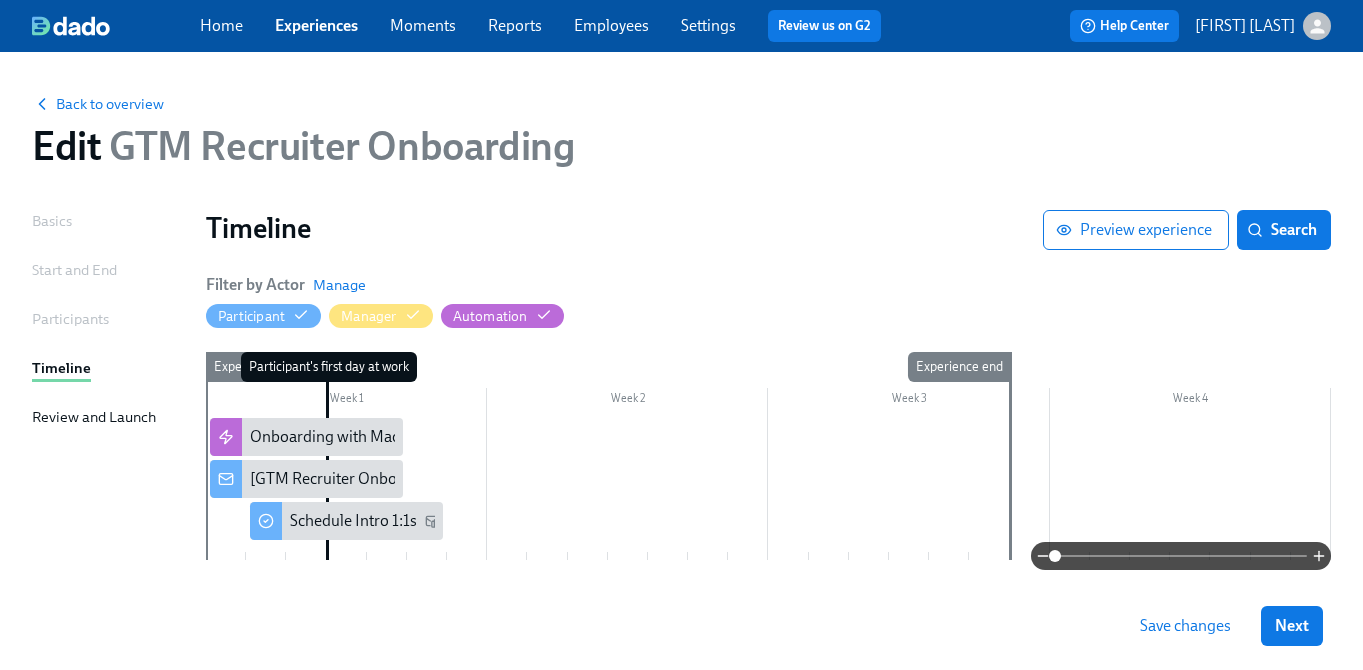 click on "Basics" at bounding box center (52, 221) 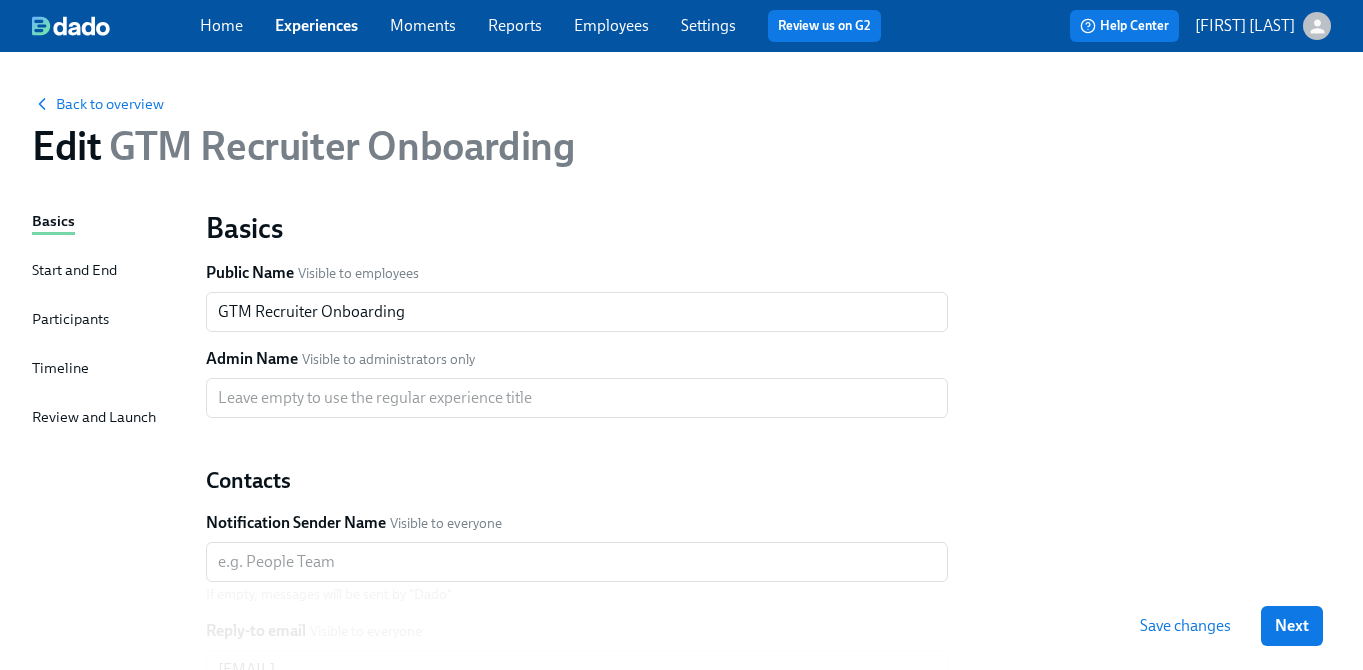 click on "Start and End" at bounding box center (74, 270) 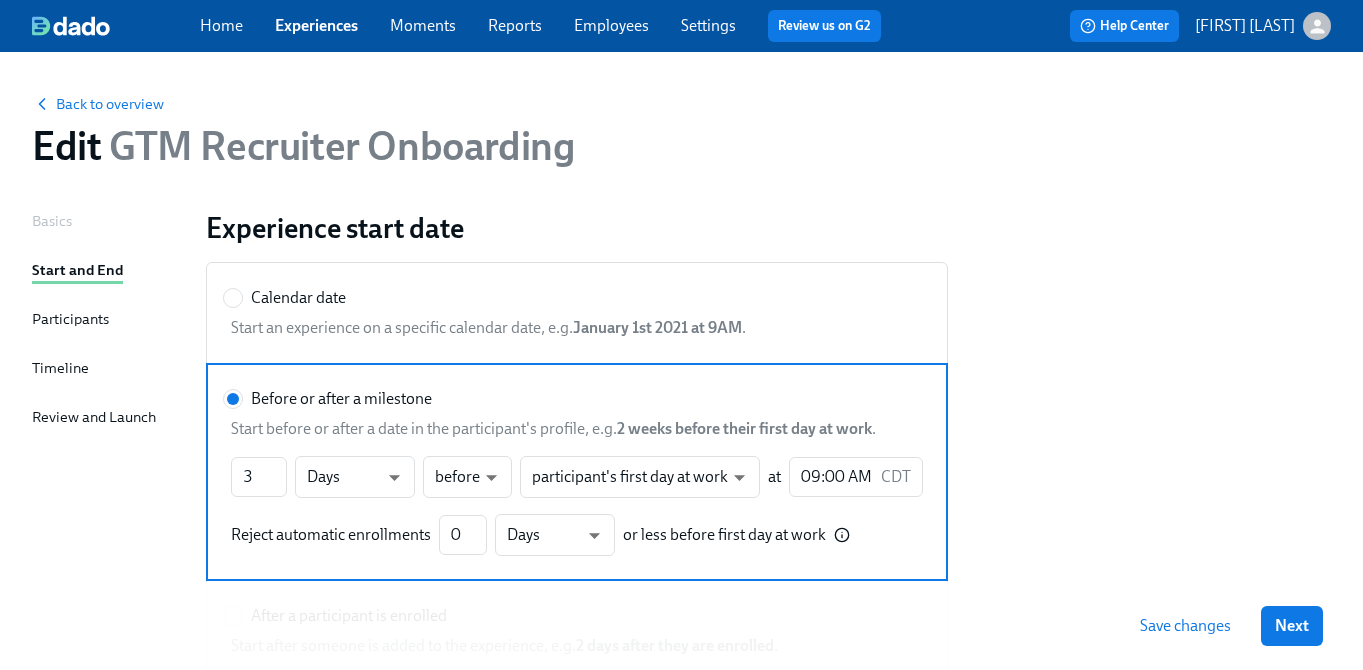 click on "Participants" at bounding box center [70, 319] 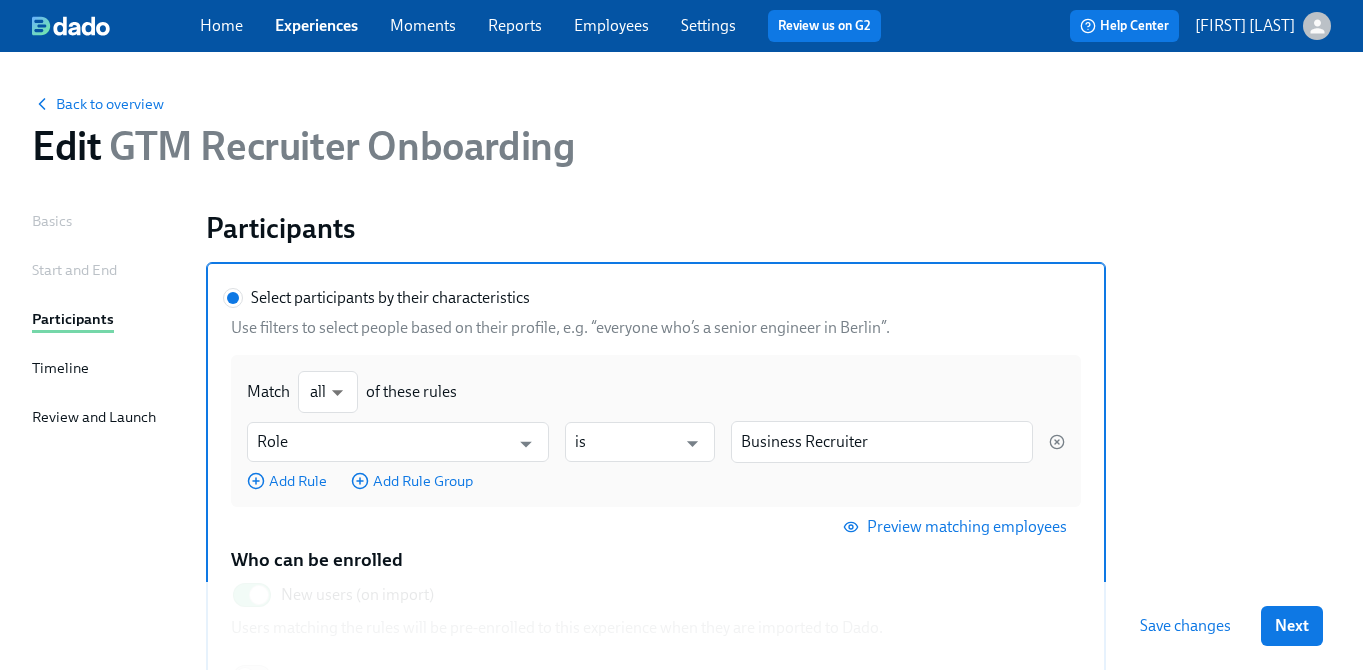 click on "Save changes" at bounding box center [1185, 626] 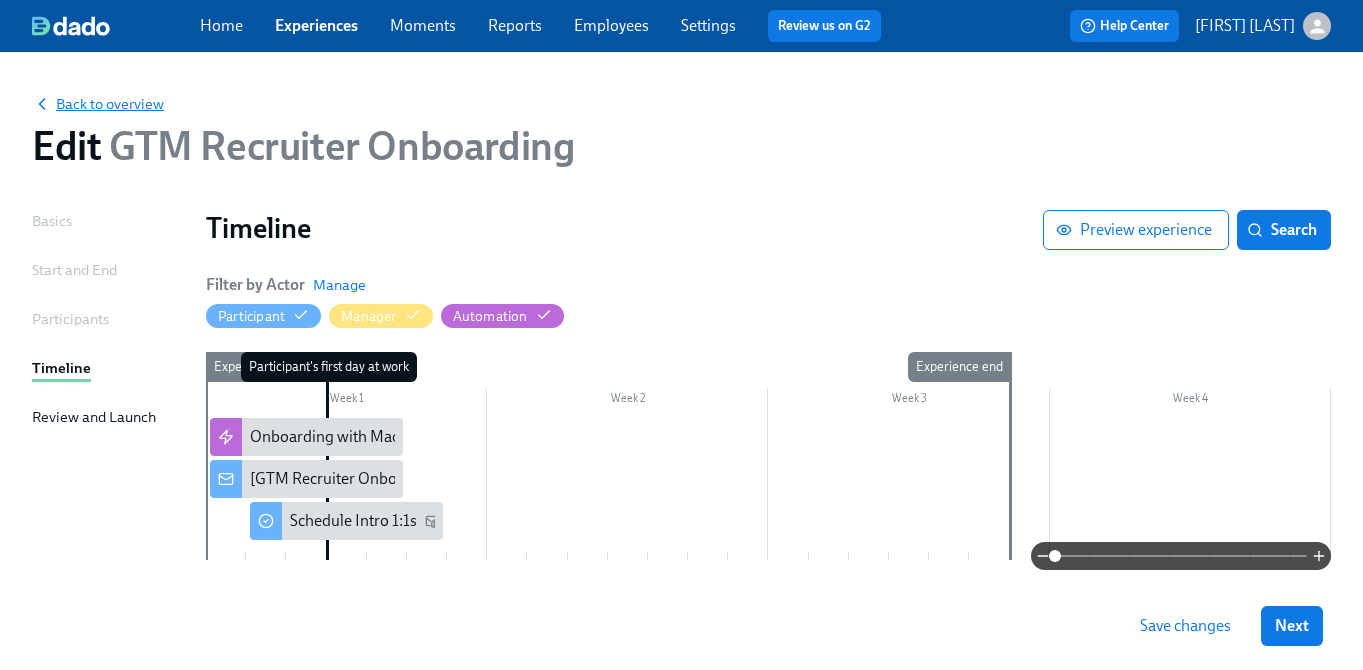 click 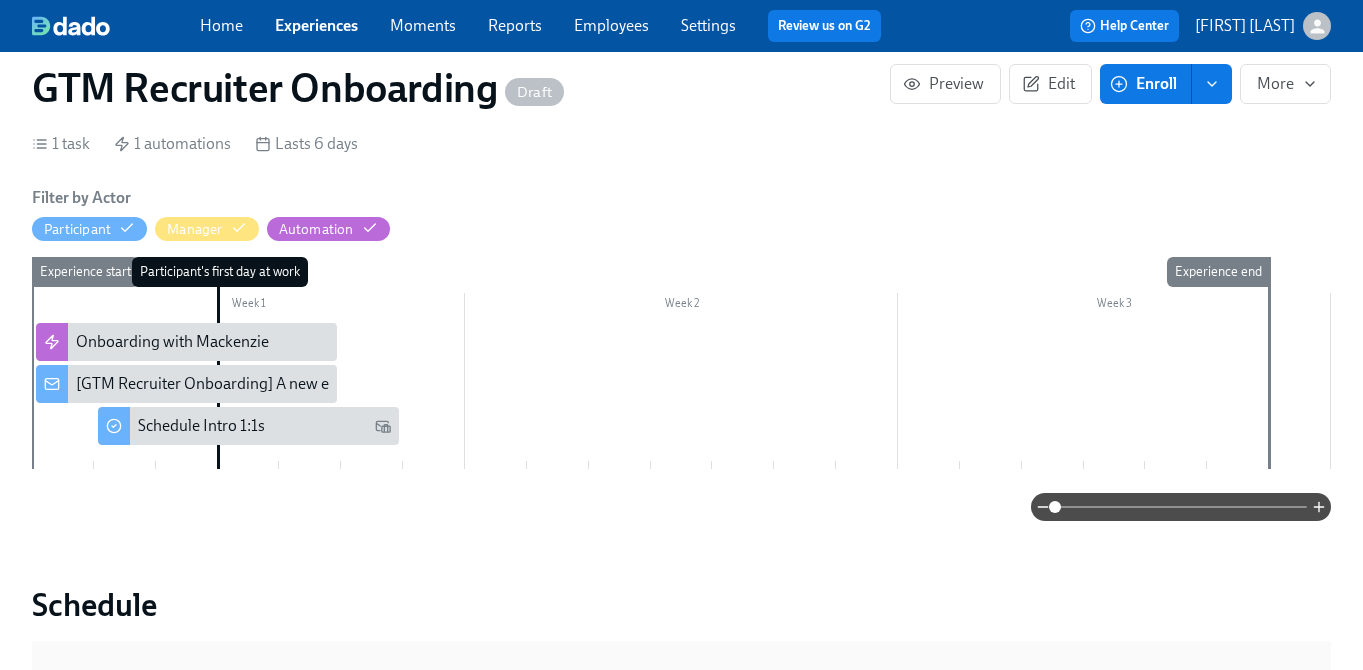 scroll, scrollTop: 265, scrollLeft: 0, axis: vertical 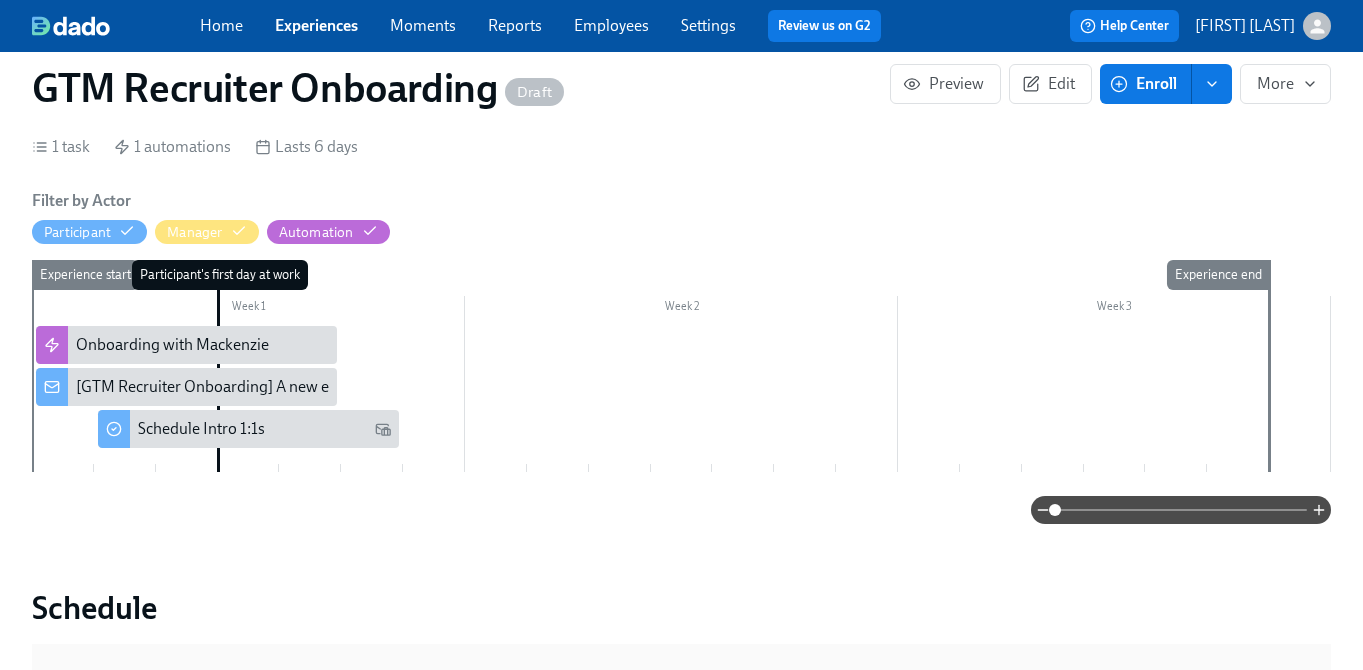 click on "Participant's first day at work" at bounding box center (248, 366) 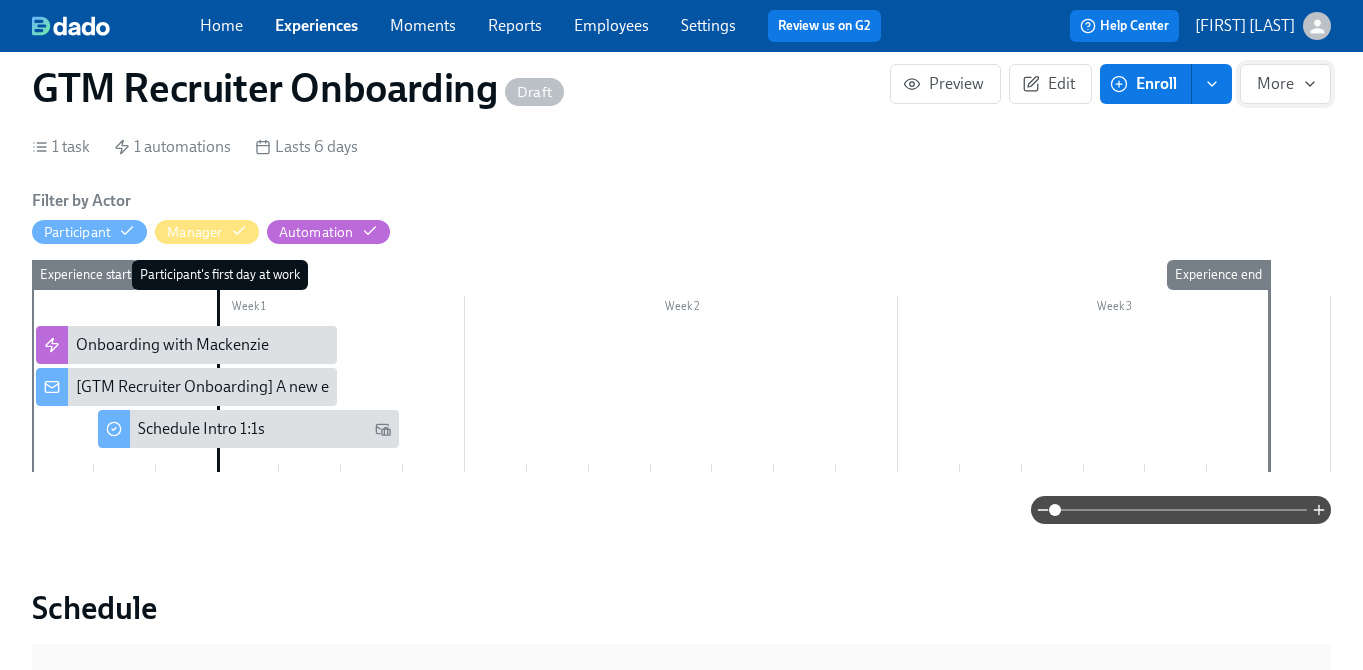 click on "More" at bounding box center (1285, 84) 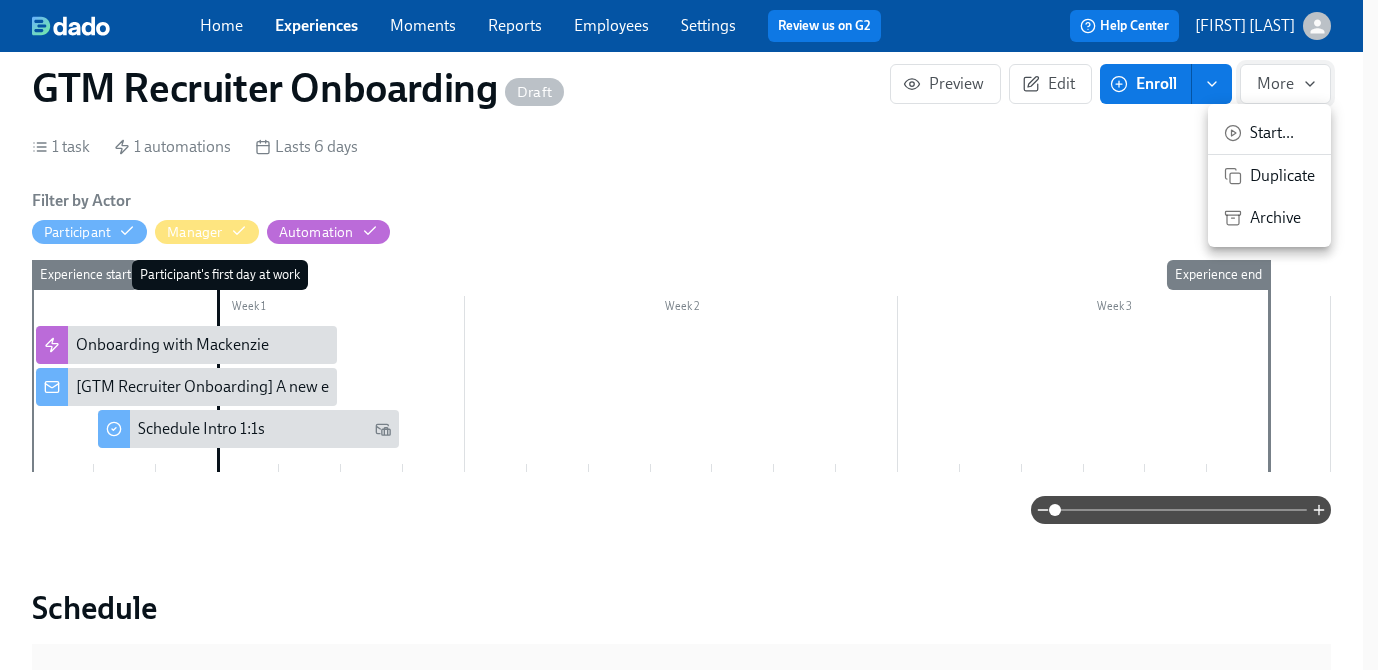 click at bounding box center [689, 335] 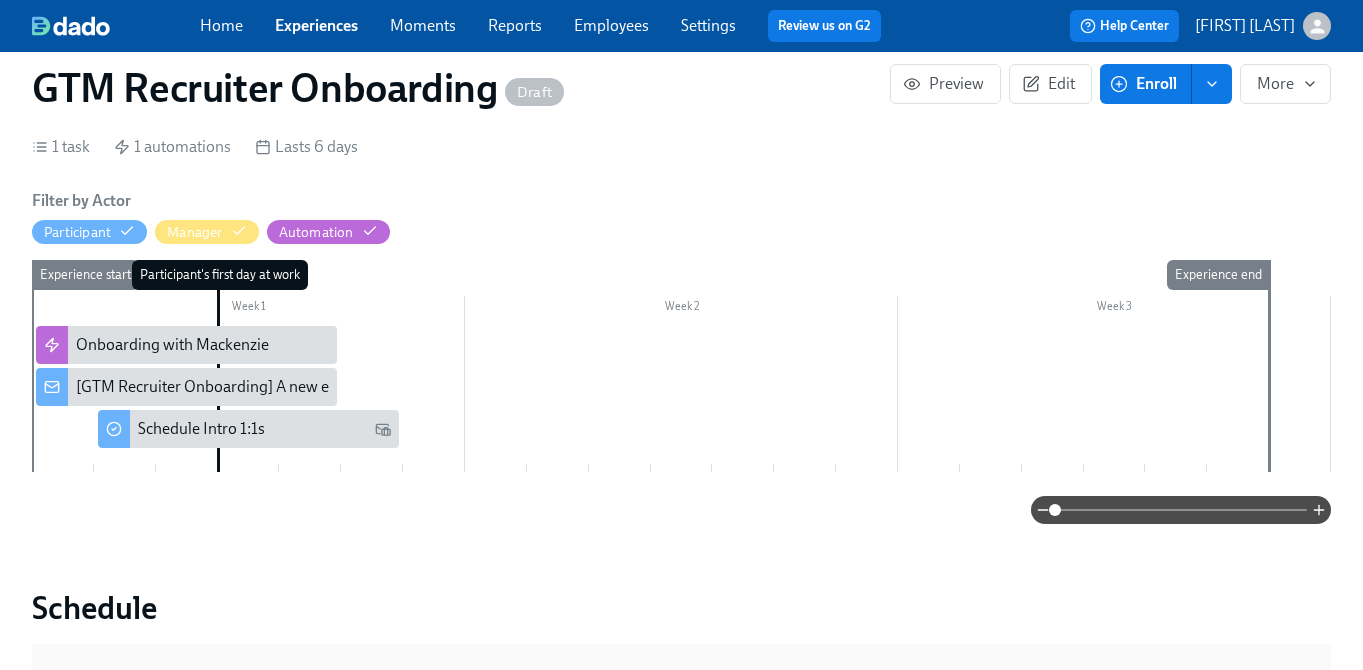 click 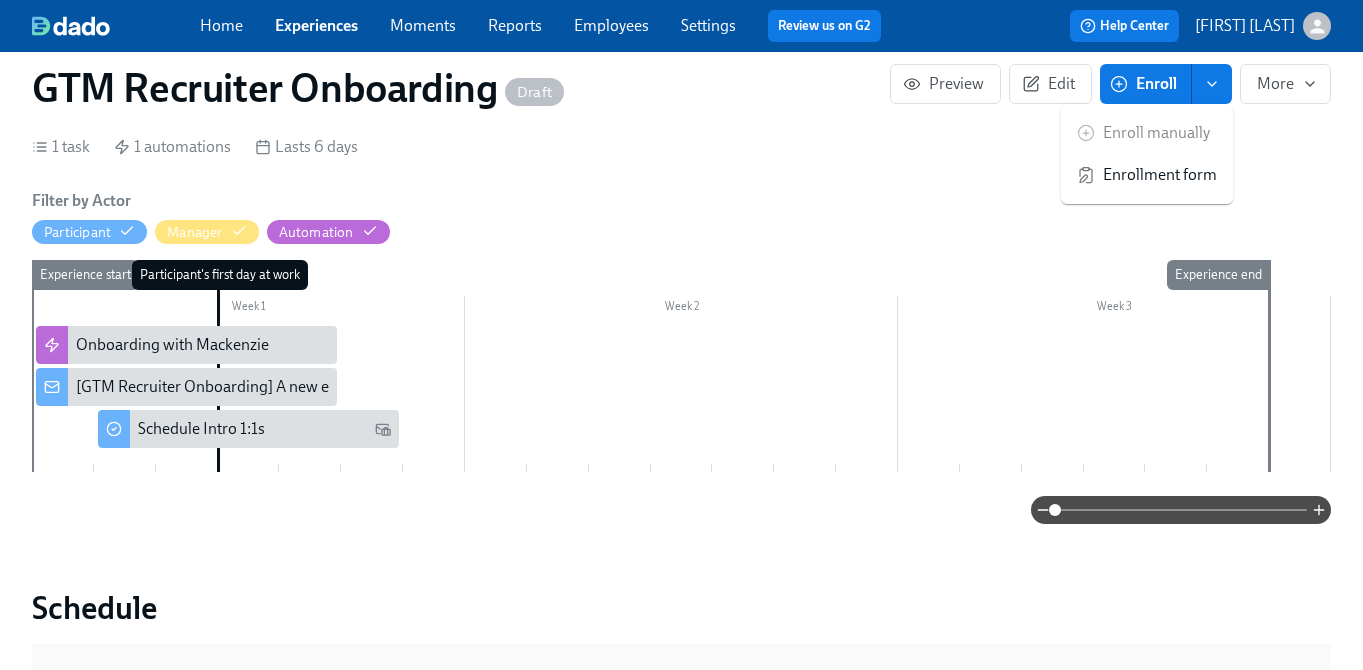 click 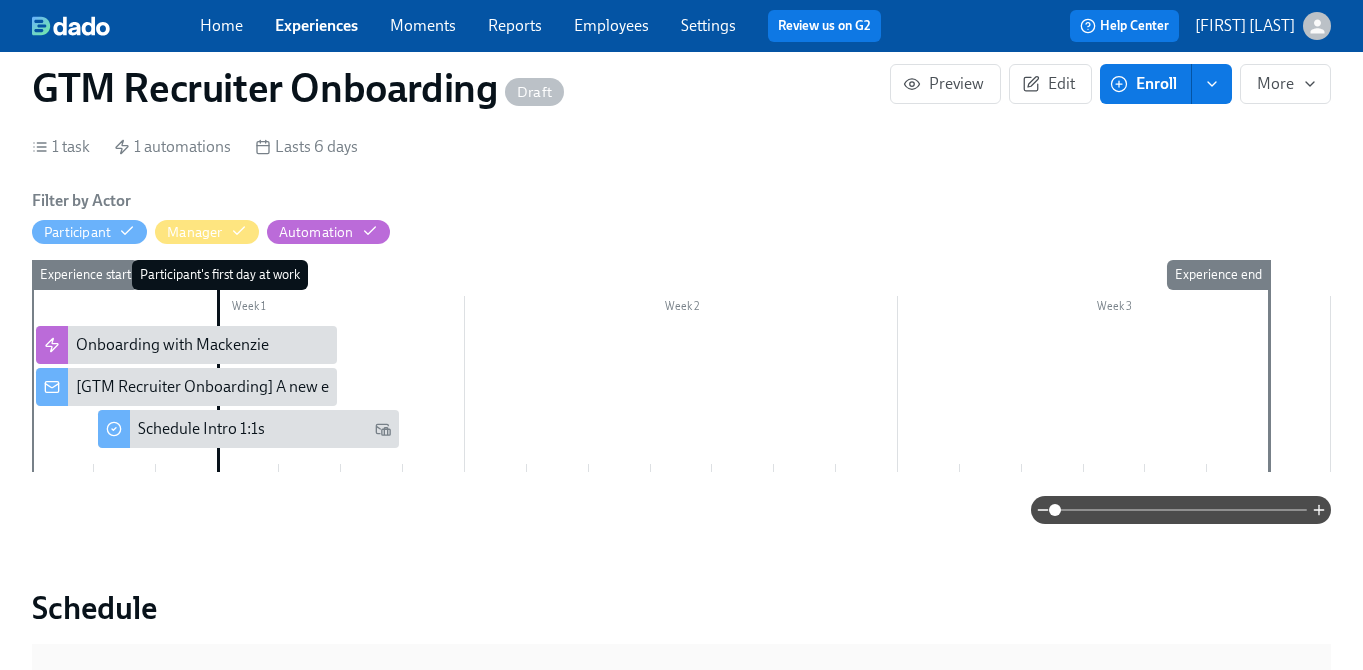 click on "Participant's first day at work" at bounding box center (248, 366) 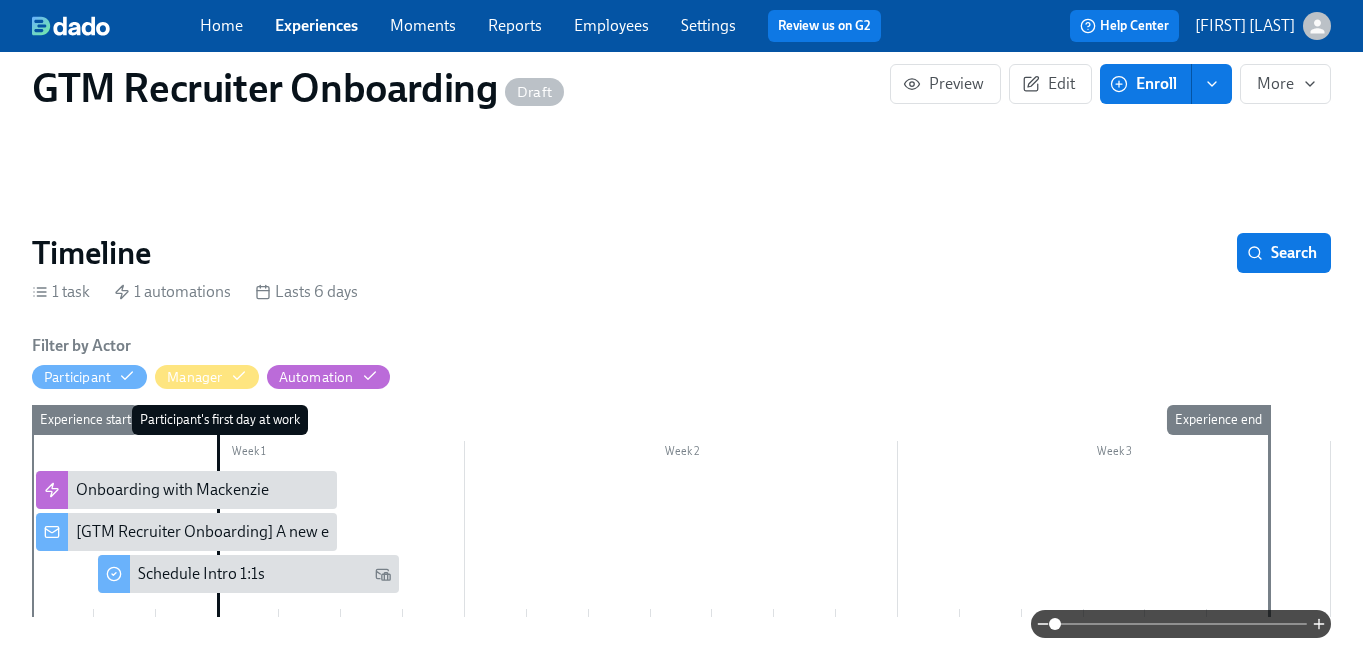 scroll, scrollTop: 84, scrollLeft: 0, axis: vertical 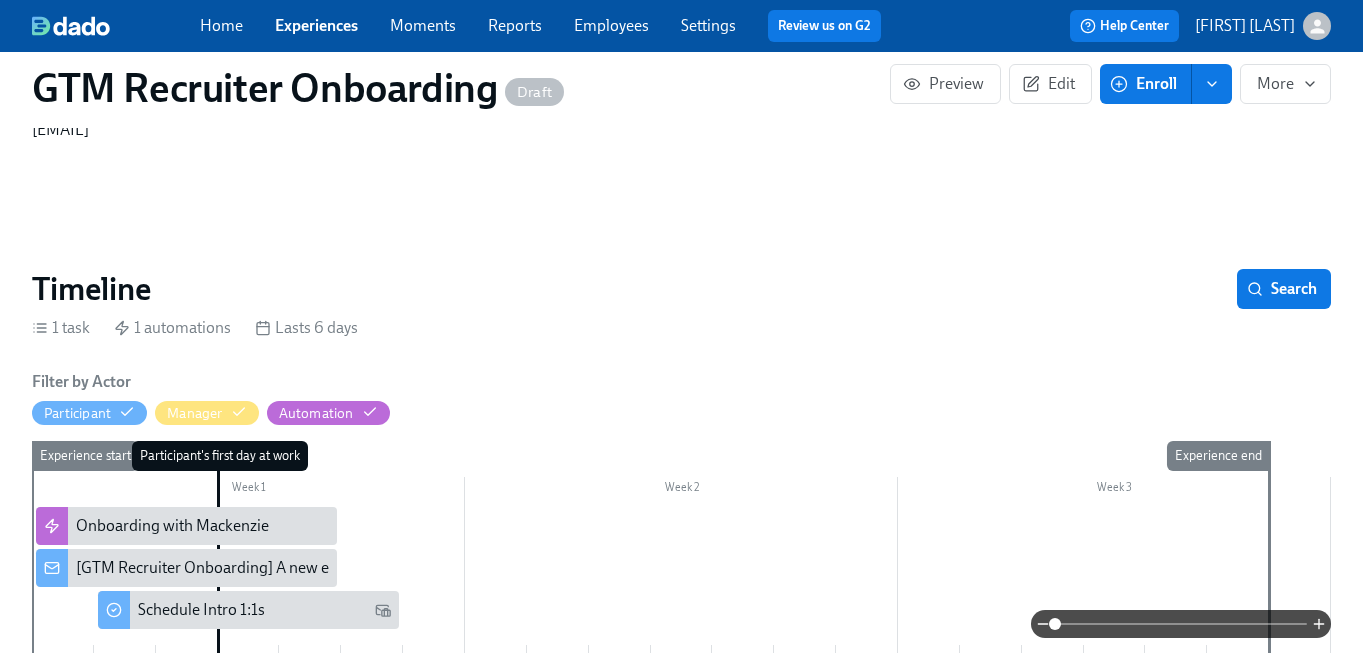 click on "Week 1 Week 2 Week 3 Experience start Participant's first day at work Experience end Onboarding with [PERSON] [GTM Recruiter Onboarding] A new experience starts today! Schedule Intro 1:1s" at bounding box center [681, 551] 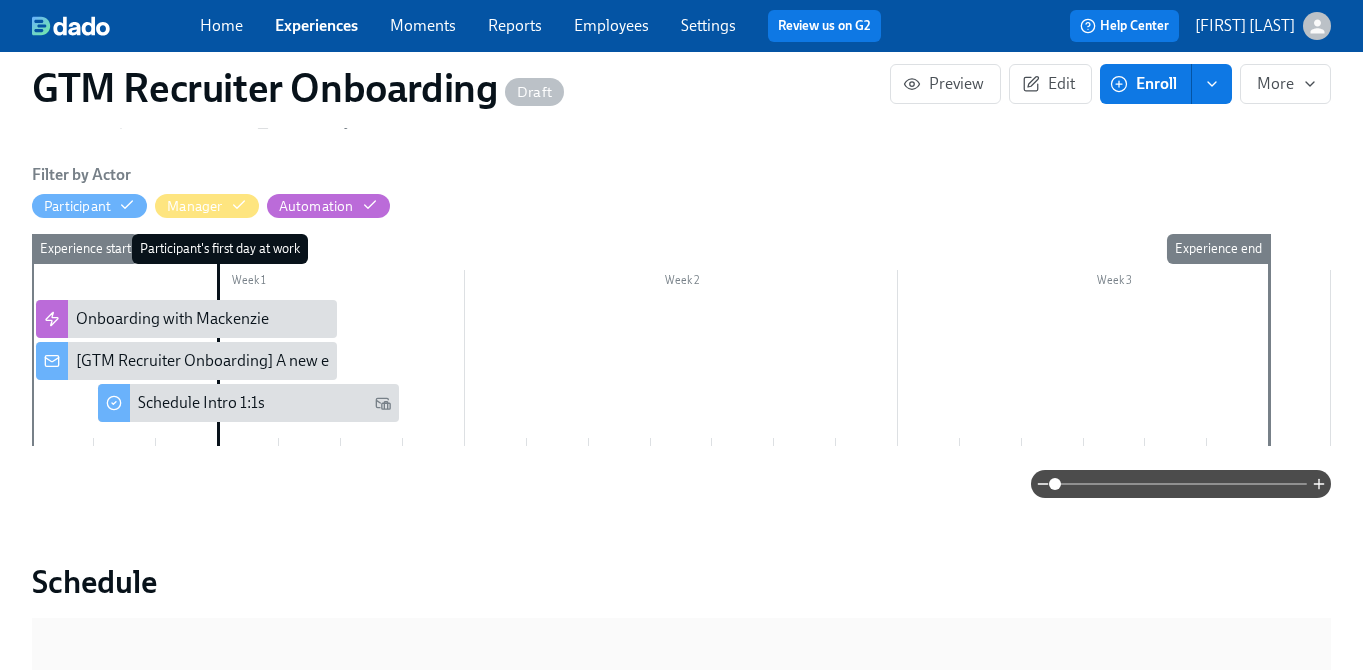 scroll, scrollTop: 336, scrollLeft: 0, axis: vertical 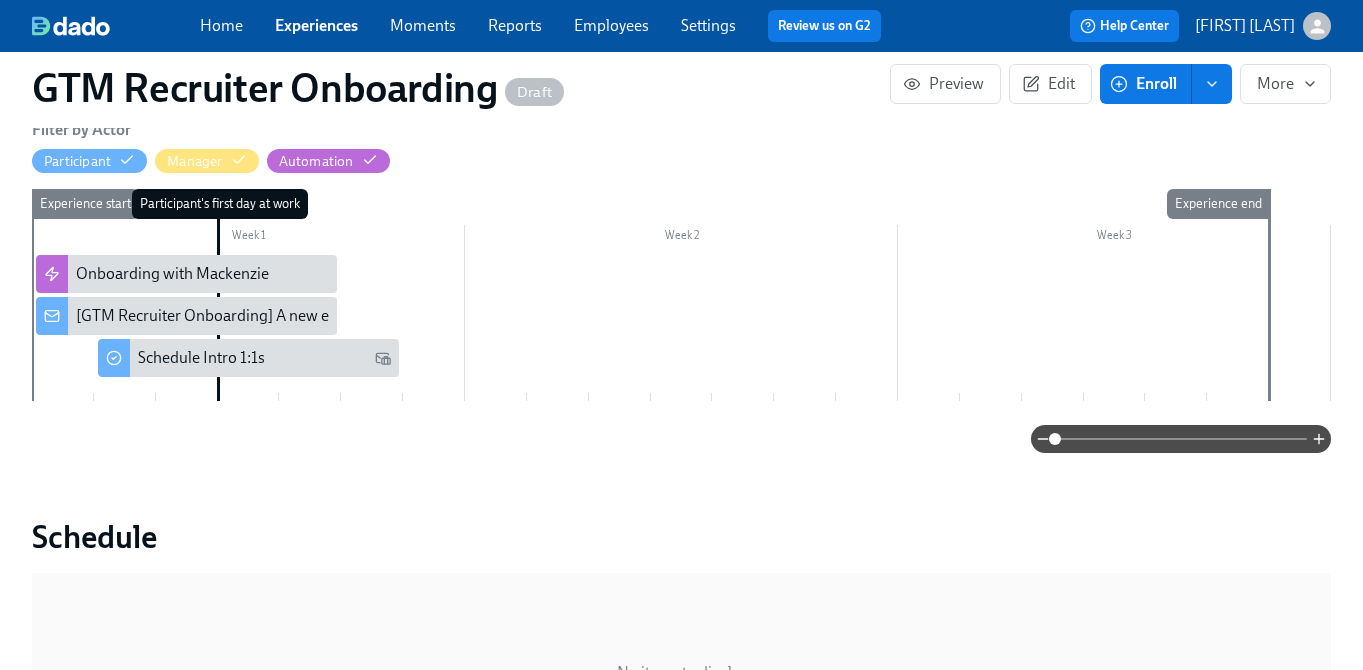 click at bounding box center (681, 318) 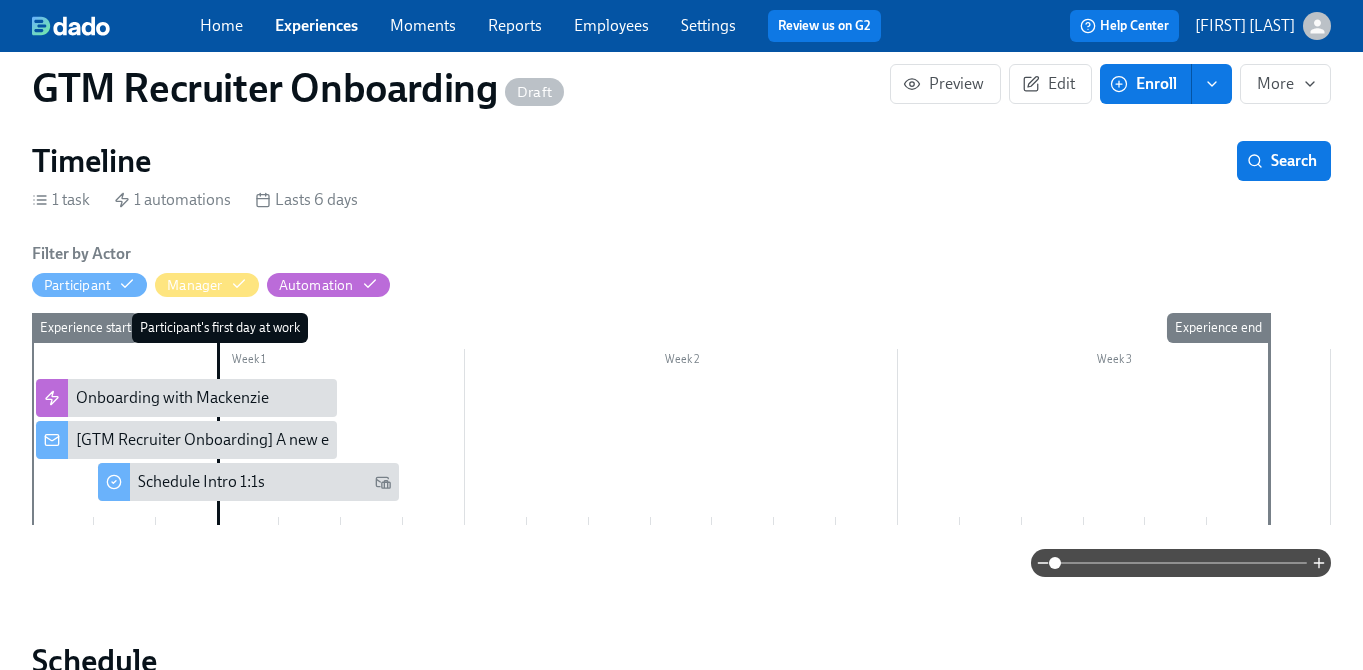 scroll, scrollTop: 197, scrollLeft: 0, axis: vertical 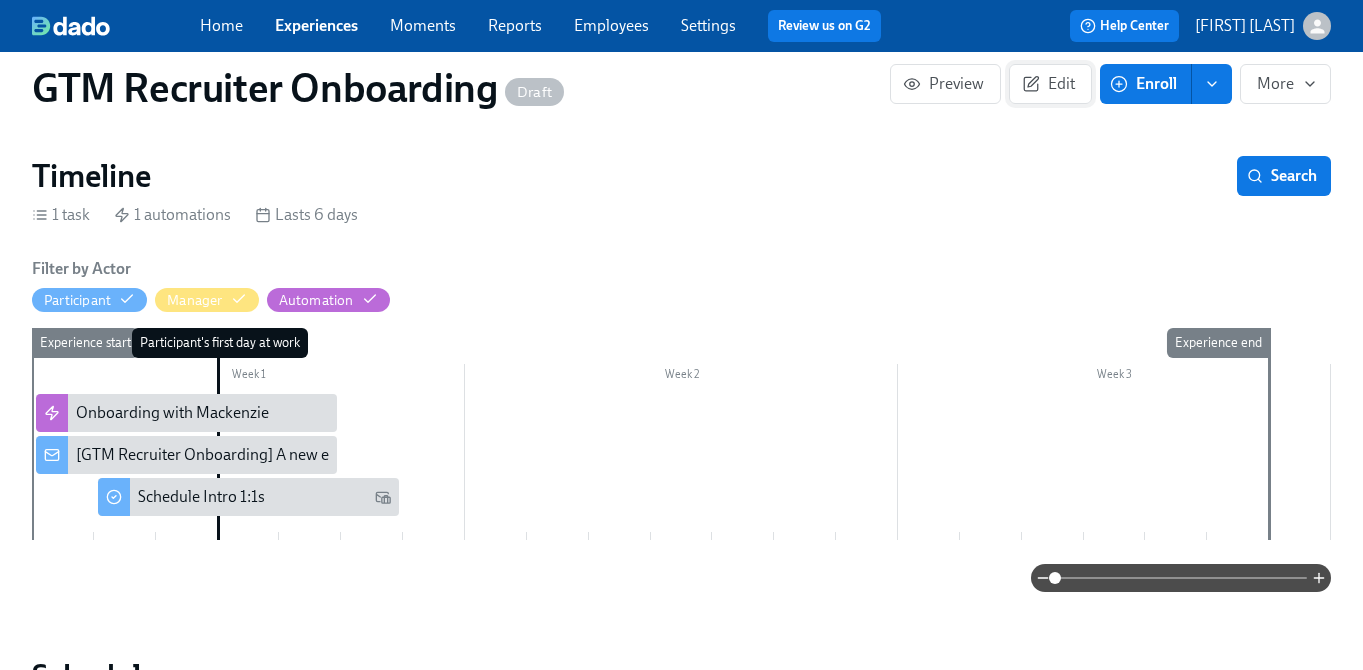 click on "Edit" at bounding box center [1050, 84] 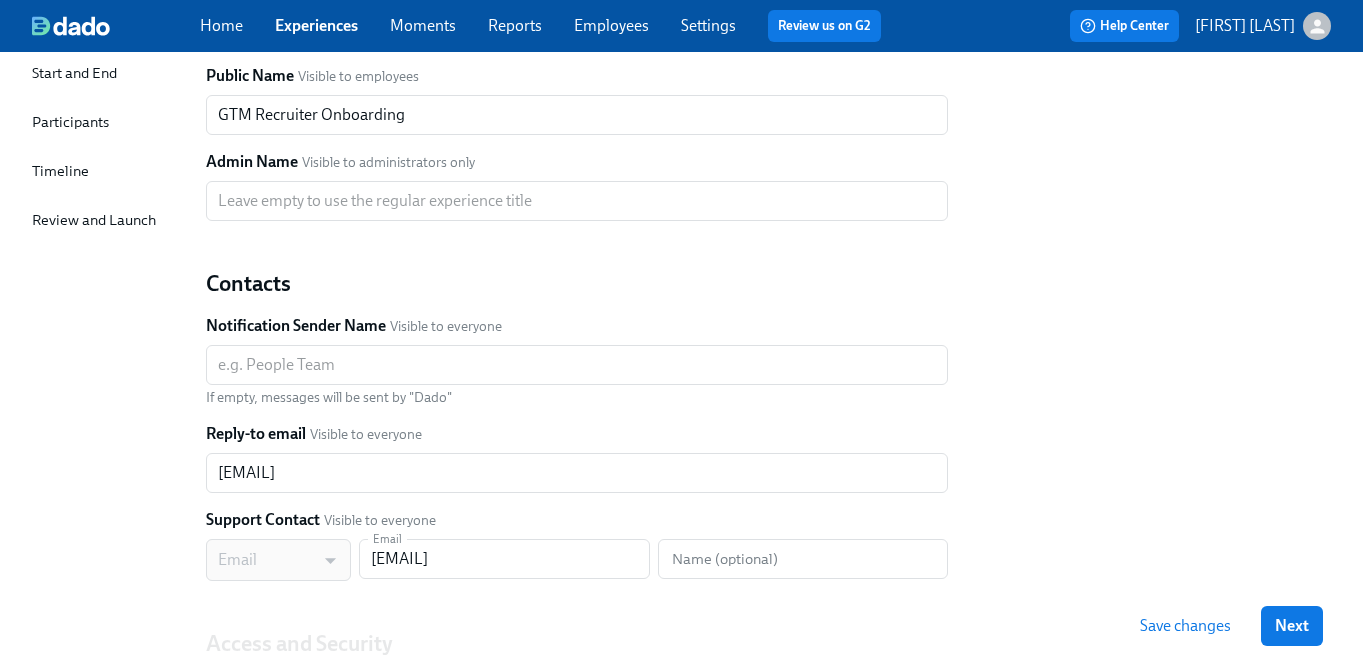 scroll, scrollTop: 0, scrollLeft: 0, axis: both 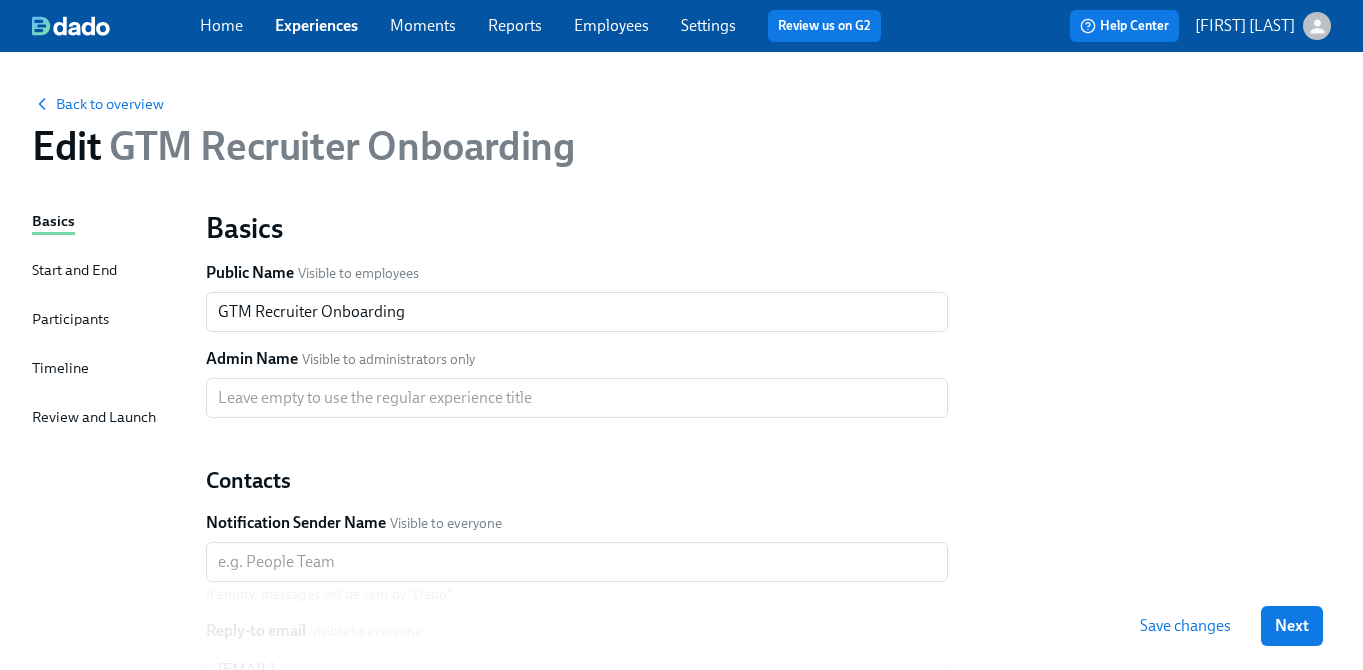click on "Back to overview" at bounding box center [681, 103] 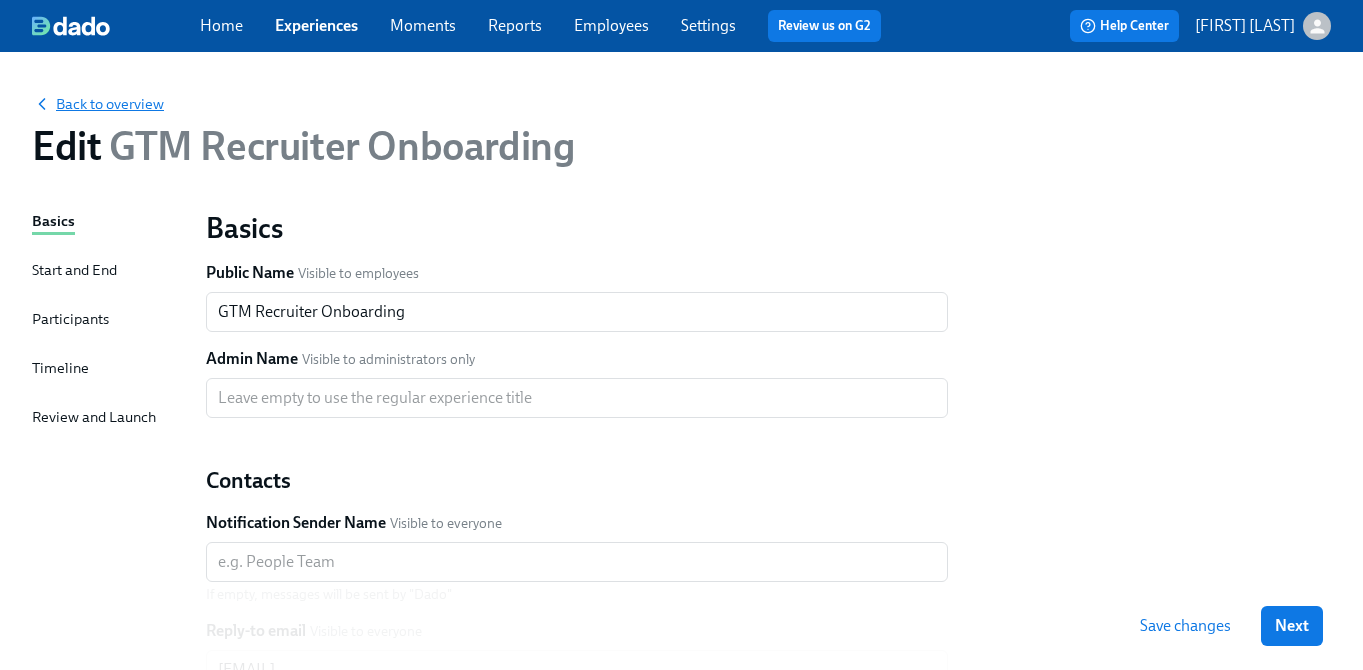 click on "Back to overview" at bounding box center (98, 104) 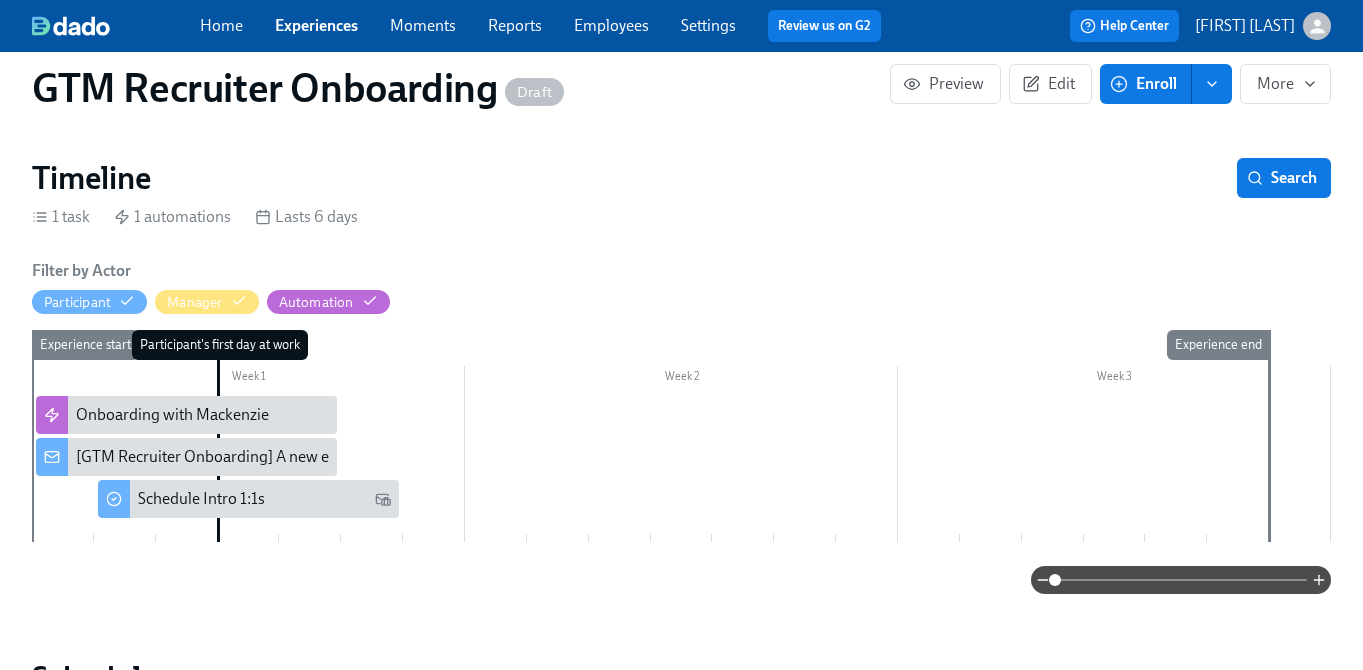 scroll, scrollTop: 196, scrollLeft: 0, axis: vertical 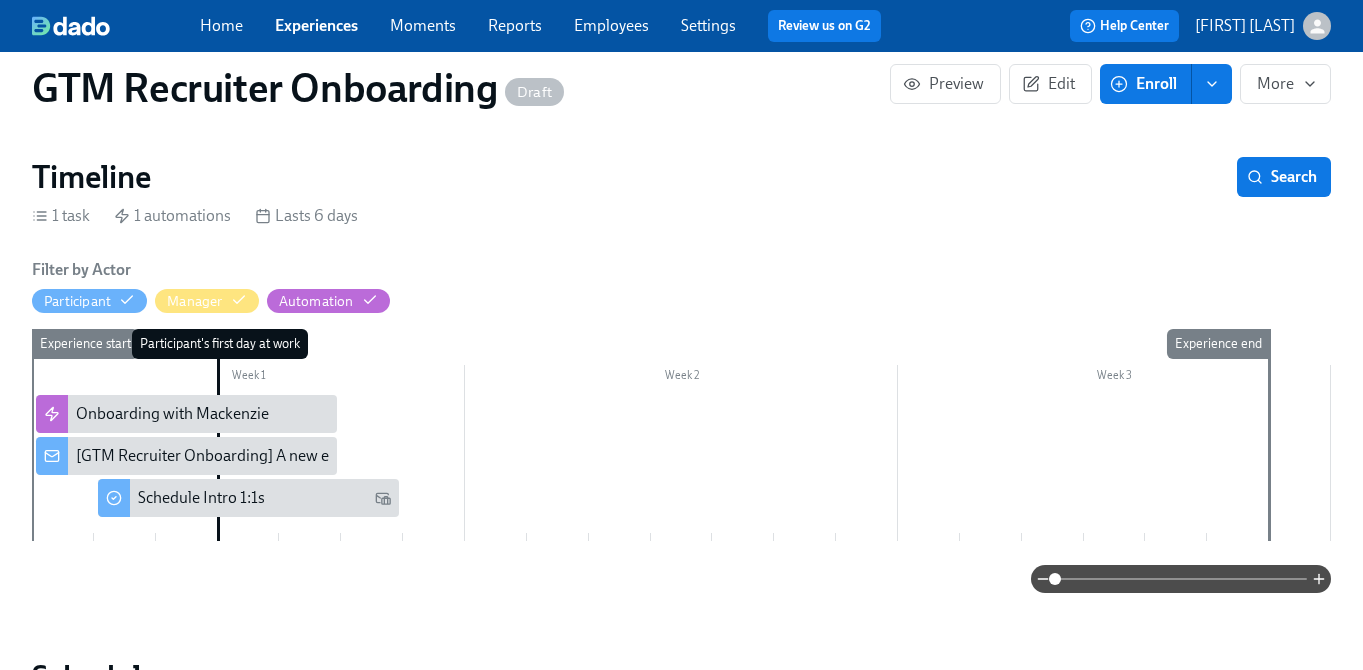 click at bounding box center [681, 458] 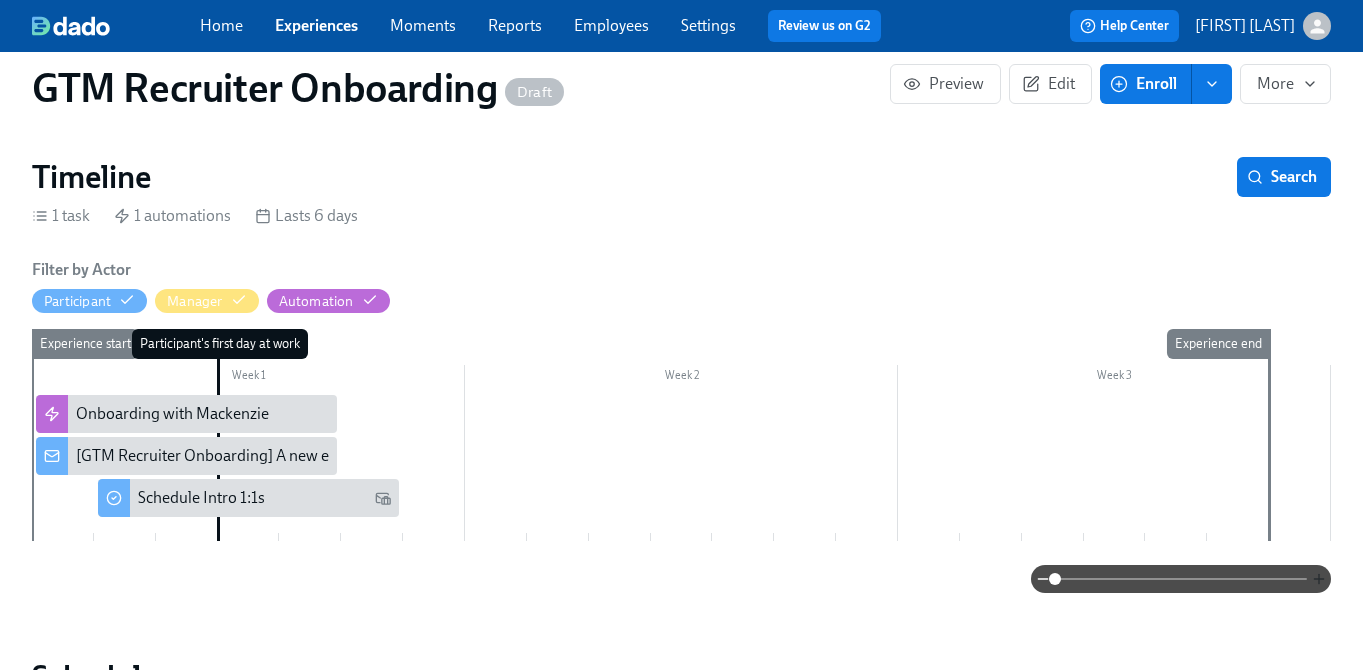 click 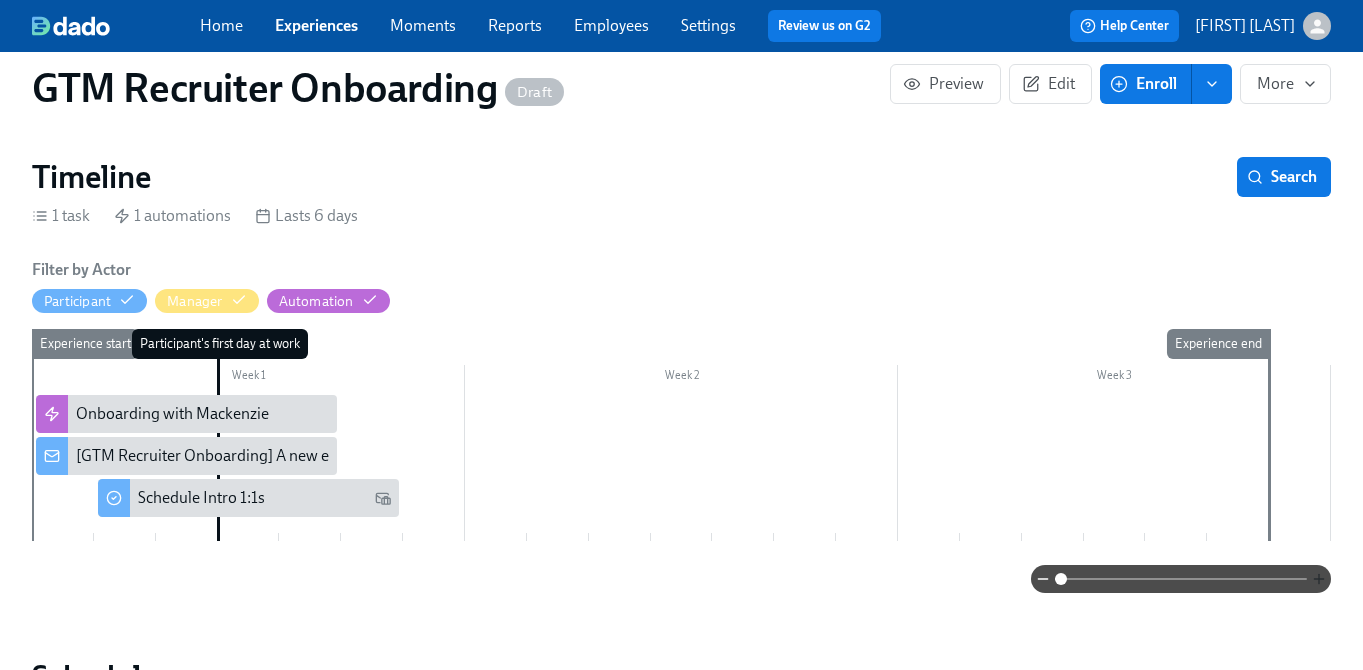 click 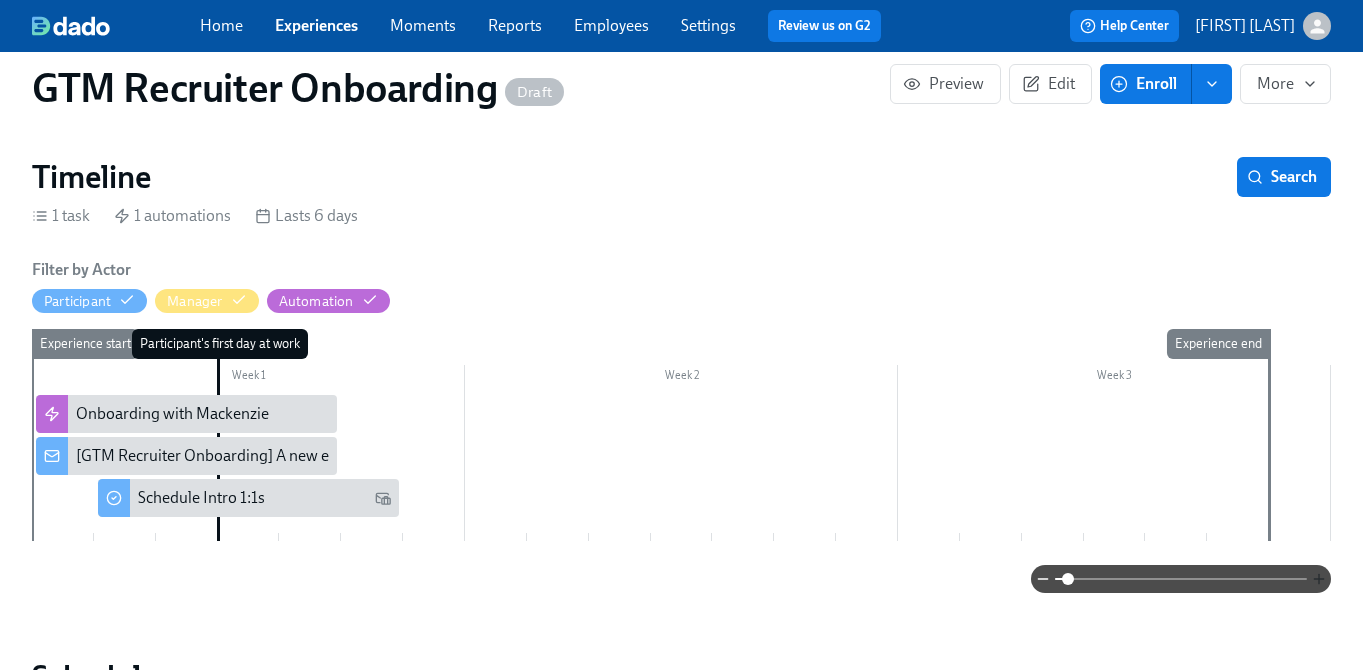 click 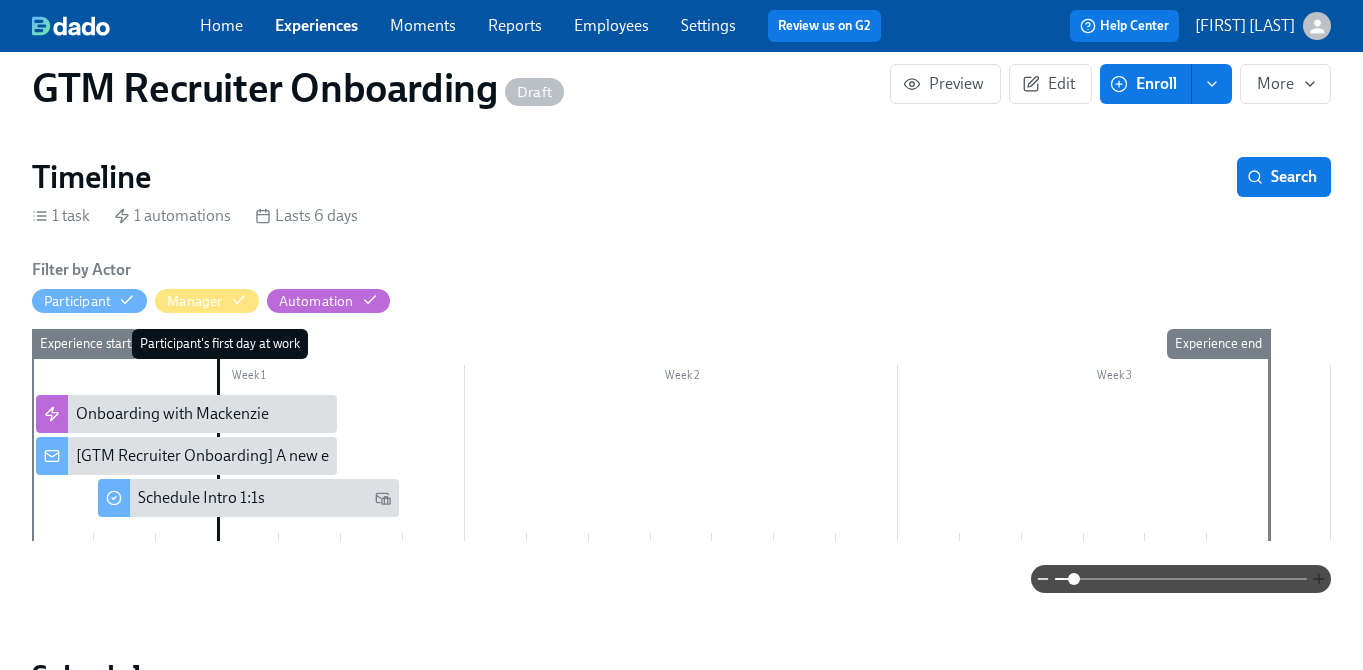 click 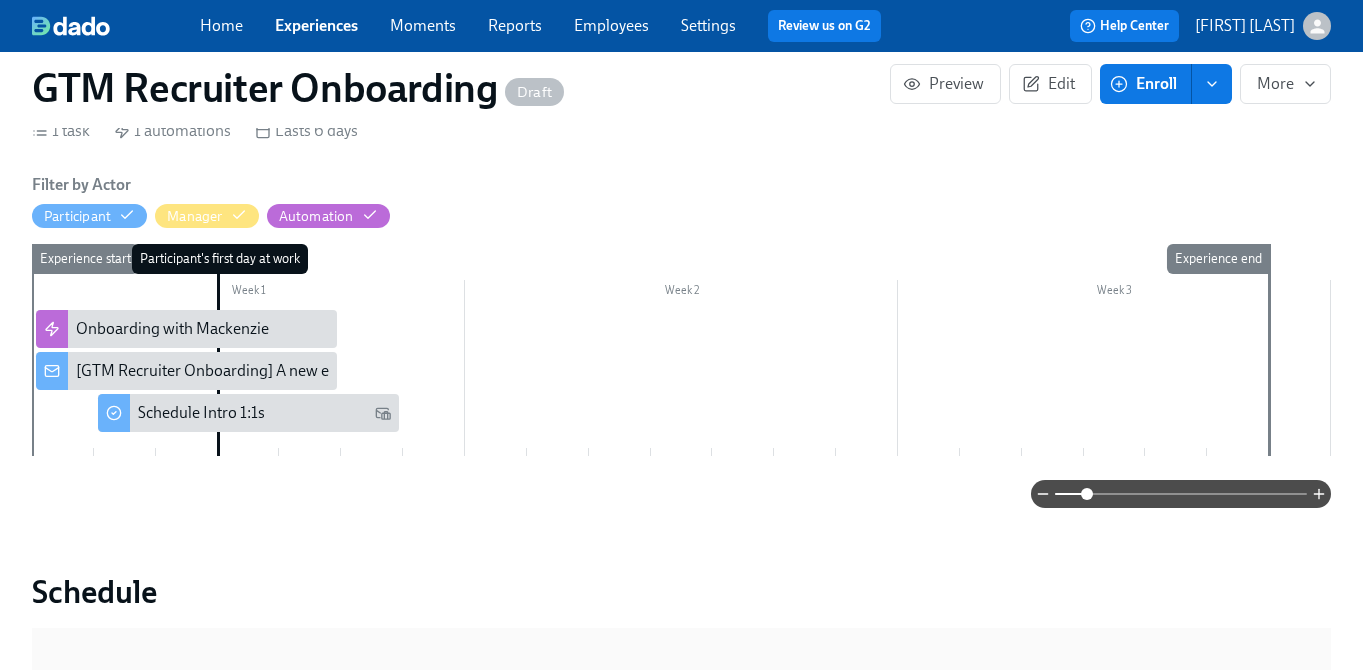 scroll, scrollTop: 303, scrollLeft: 0, axis: vertical 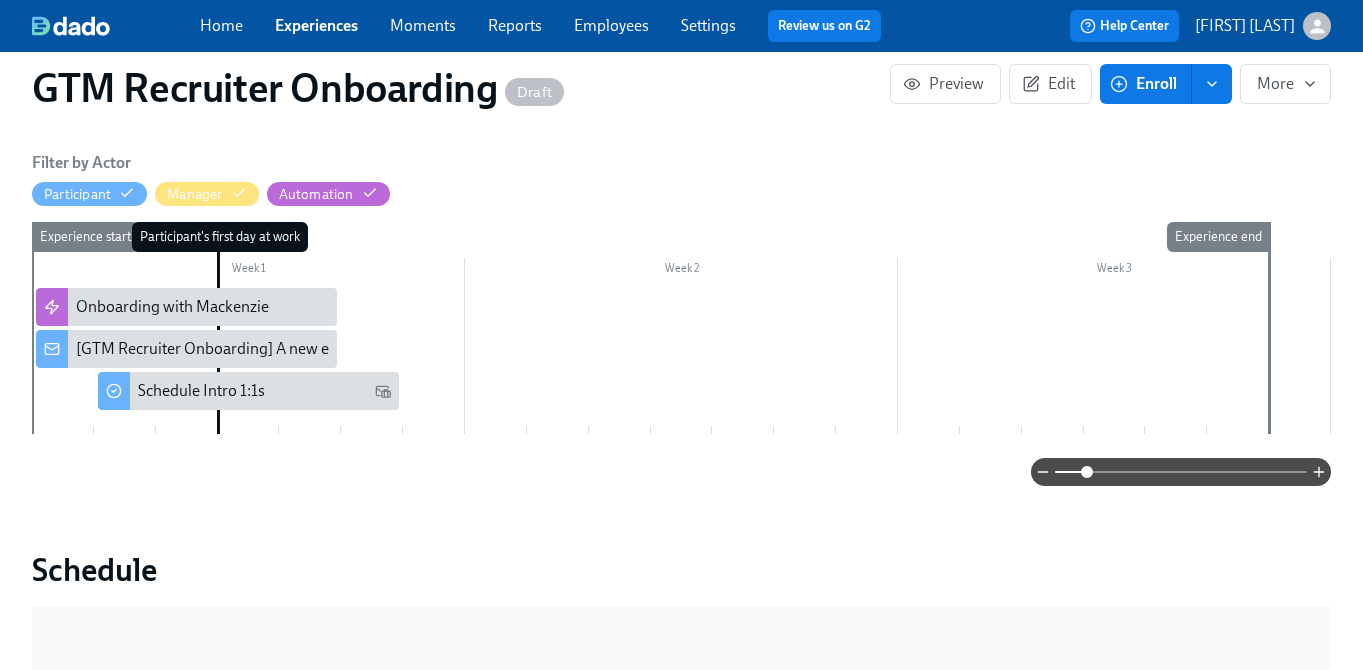 click on "Experience start" at bounding box center [62, 328] 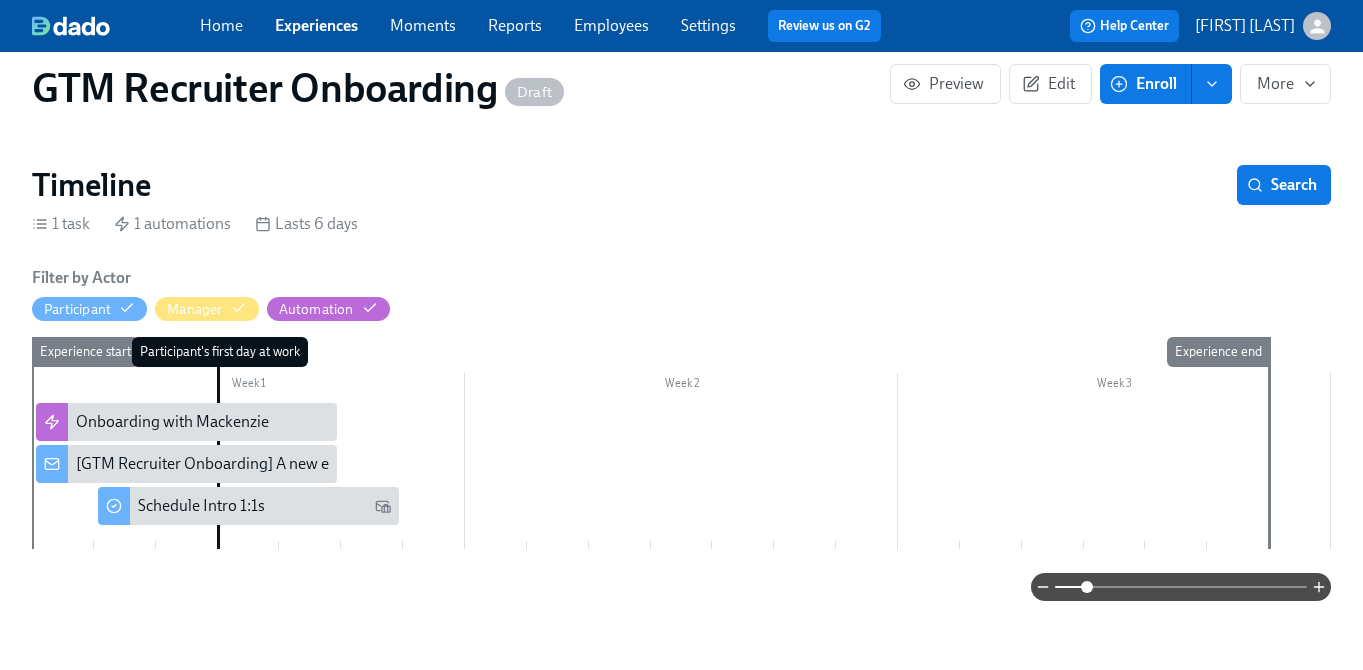 scroll, scrollTop: 189, scrollLeft: 0, axis: vertical 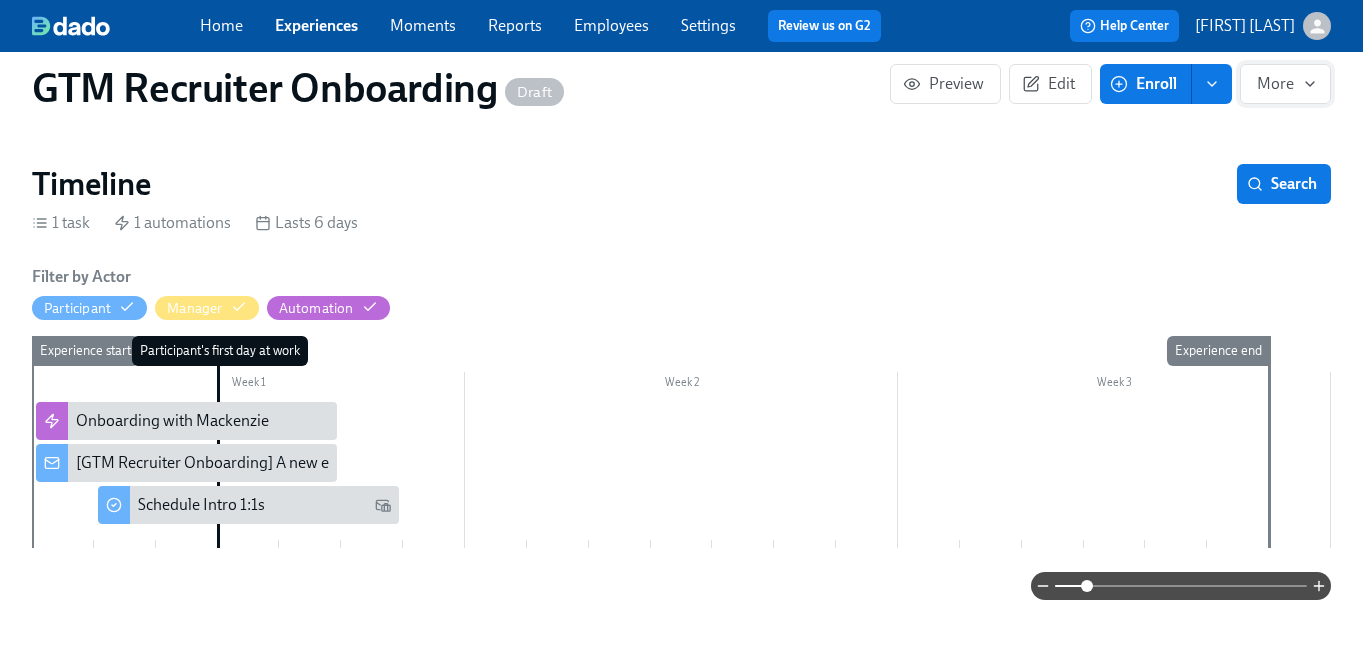 click on "More" at bounding box center [1285, 84] 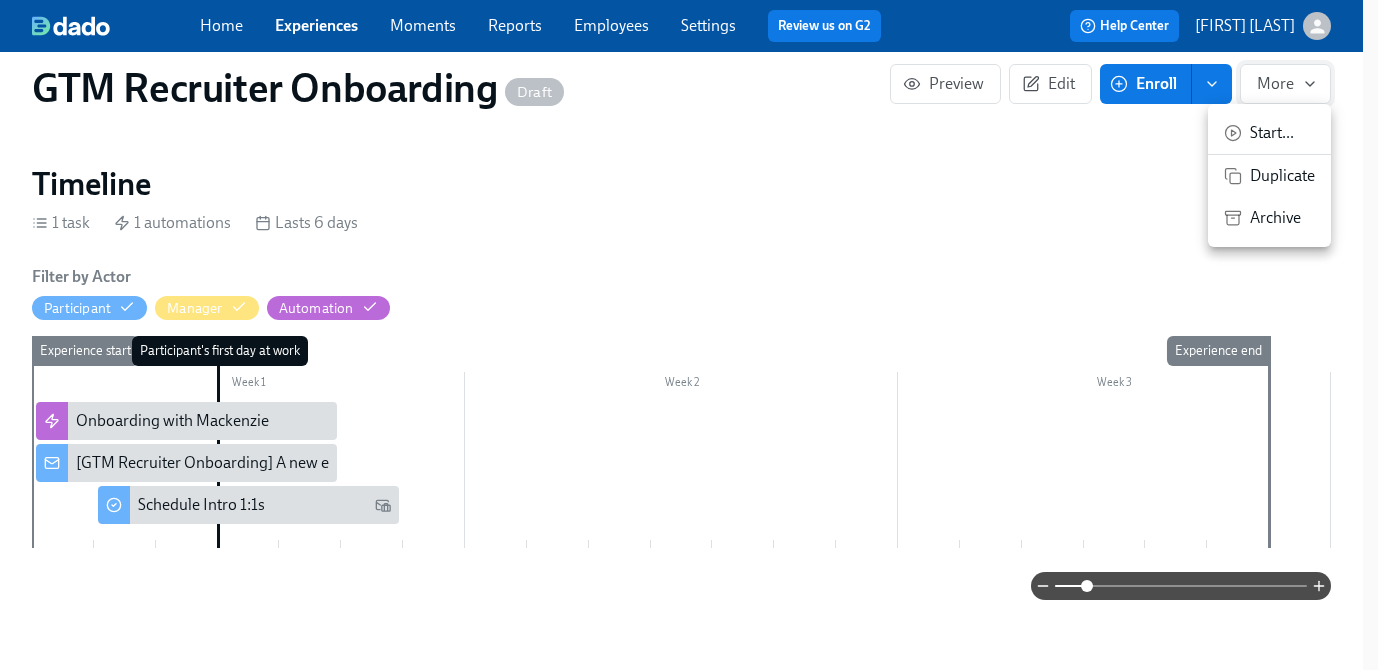 click at bounding box center (689, 335) 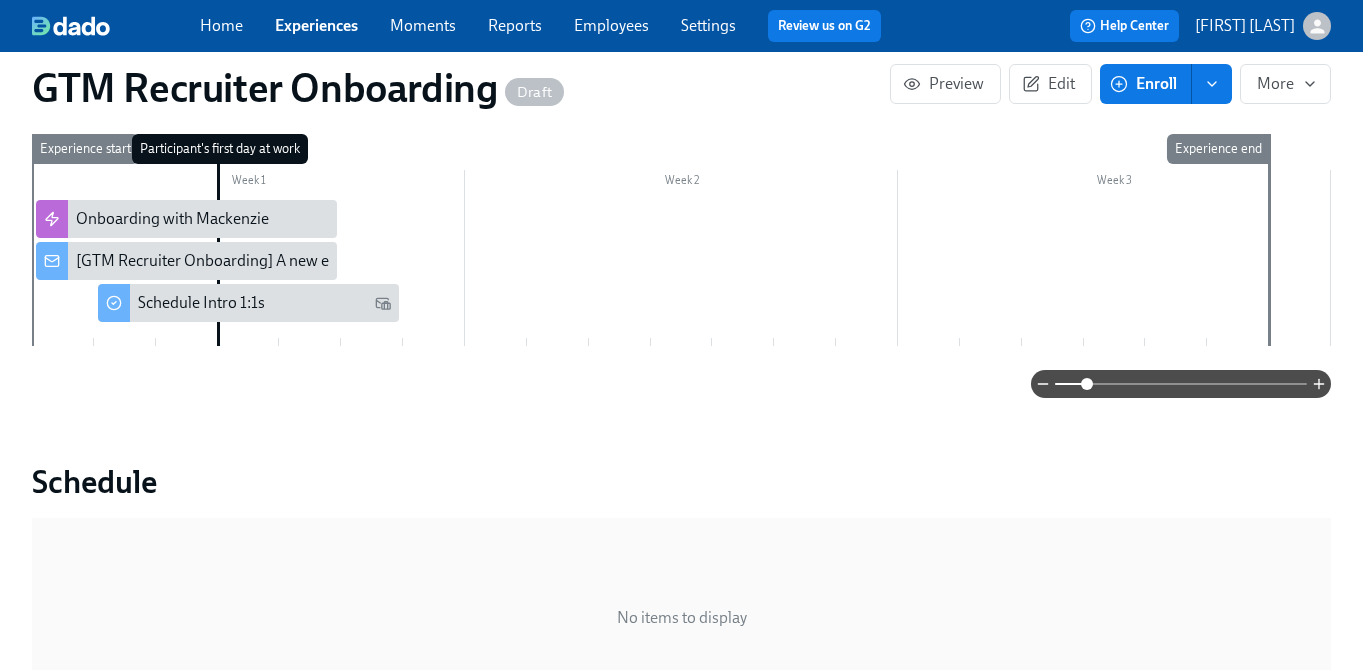 scroll, scrollTop: 393, scrollLeft: 0, axis: vertical 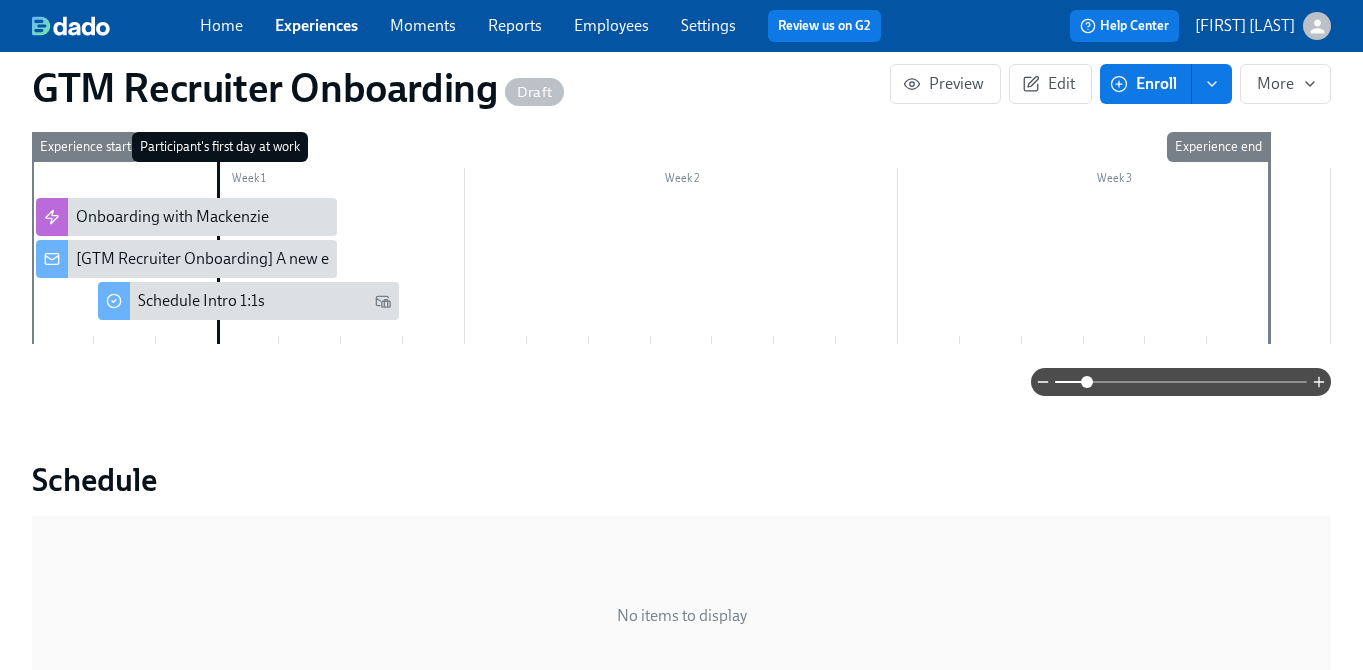 click at bounding box center (681, 261) 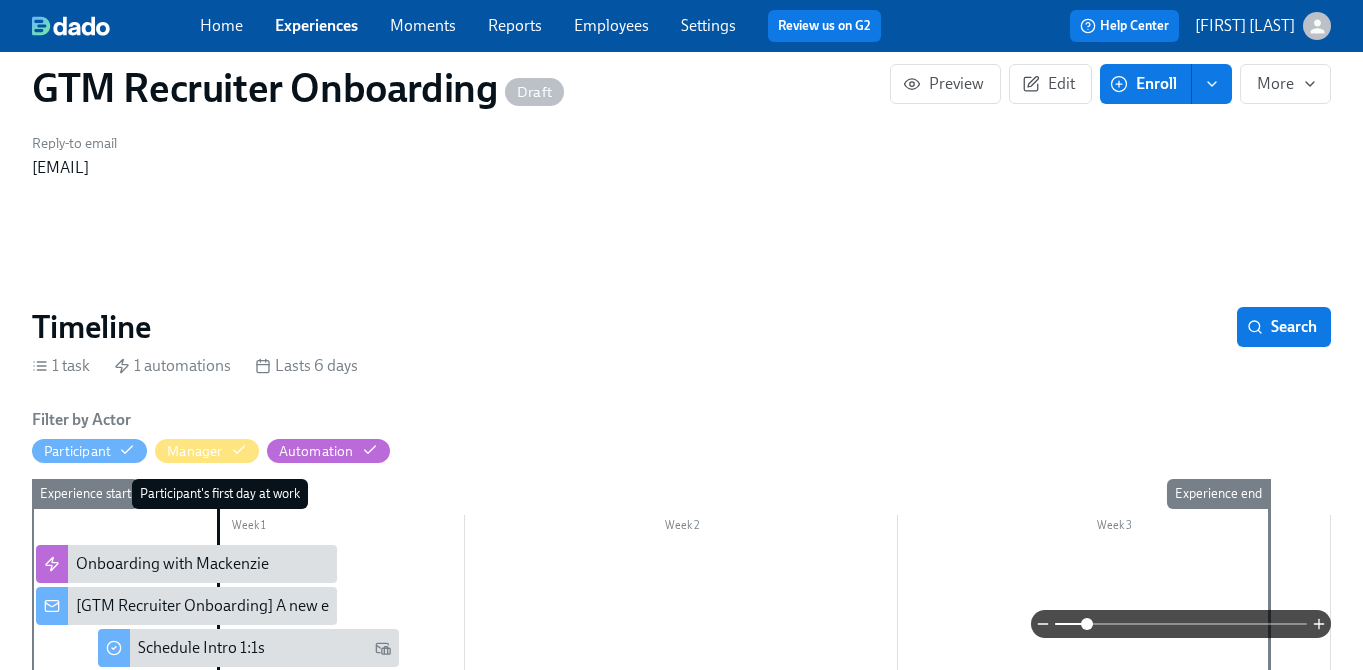 scroll, scrollTop: 0, scrollLeft: 0, axis: both 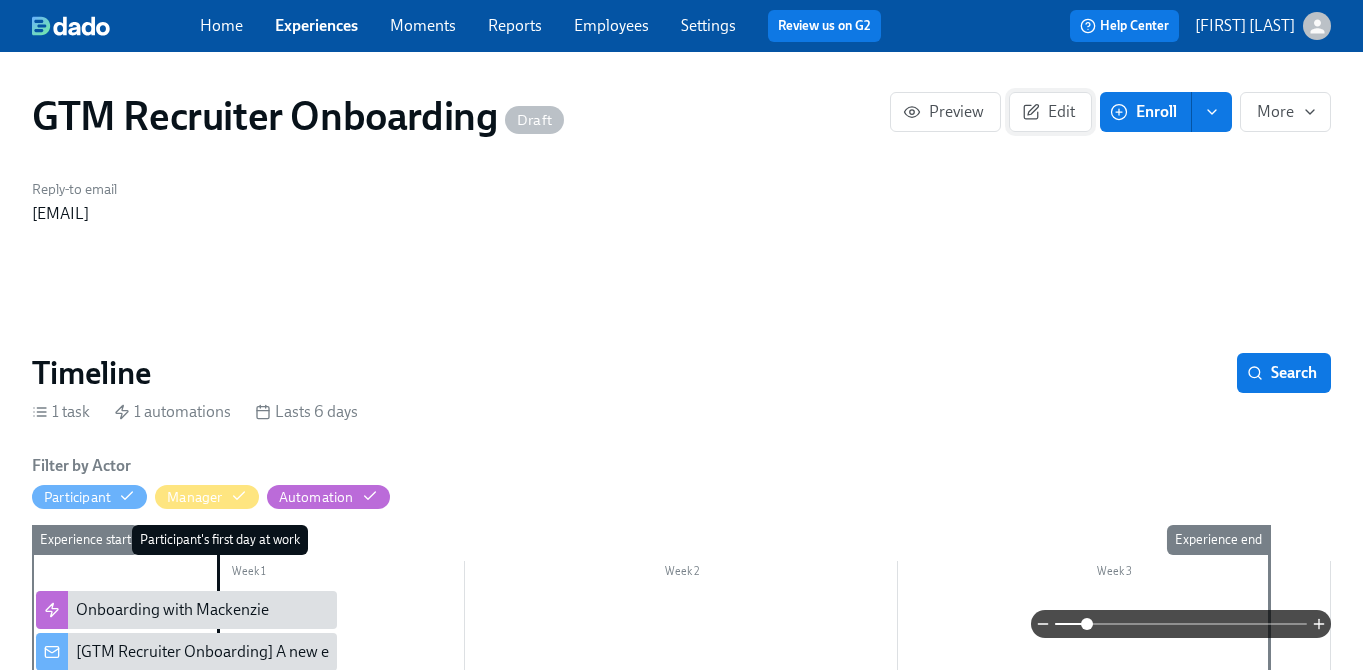 click on "Edit" at bounding box center (1050, 112) 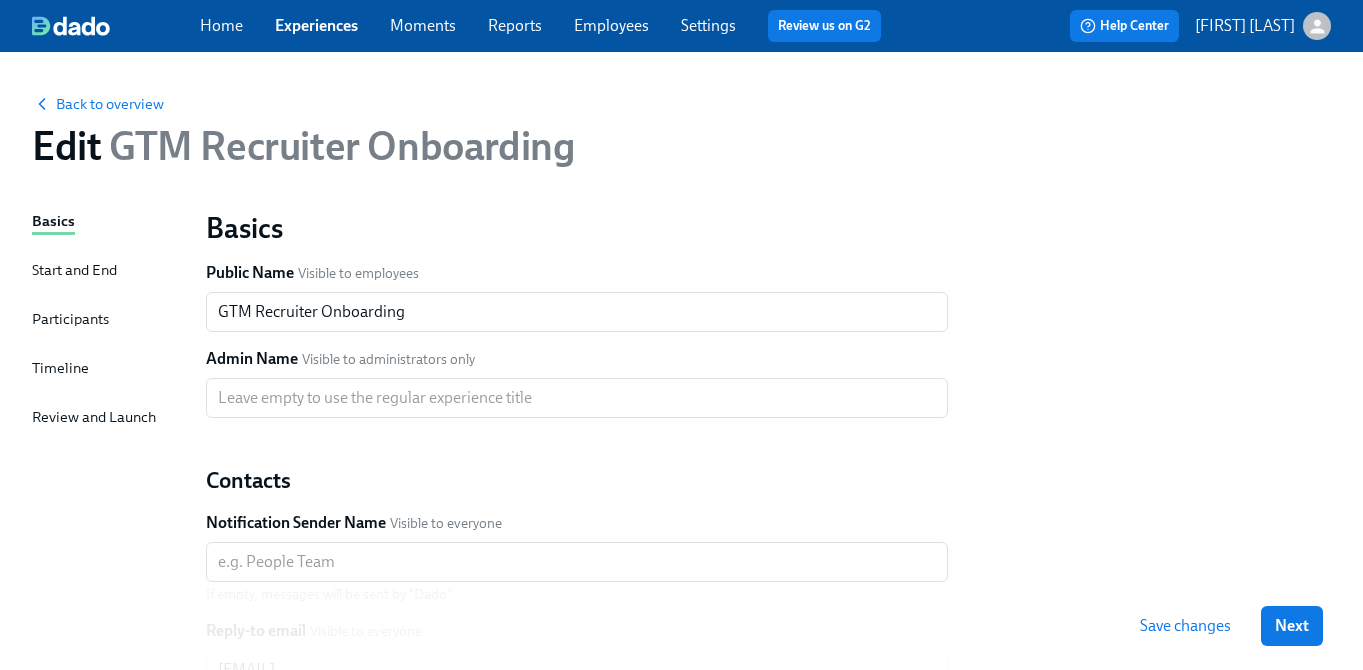 click on "Start and End" at bounding box center (74, 270) 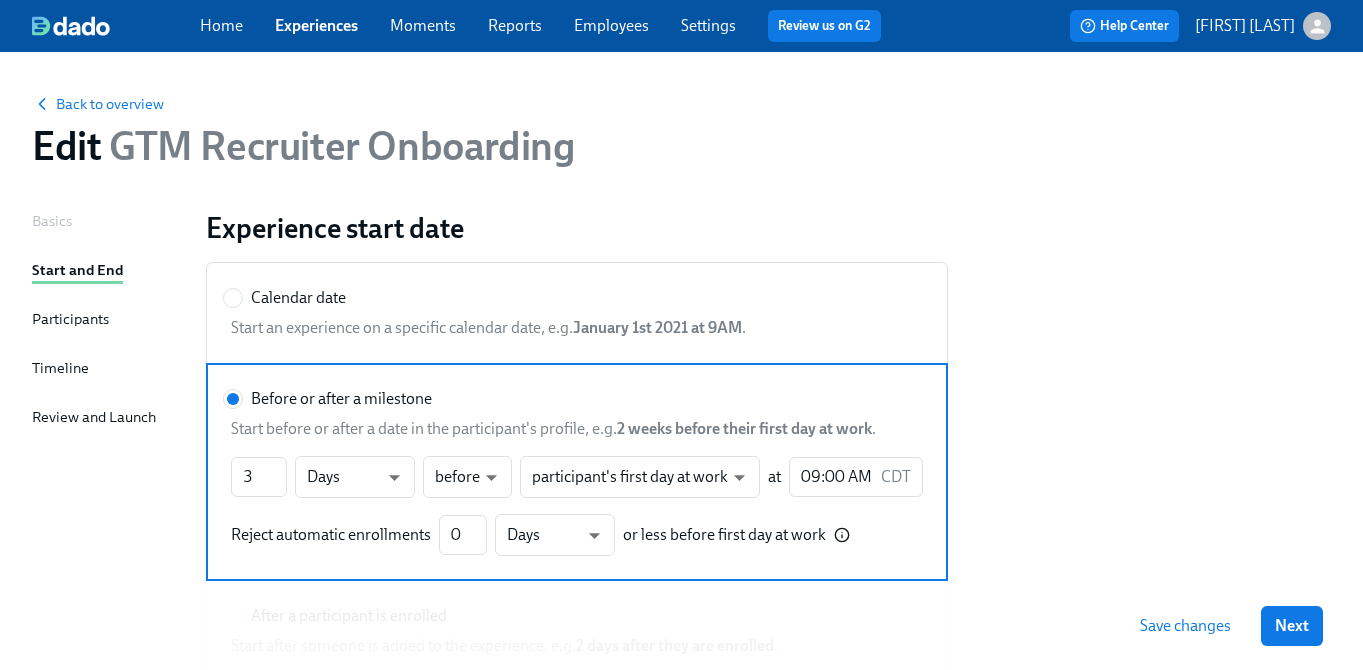 click on "Participants" at bounding box center [70, 319] 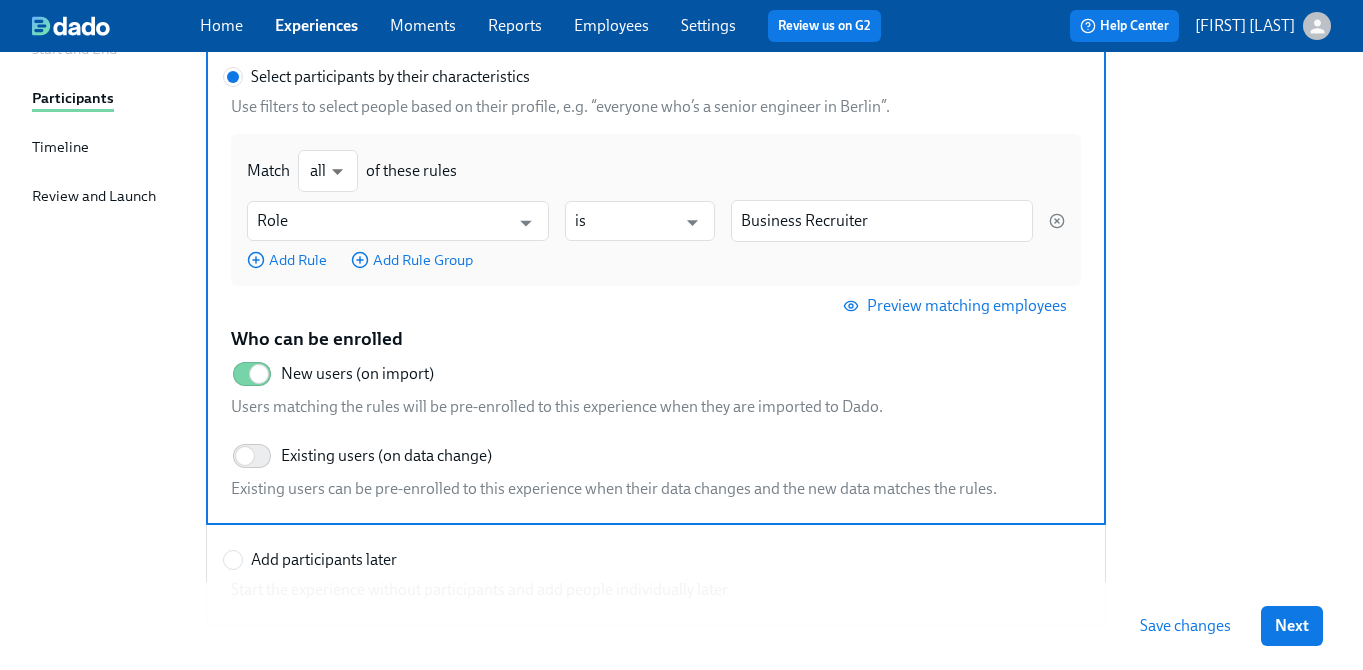 scroll, scrollTop: 188, scrollLeft: 0, axis: vertical 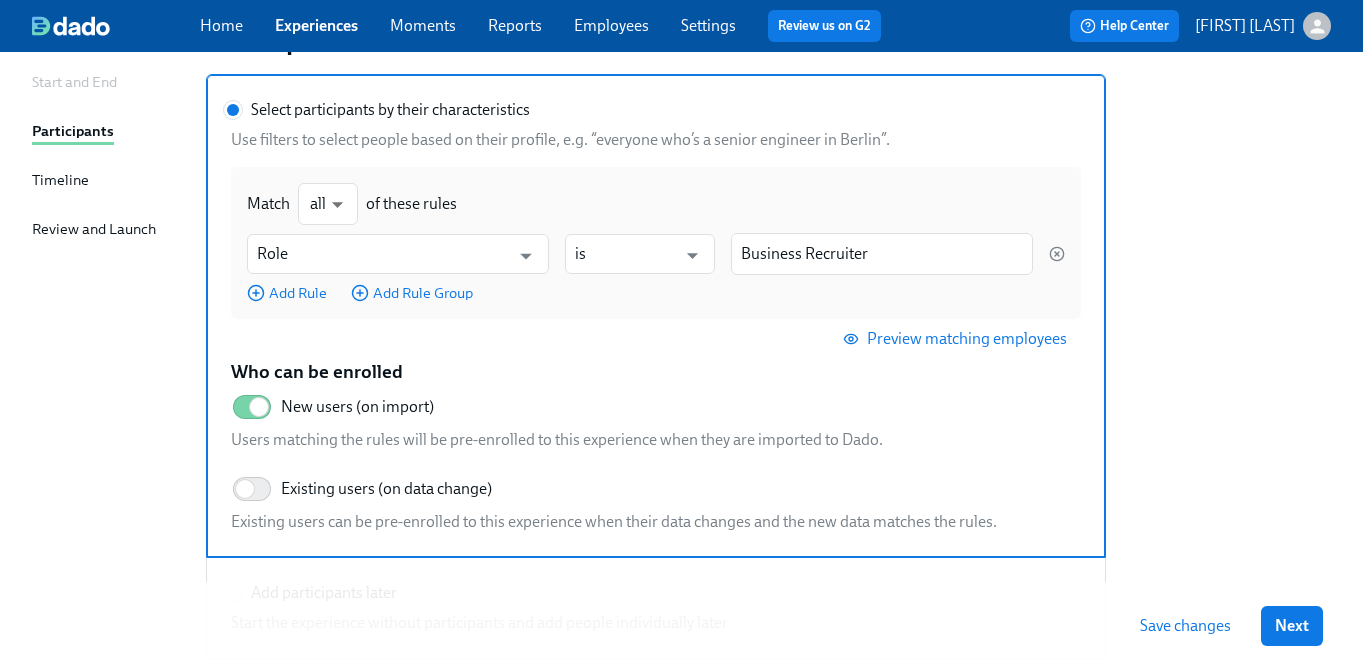 click on "Timeline" at bounding box center [60, 180] 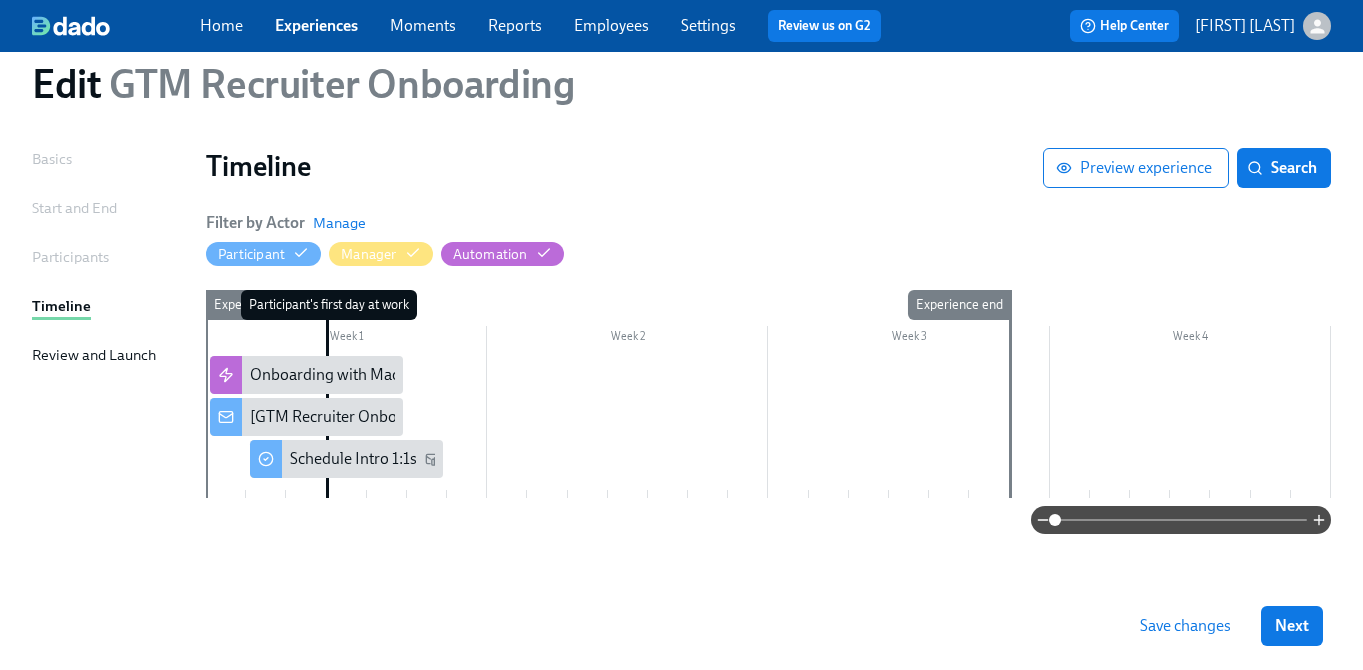 click on "Review and Launch" at bounding box center (94, 355) 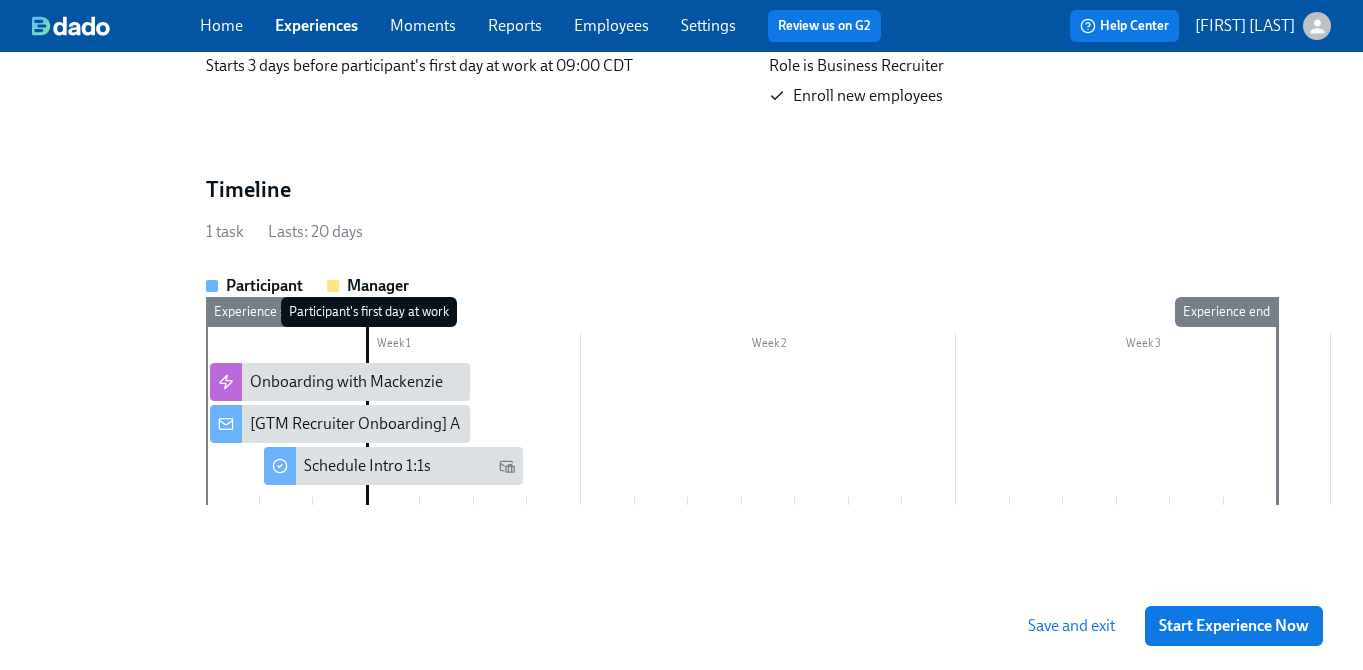 scroll, scrollTop: 435, scrollLeft: 0, axis: vertical 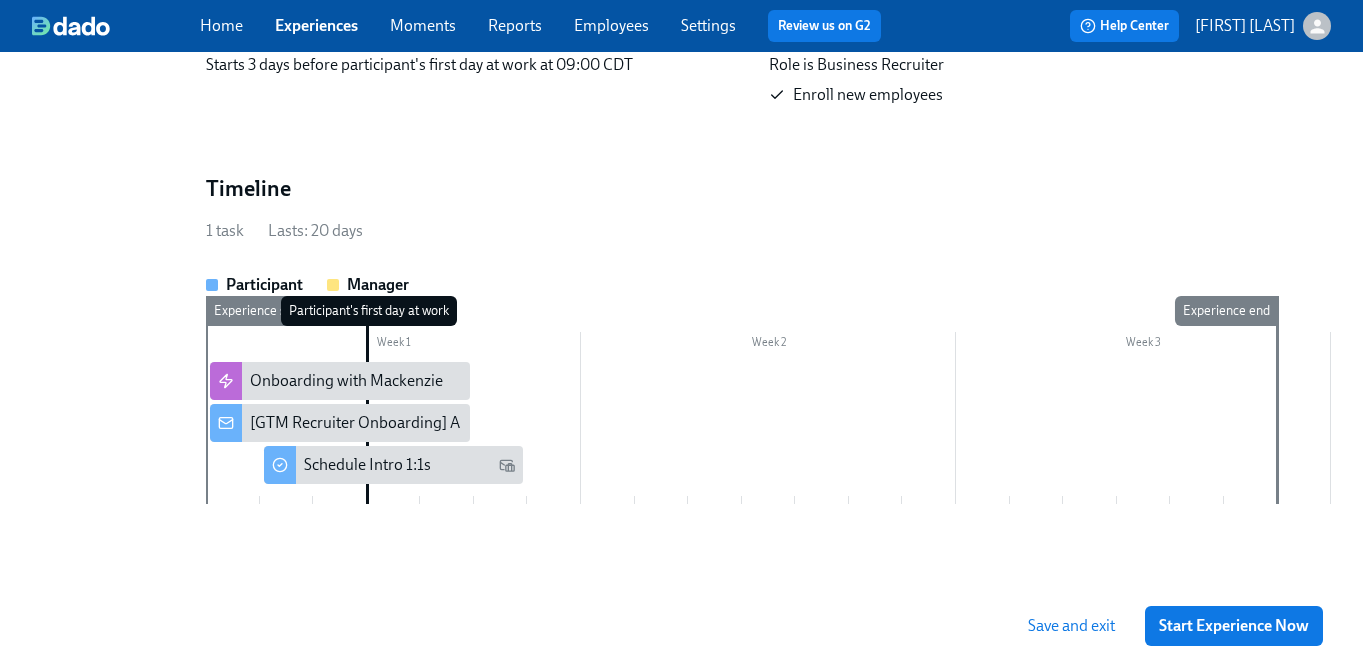 click on "Save and exit" at bounding box center (1071, 626) 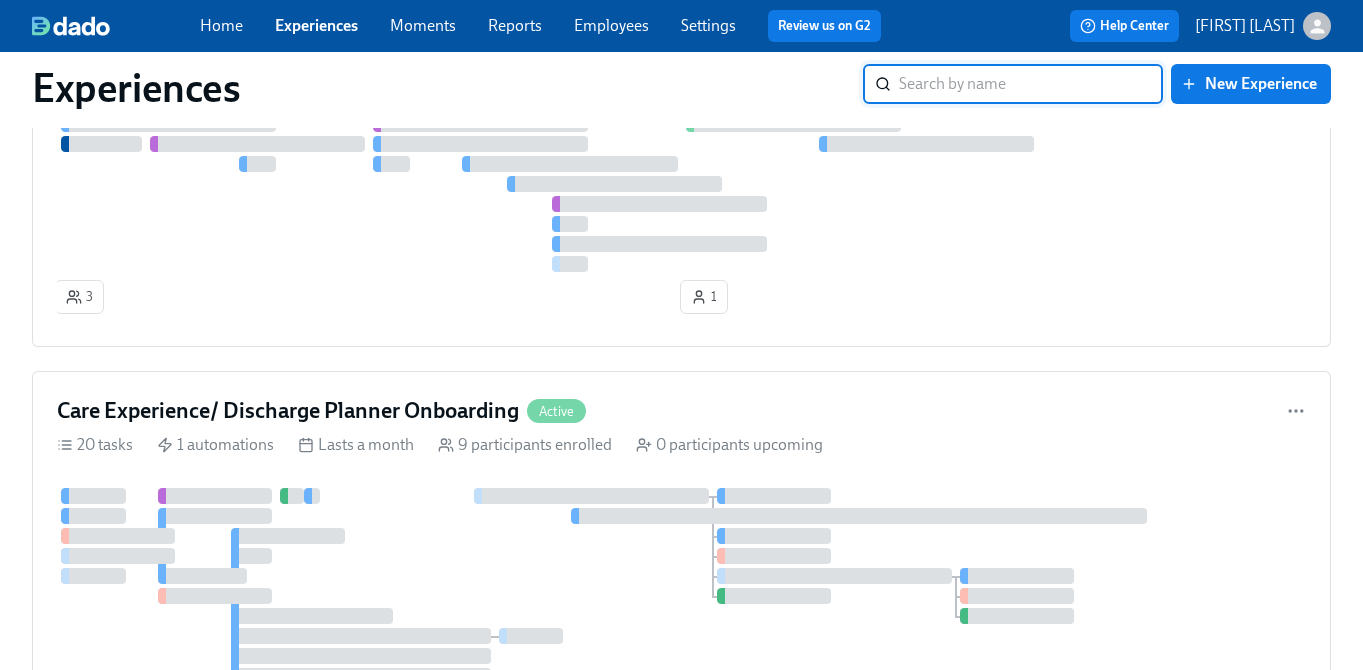 scroll, scrollTop: 0, scrollLeft: 0, axis: both 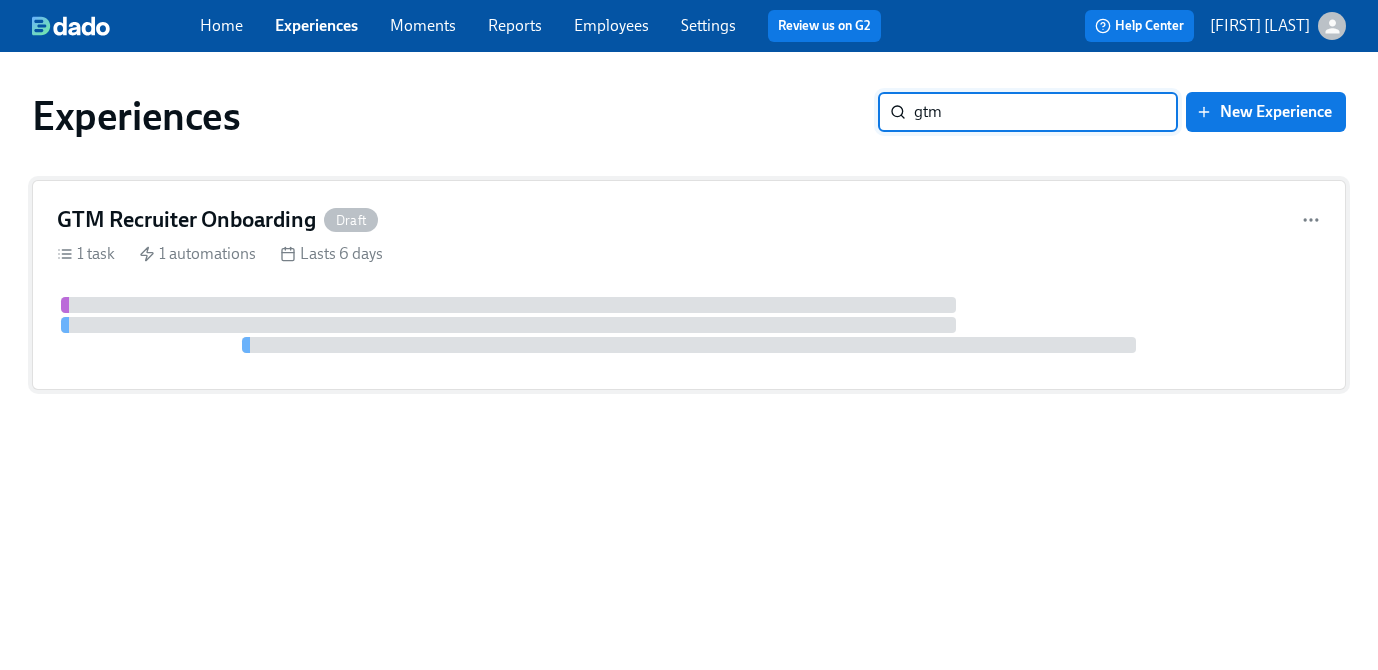 type on "gtm" 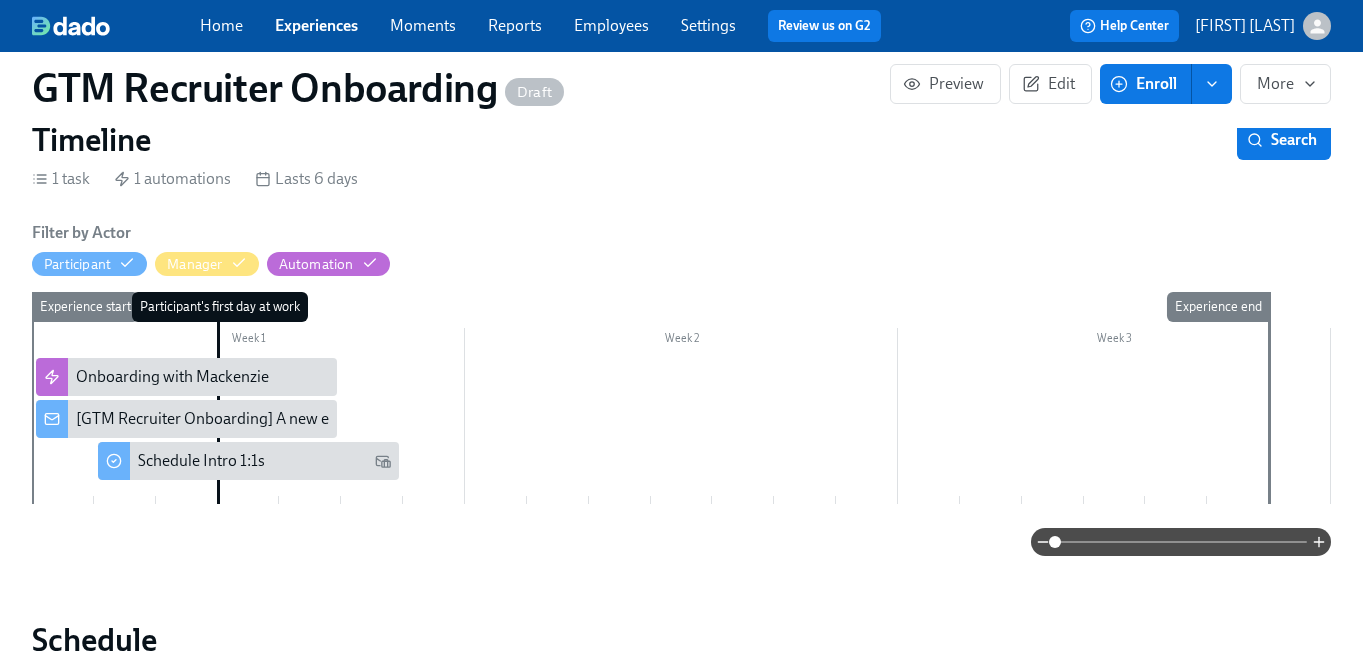 scroll, scrollTop: 236, scrollLeft: 0, axis: vertical 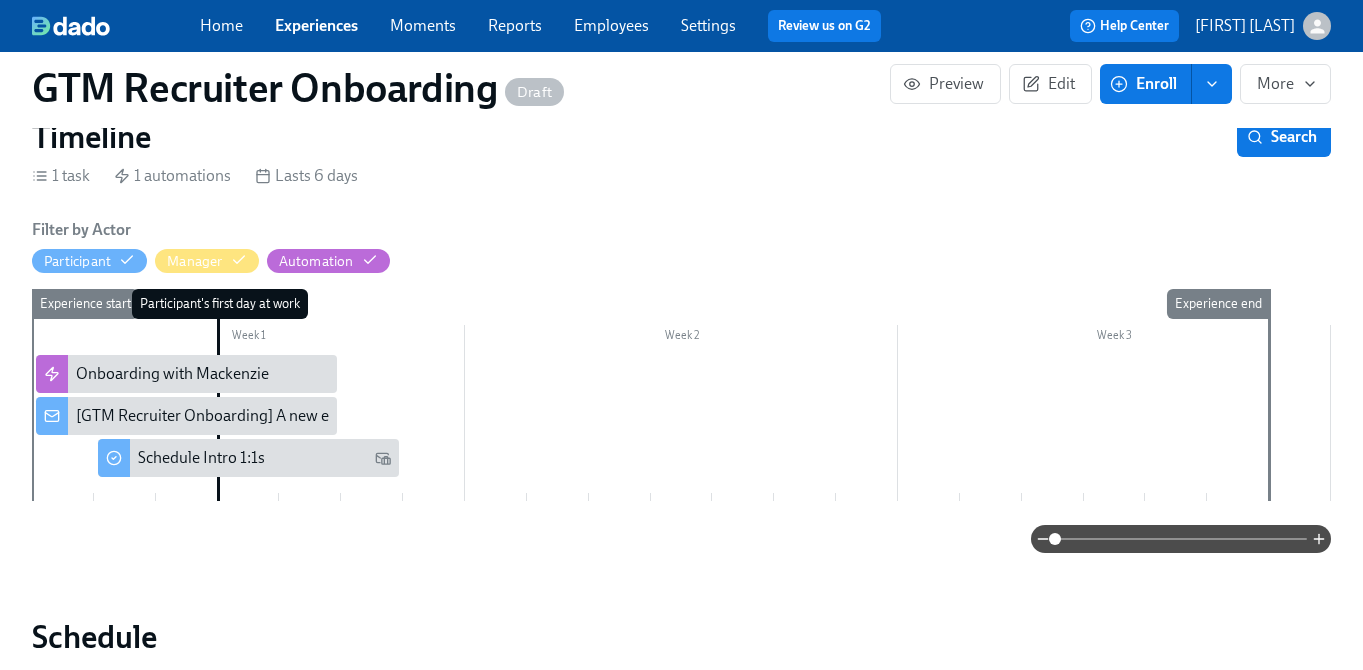 click at bounding box center (681, 418) 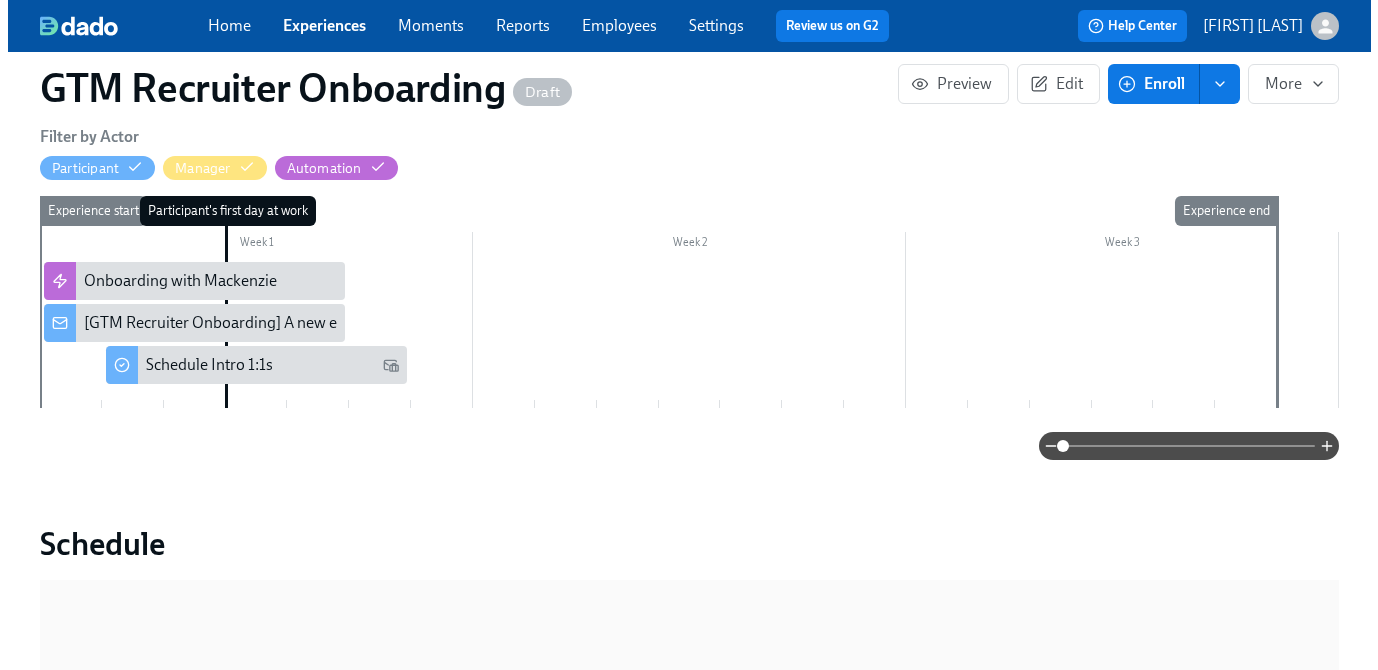 scroll, scrollTop: 291, scrollLeft: 0, axis: vertical 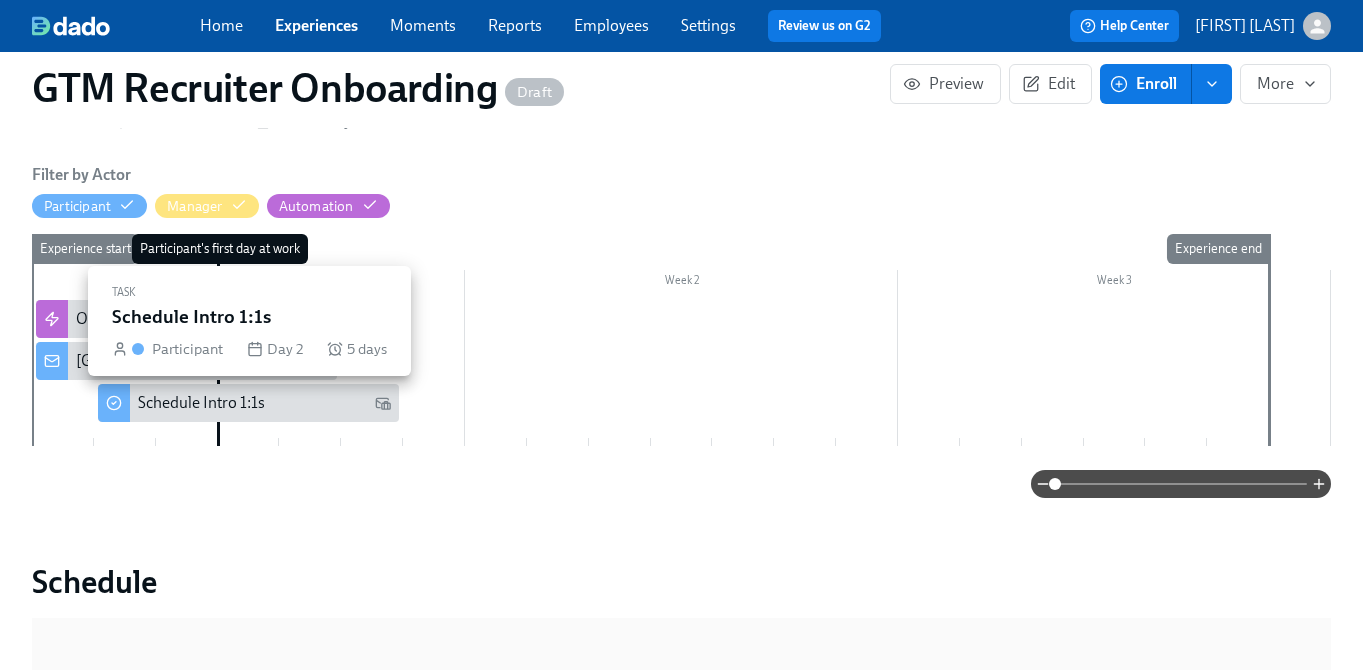 click on "Schedule Intro 1:1s" at bounding box center [201, 403] 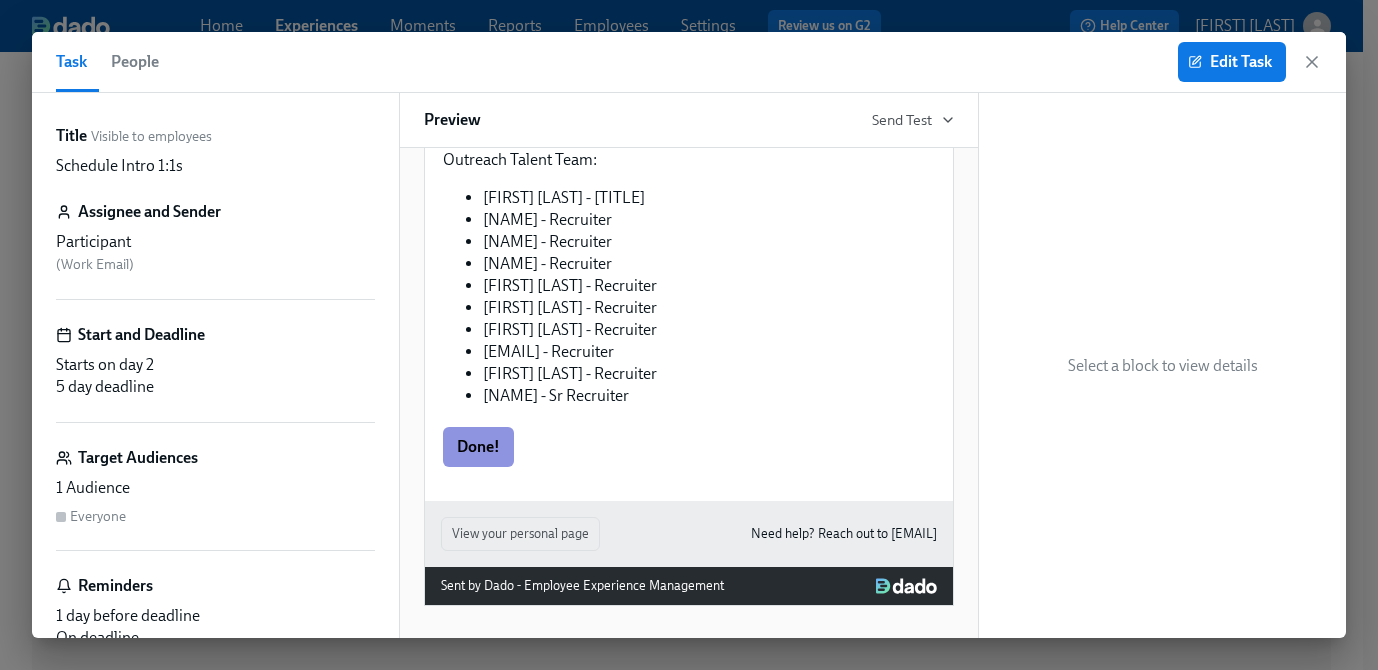 scroll, scrollTop: 0, scrollLeft: 0, axis: both 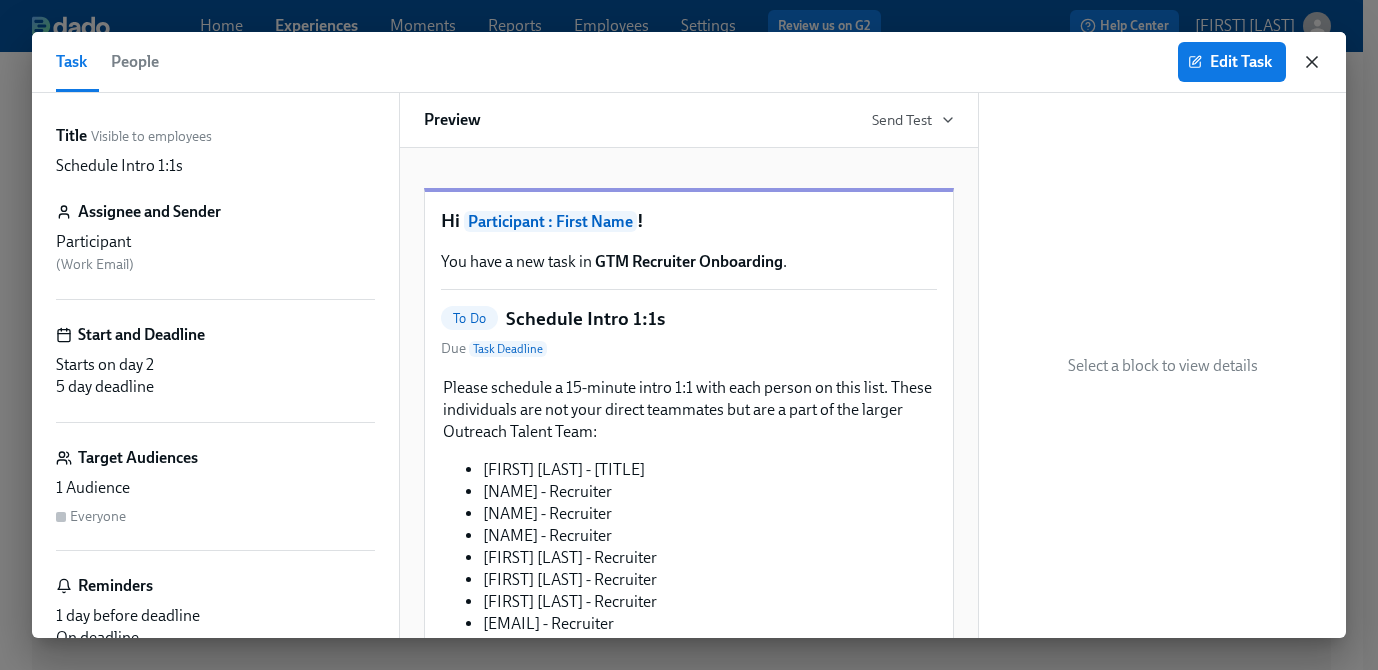 click 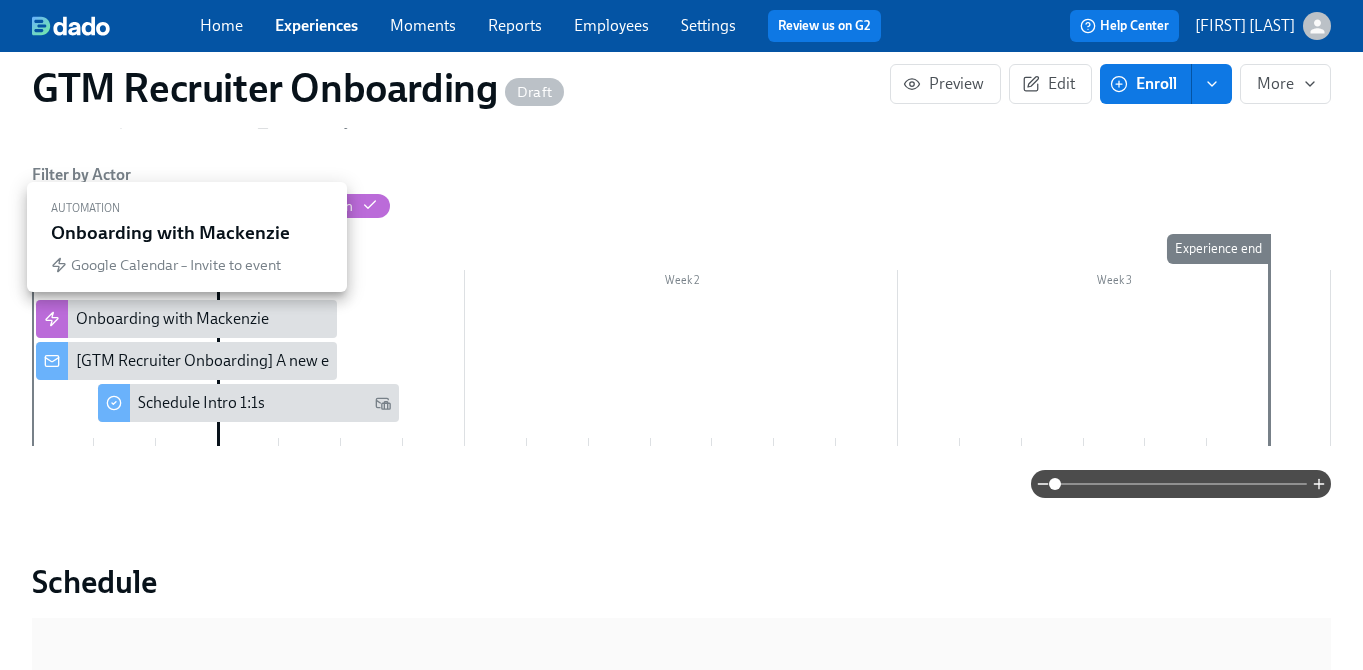 click on "Onboarding with Mackenzie" at bounding box center [172, 319] 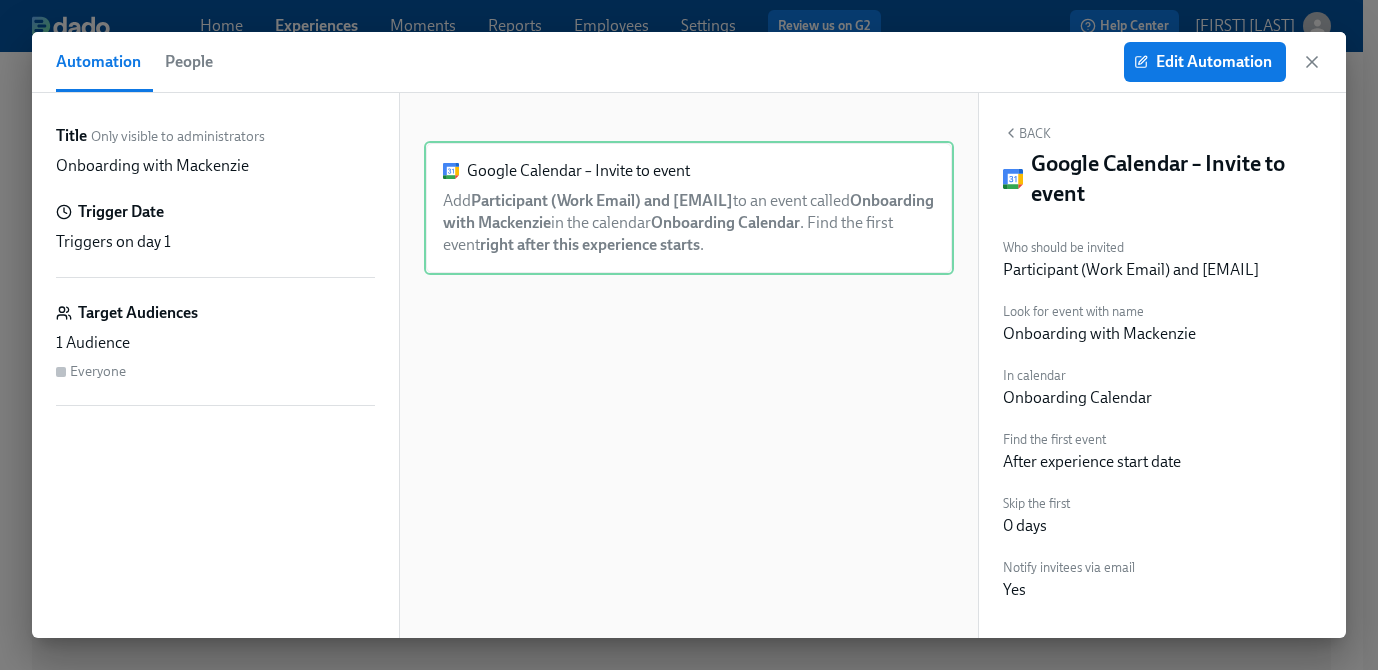 scroll, scrollTop: 33, scrollLeft: 0, axis: vertical 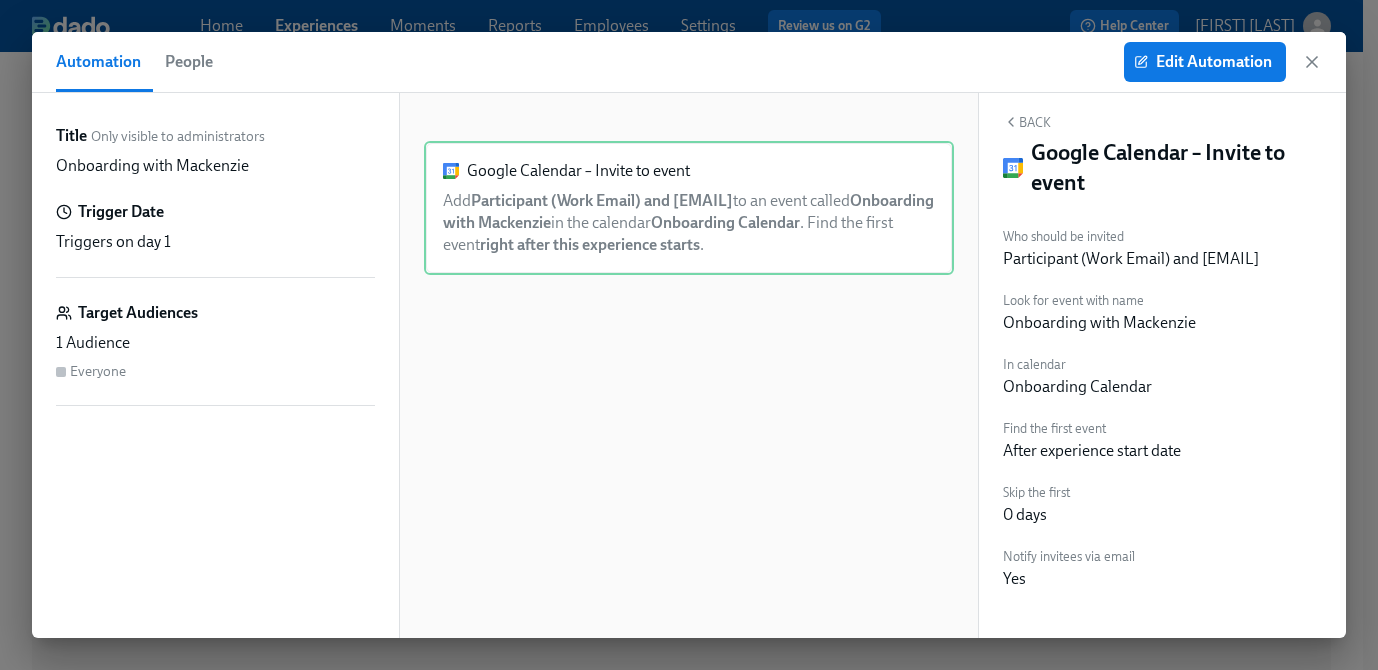 click on "Onboarding with Mackenzie" at bounding box center (1099, 323) 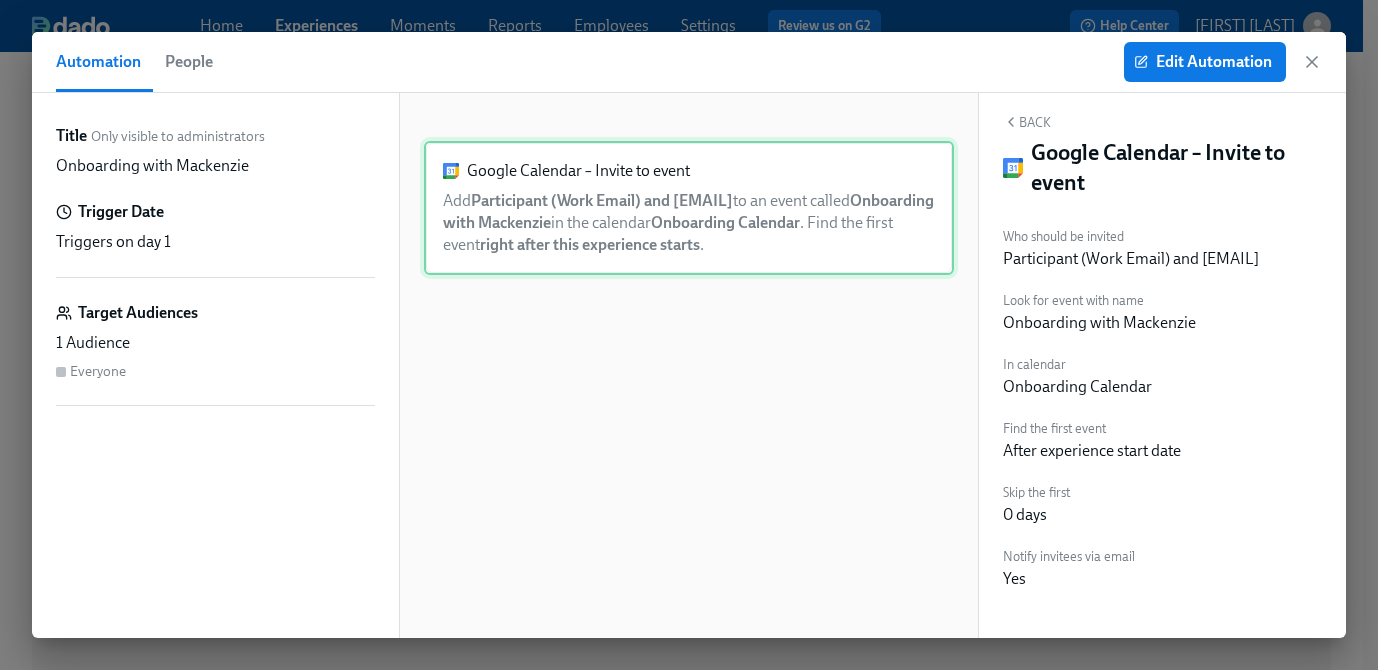 click on "Google Calendar – Invite to event Add Participant (Work Email) and [EMAIL] to an event called Onboarding with Mackenzie in the calendar Onboarding Calendar . Find the first event right after this experience starts ." at bounding box center [689, 208] 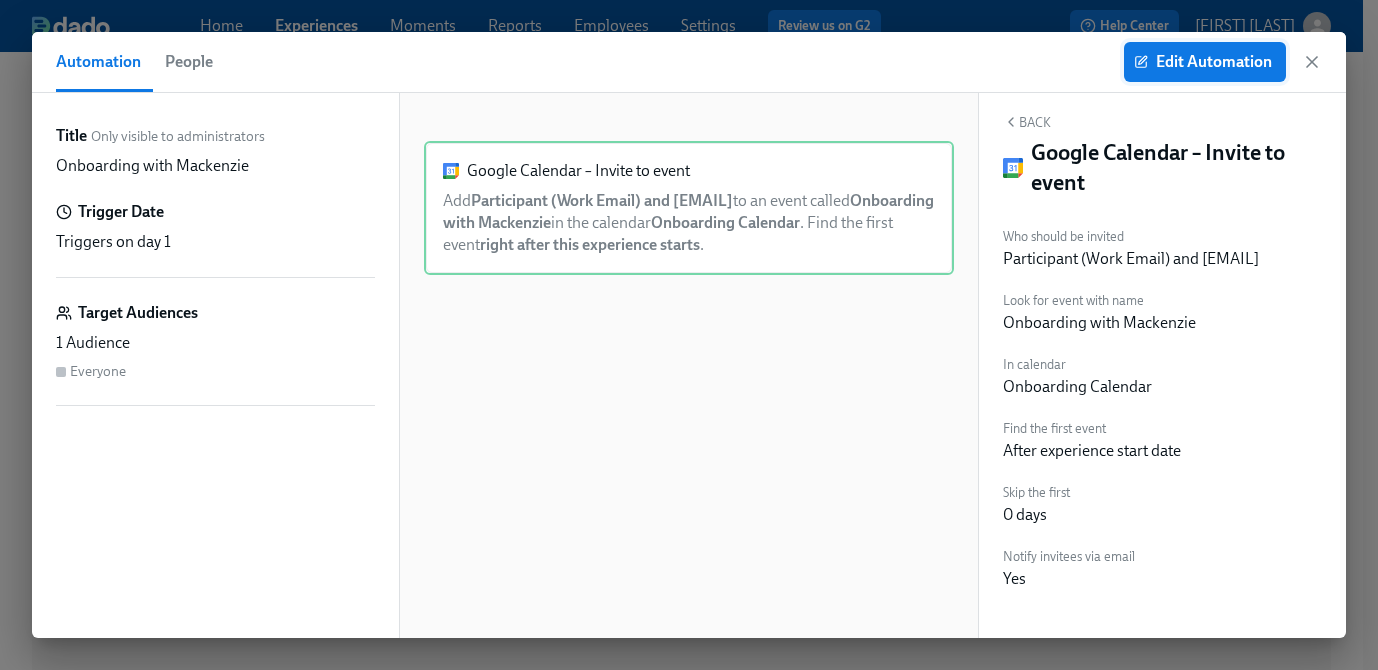 click on "Edit Automation" at bounding box center (1205, 62) 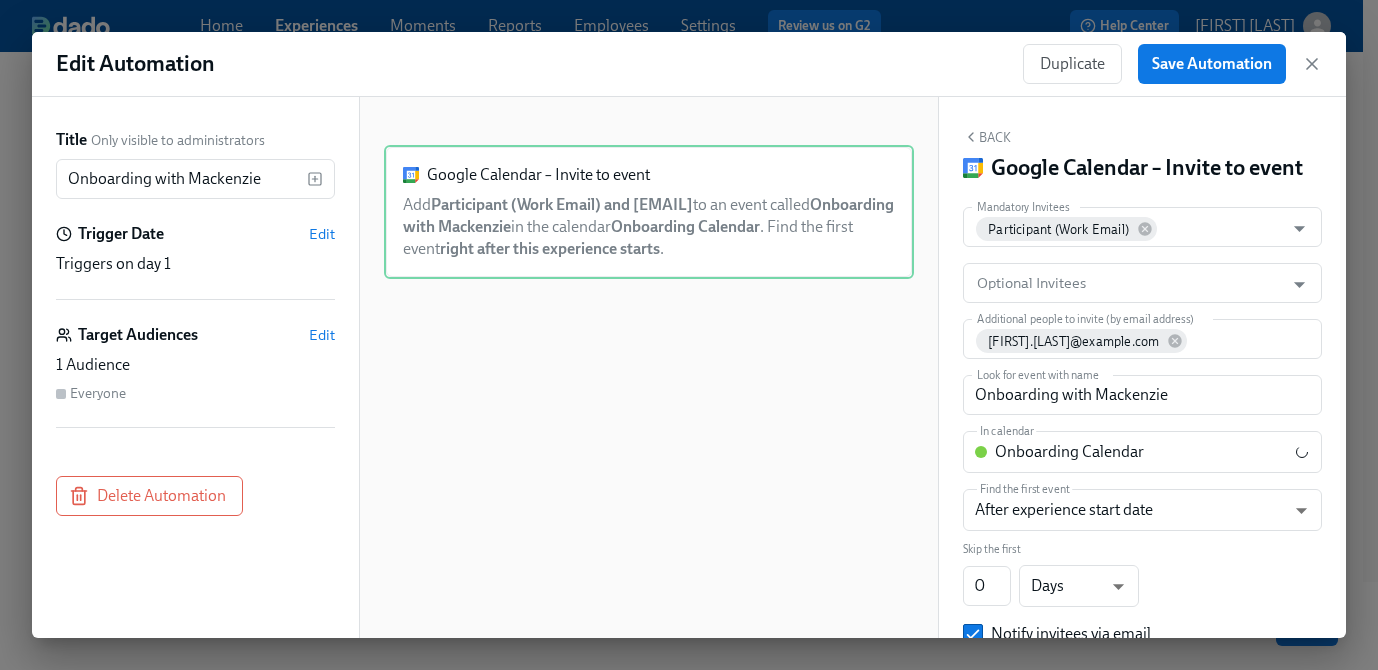 scroll, scrollTop: 0, scrollLeft: 0, axis: both 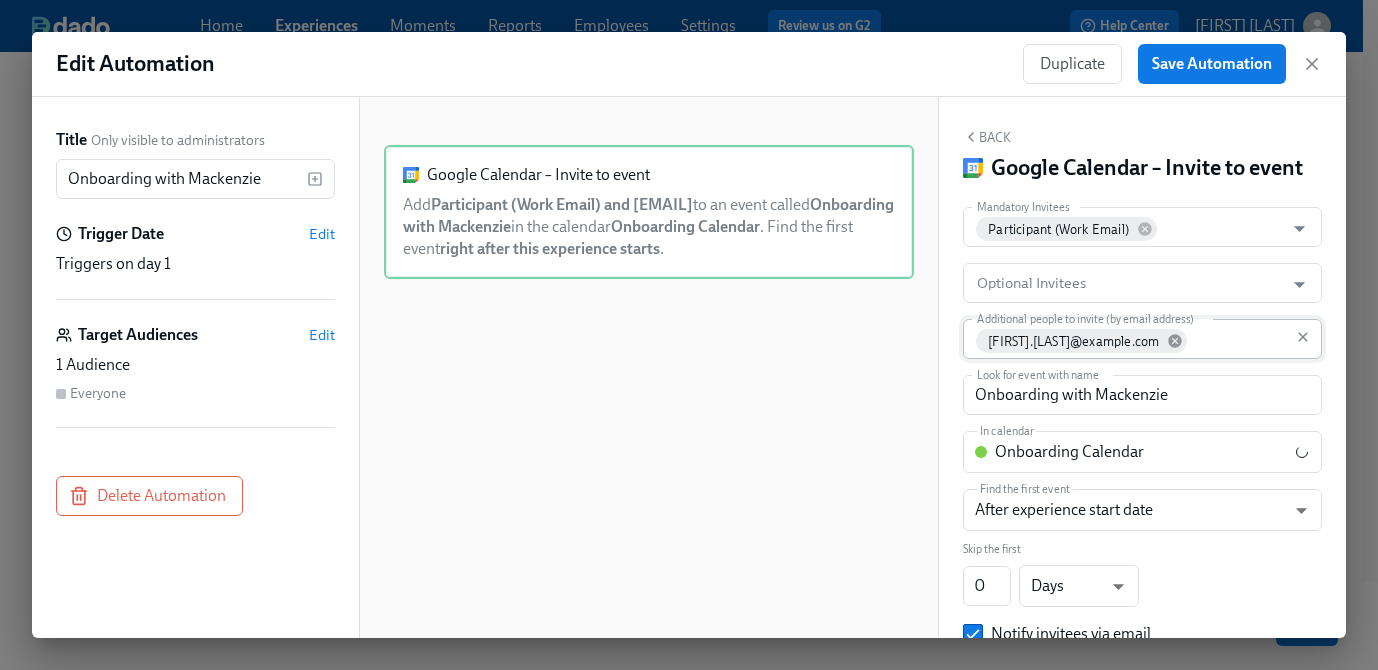 click 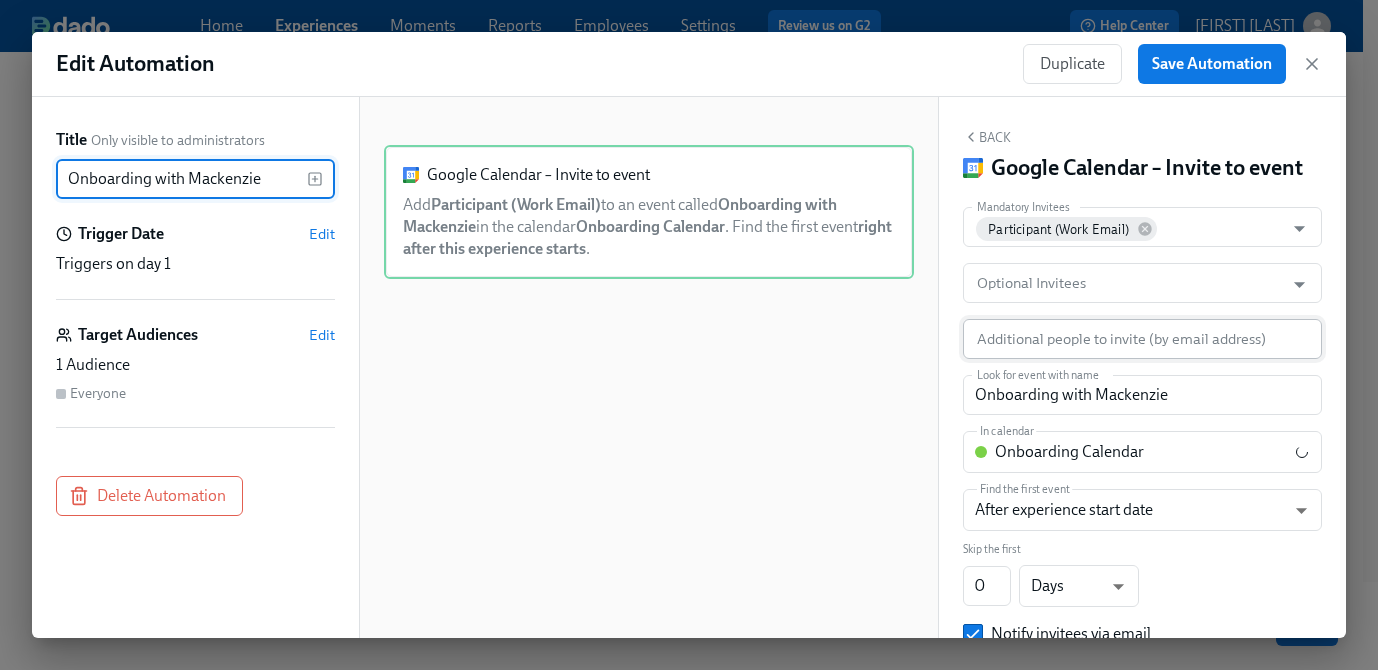 drag, startPoint x: 278, startPoint y: 174, endPoint x: 207, endPoint y: 176, distance: 71.02816 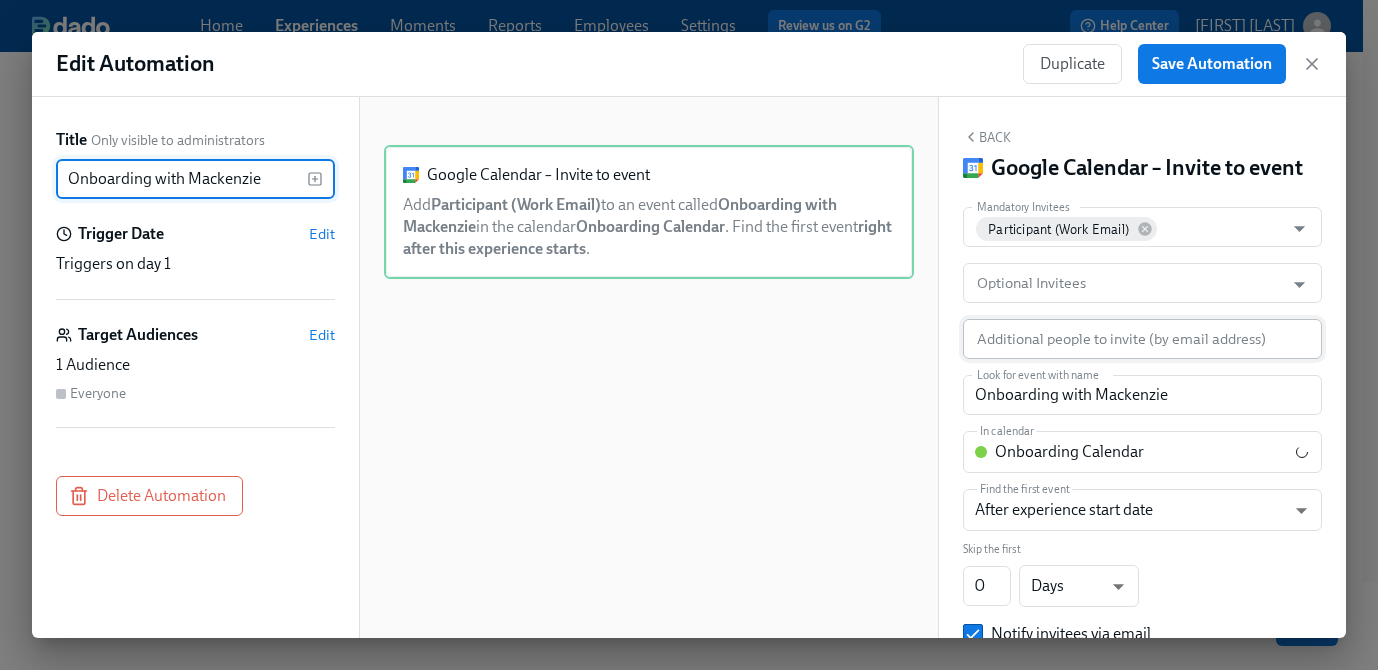click on "Onboarding with Mackenzie" at bounding box center [181, 179] 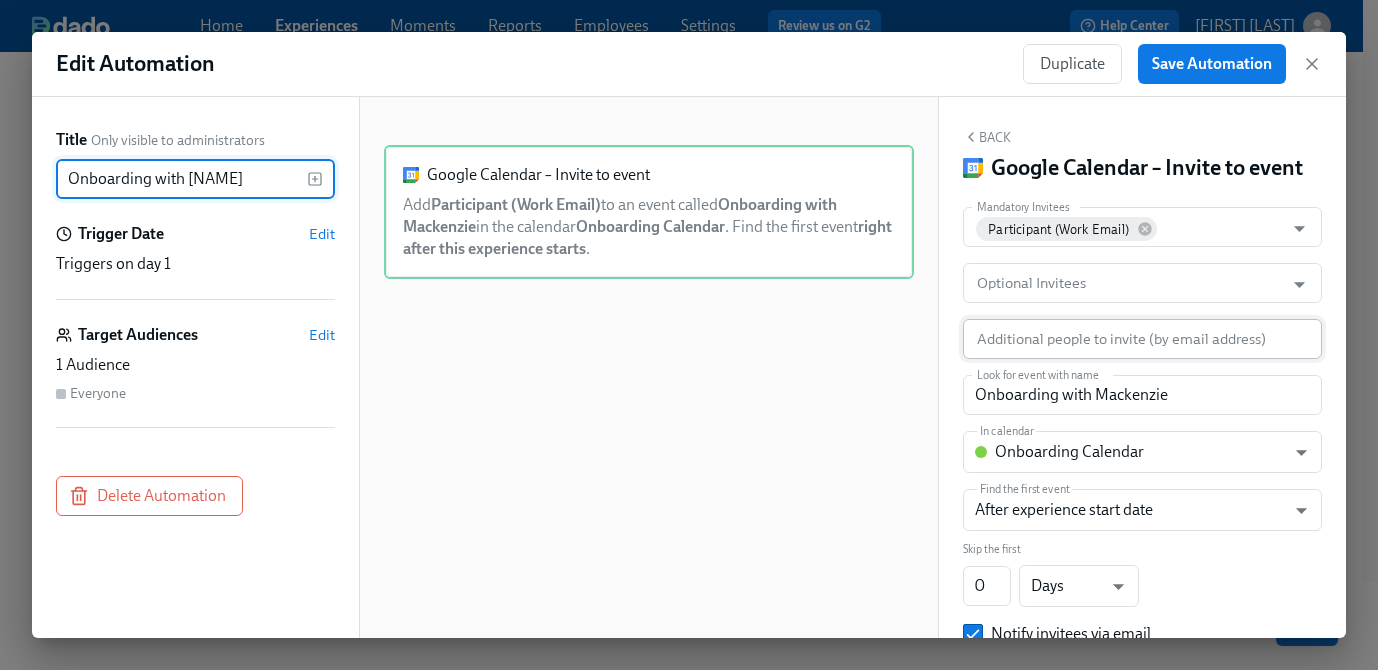 type on "Onboarding with [NAME]" 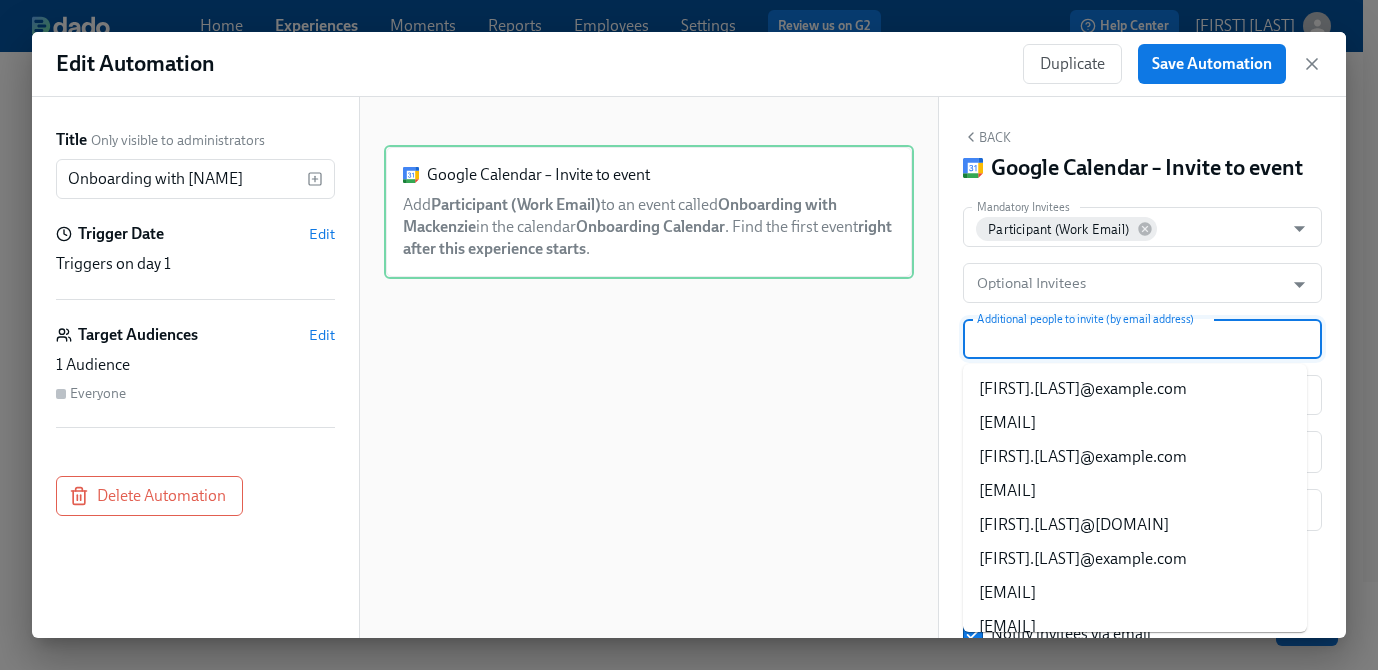 click on "Additional people to invite (by email address)" at bounding box center (1128, 339) 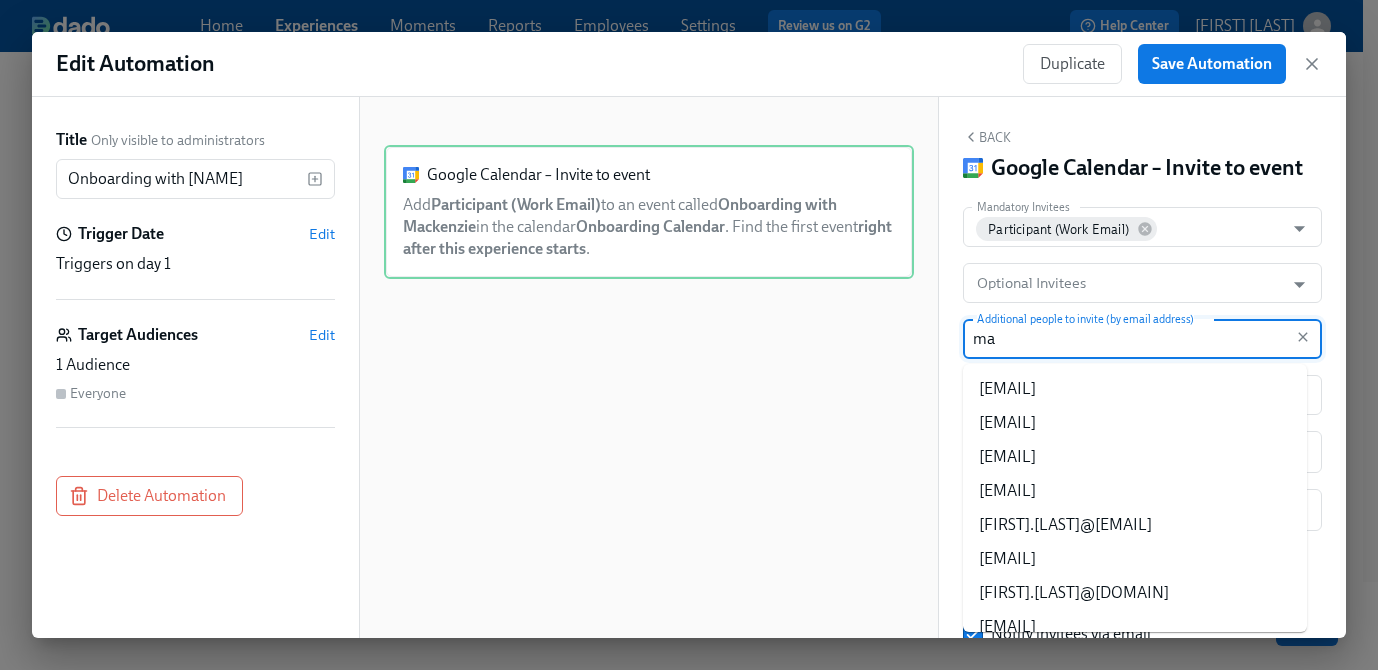 type on "m" 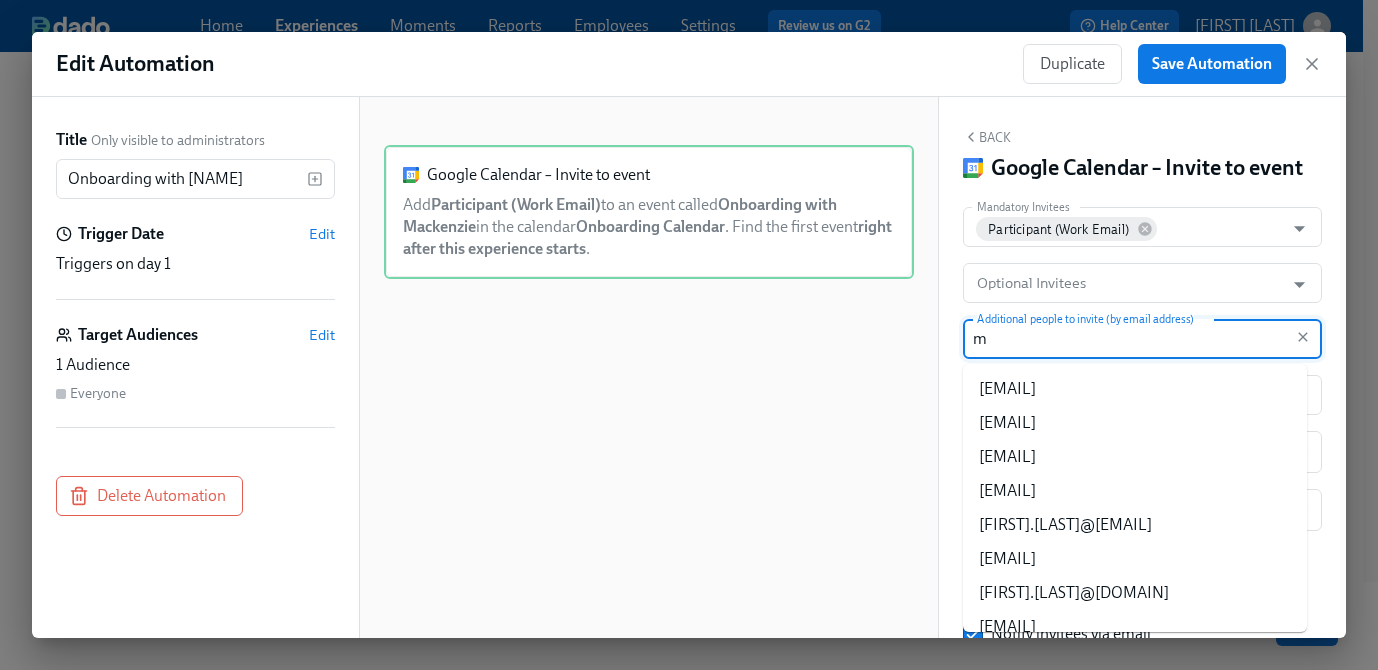 type 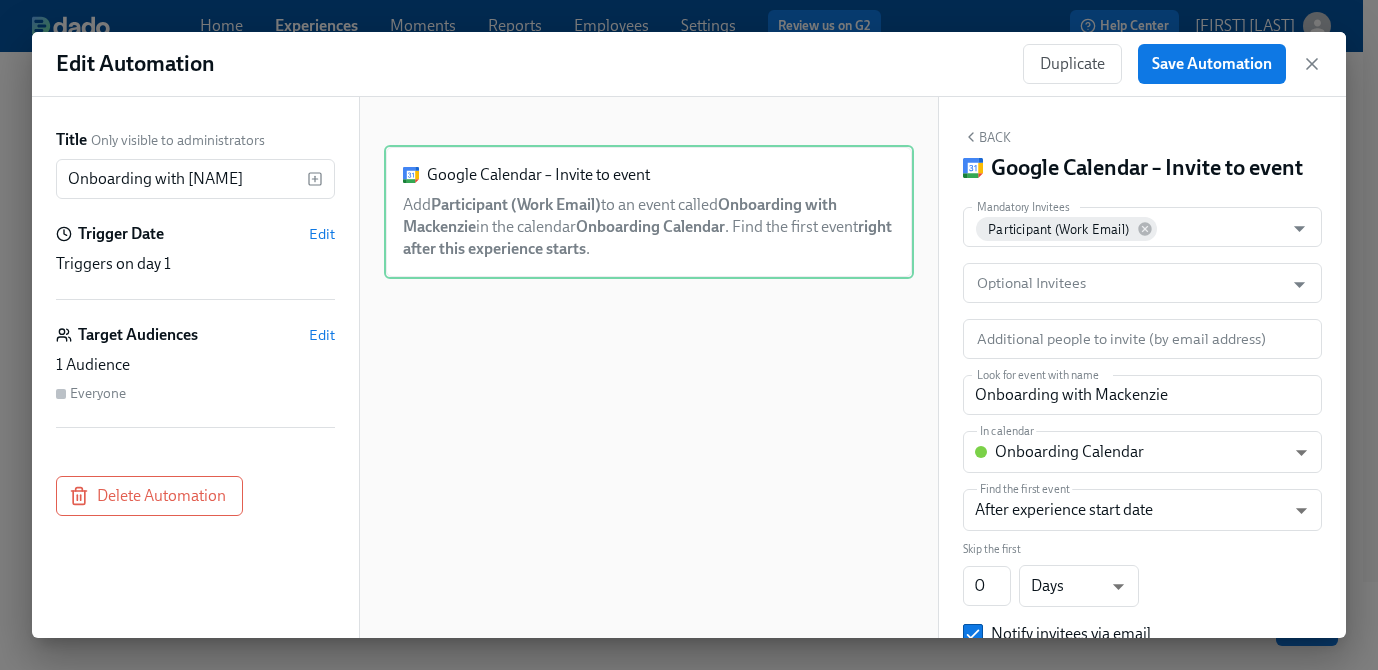 click on "Back Google Calendar – Invite to event Mandatory Invitees Participant (Work [EMAIL]) Mandatory Invitees Optional Invitees Optional Invitees Additional people to invite (by email address) Additional people to invite (by email address) Look for event with name Onboarding with Mackenzie Look for event with name In calendar Onboarding Calendar c_6e1540093985e7f1b6fe9b15b51d500d7a929e95dce13fee96bc41451a94e27b@group.calendar.google.com ​ Find the first event After experience start date AFTER_EXPERIENCE_START_DATE ​ Skip the first 0 ​ Days d ​ Notify invitees via email Add to recurring events Sample events Refresh No matching events found. Action ID: AI_oDM9xO" at bounding box center (1142, 367) 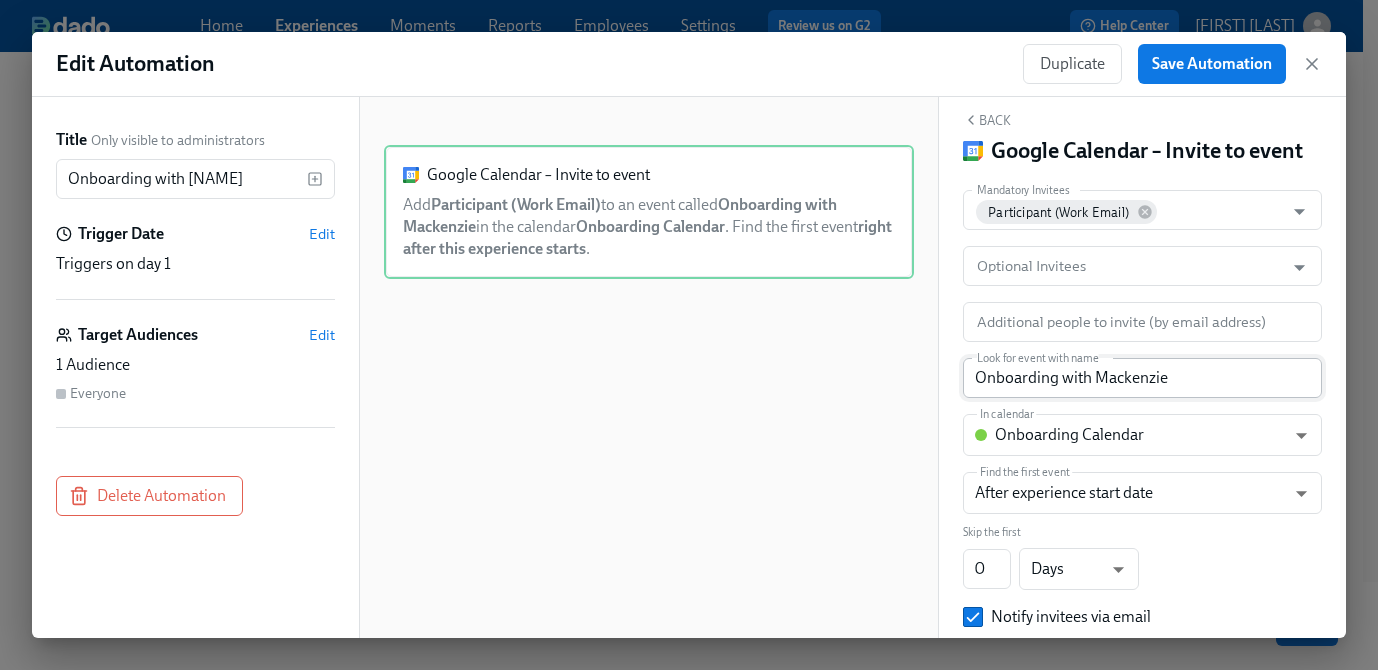 scroll, scrollTop: 16, scrollLeft: 0, axis: vertical 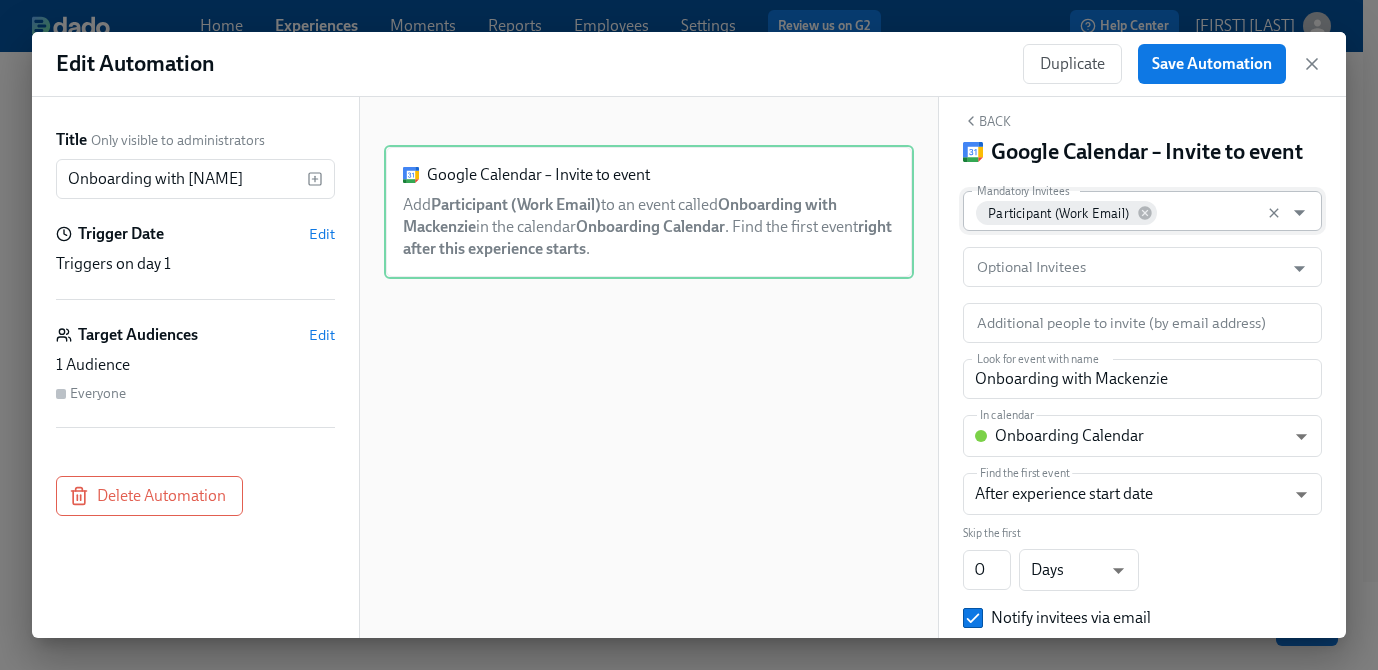 click on "Mandatory Invitees" at bounding box center (1217, 211) 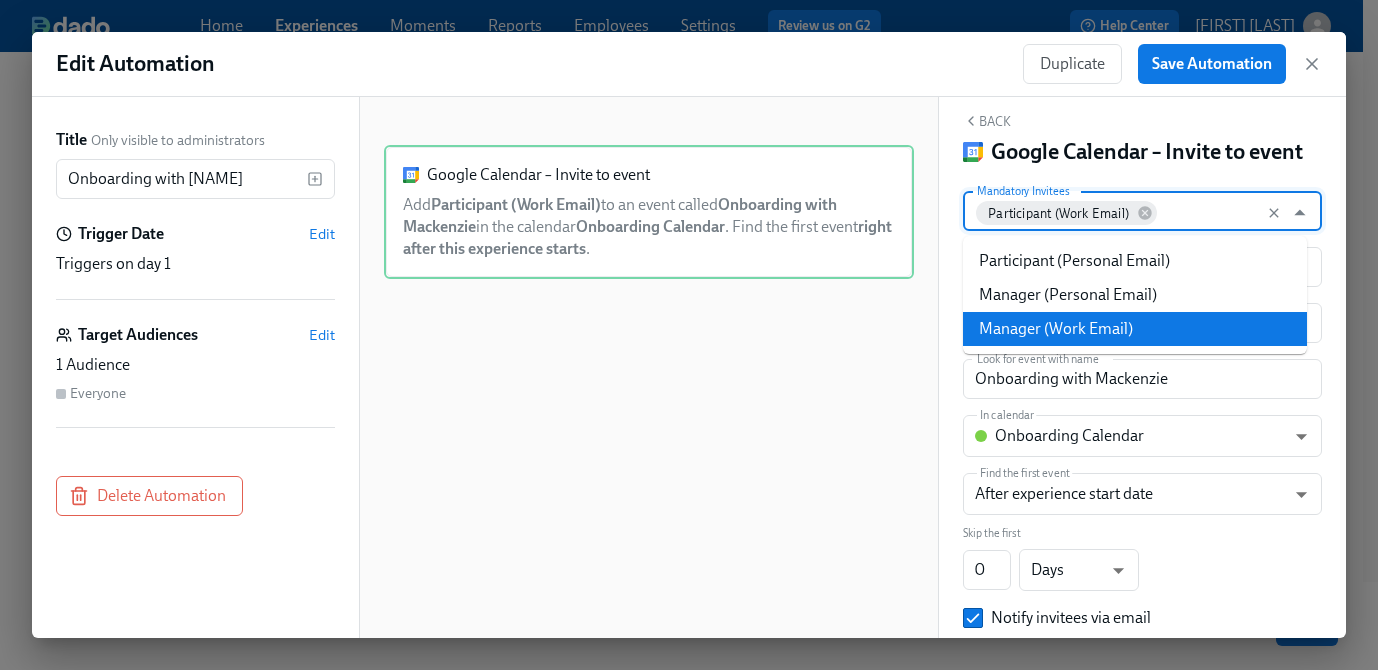 click on "Manager (Work Email)" at bounding box center [1135, 329] 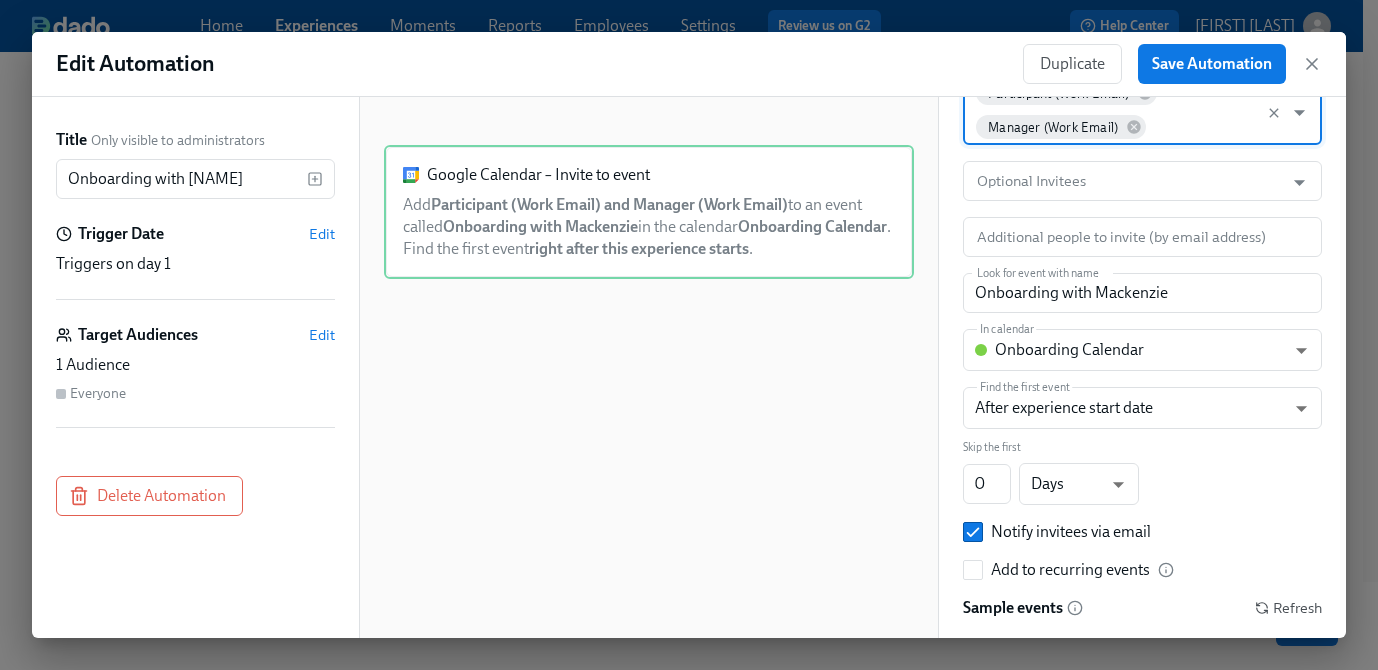 scroll, scrollTop: 134, scrollLeft: 0, axis: vertical 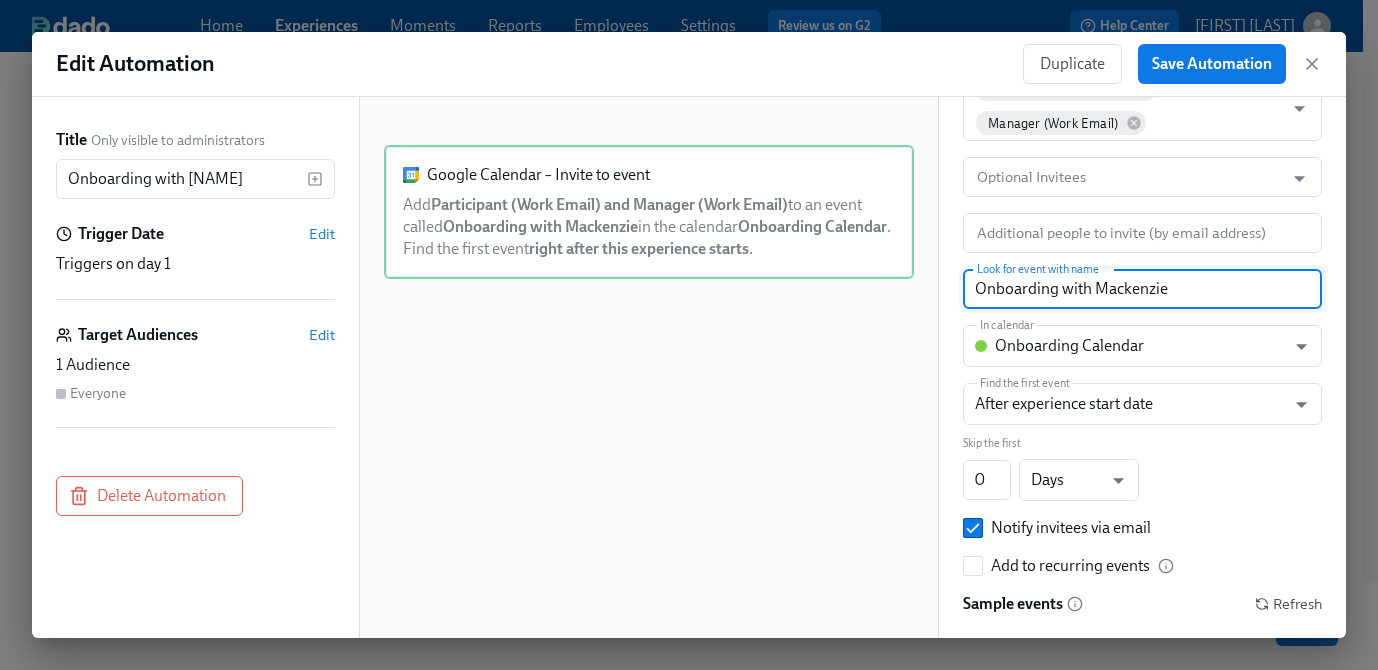 drag, startPoint x: 1183, startPoint y: 295, endPoint x: 1098, endPoint y: 294, distance: 85.00588 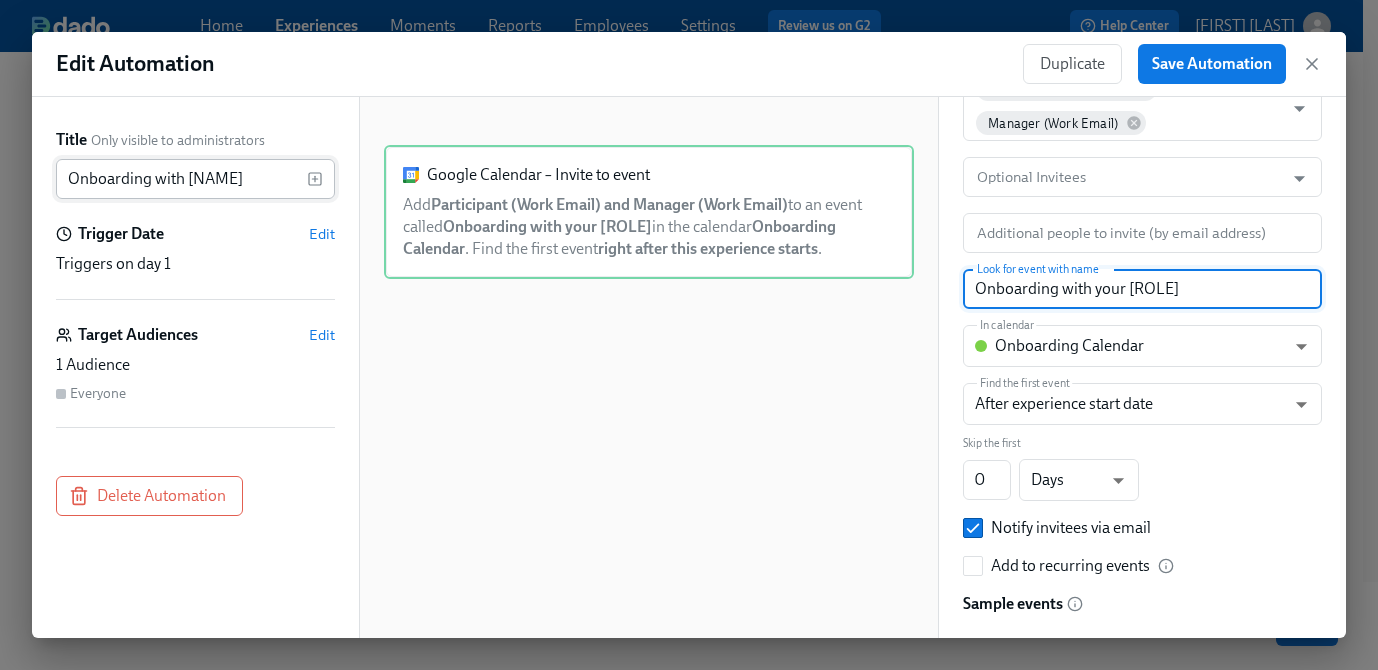 type on "Onboarding with your [ROLE]" 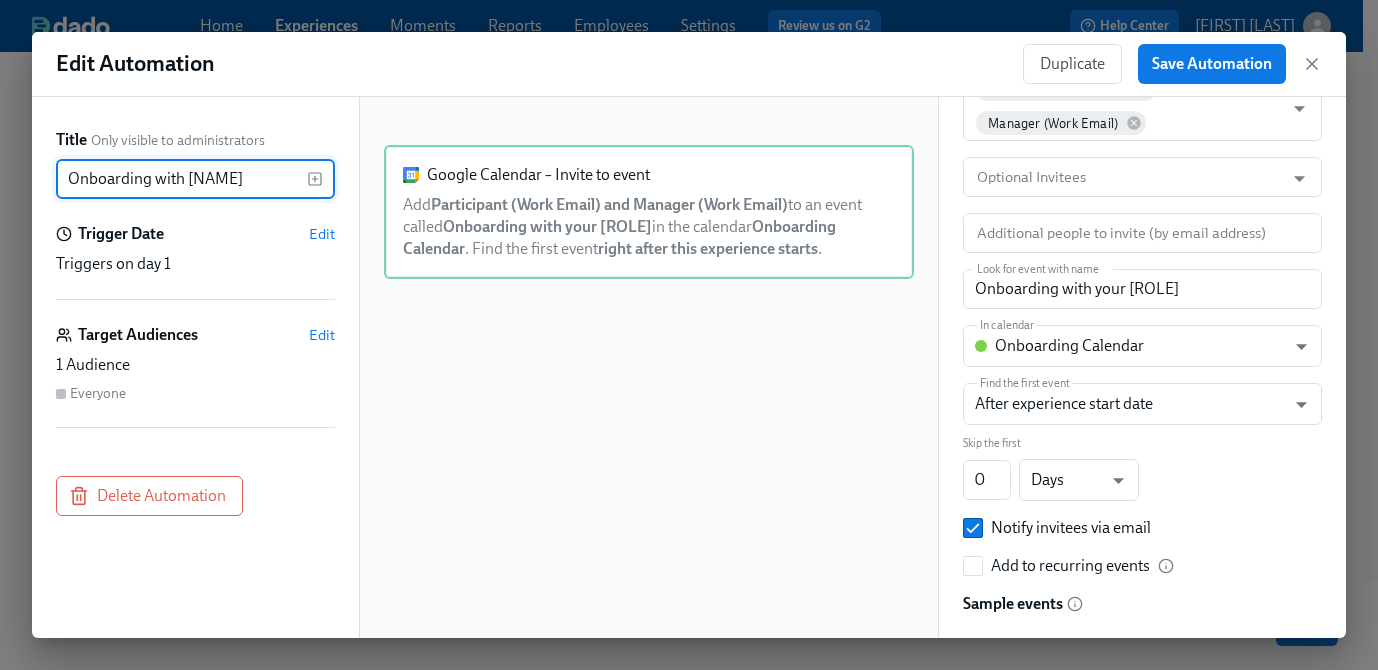 click on "Onboarding with [NAME]" at bounding box center [181, 179] 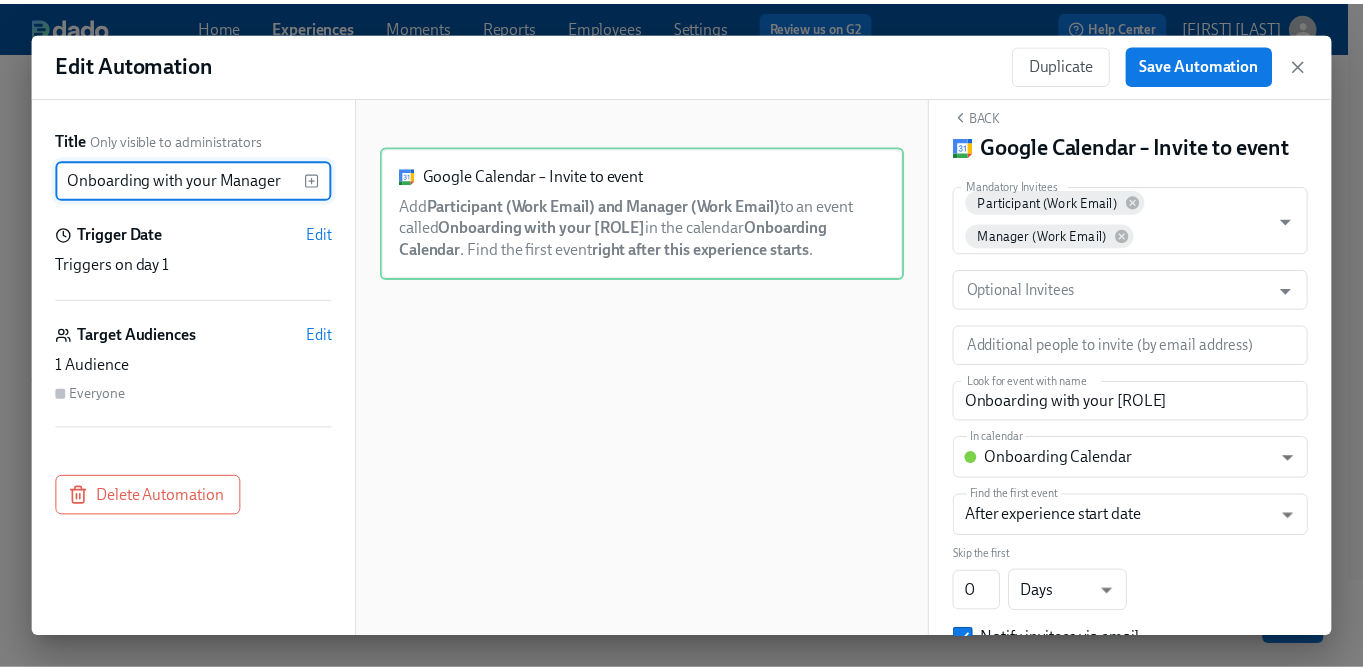 scroll, scrollTop: 0, scrollLeft: 0, axis: both 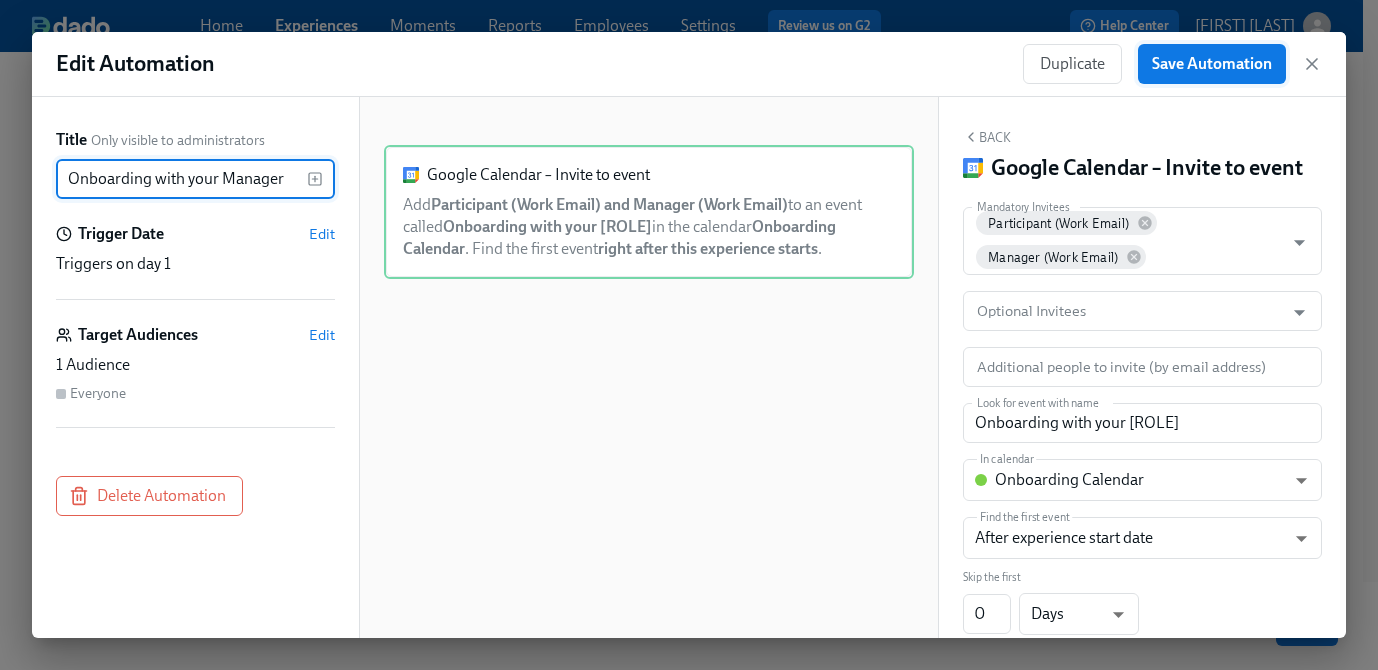 type on "Onboarding with your Manager" 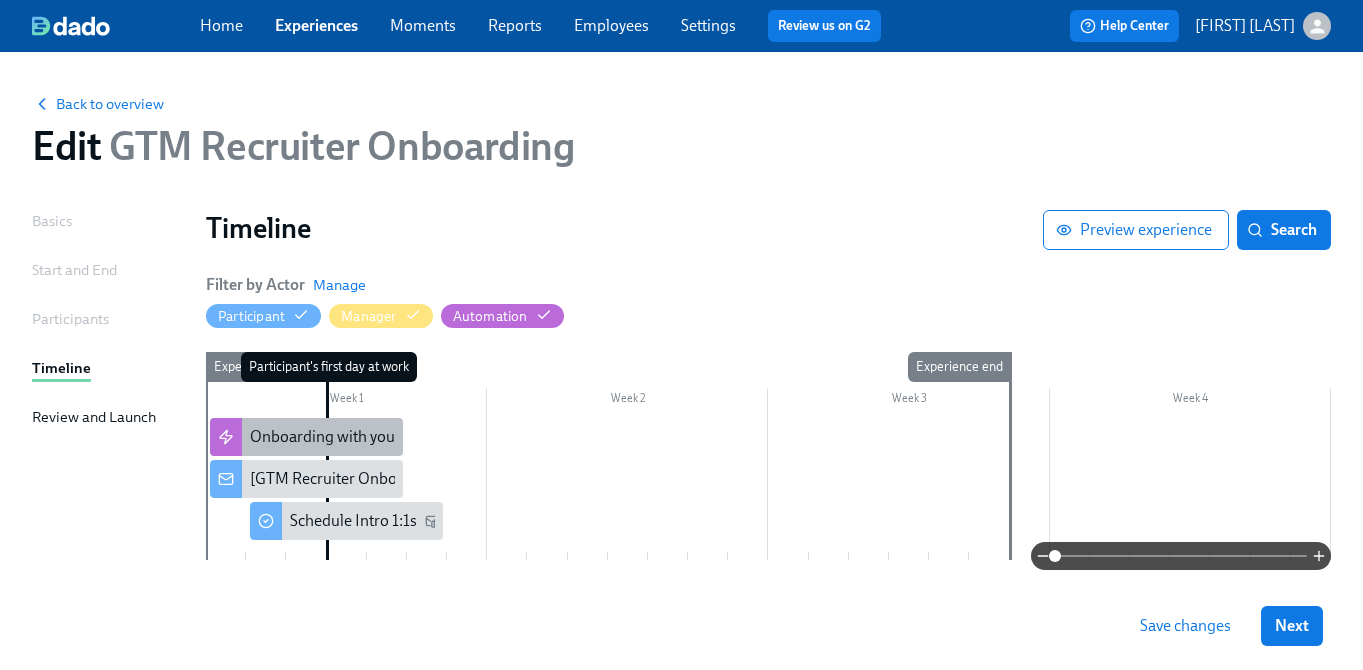 click on "Onboarding with your Manager" at bounding box center (358, 437) 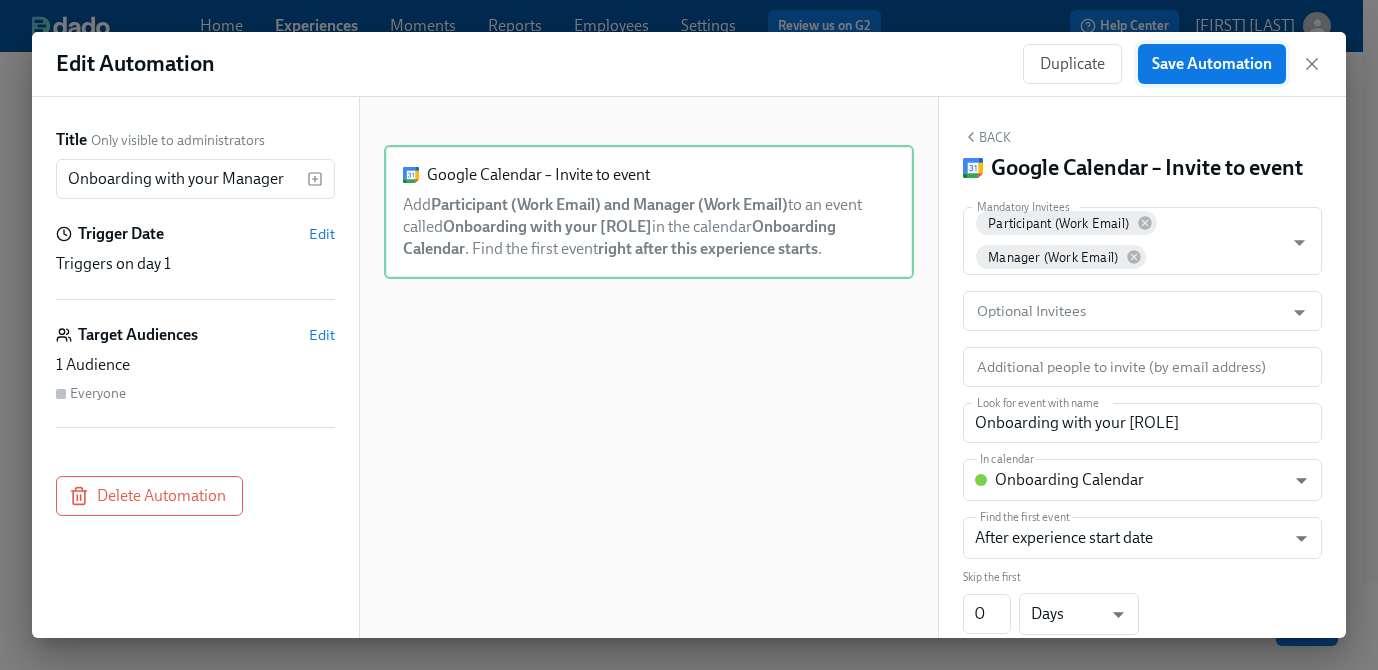 click on "Save Automation" at bounding box center (1212, 64) 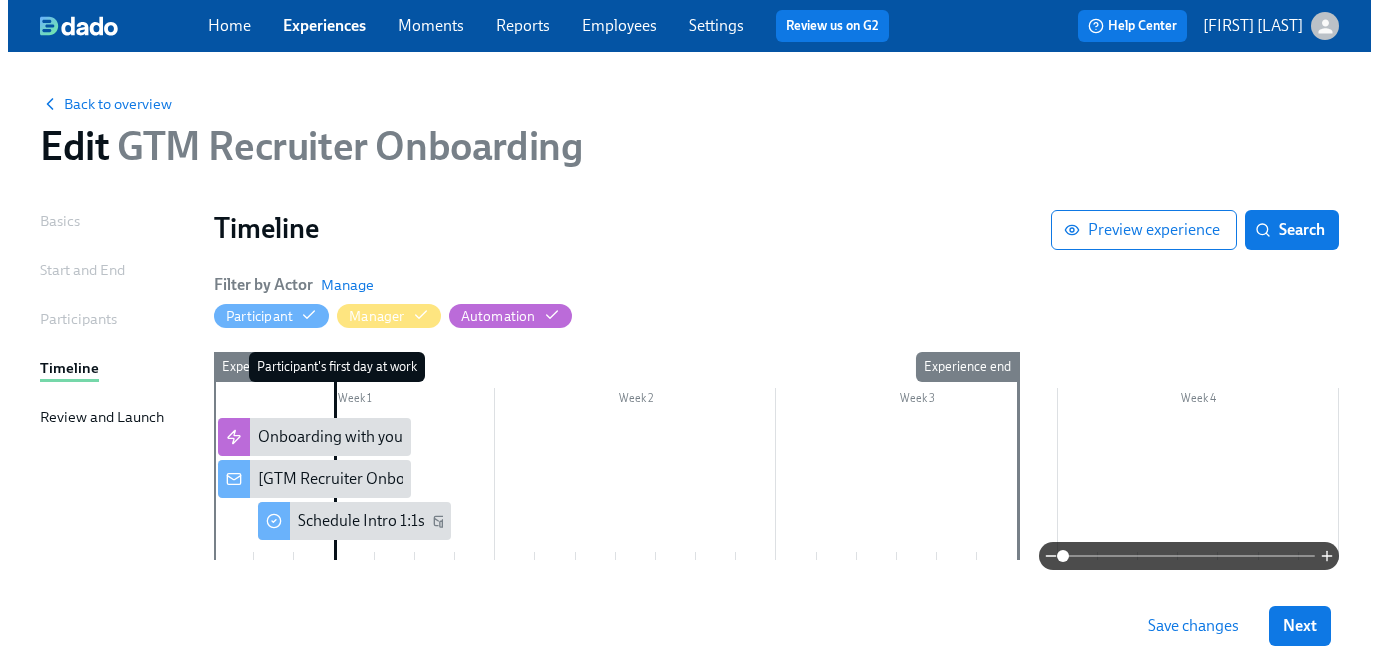 scroll, scrollTop: 62, scrollLeft: 0, axis: vertical 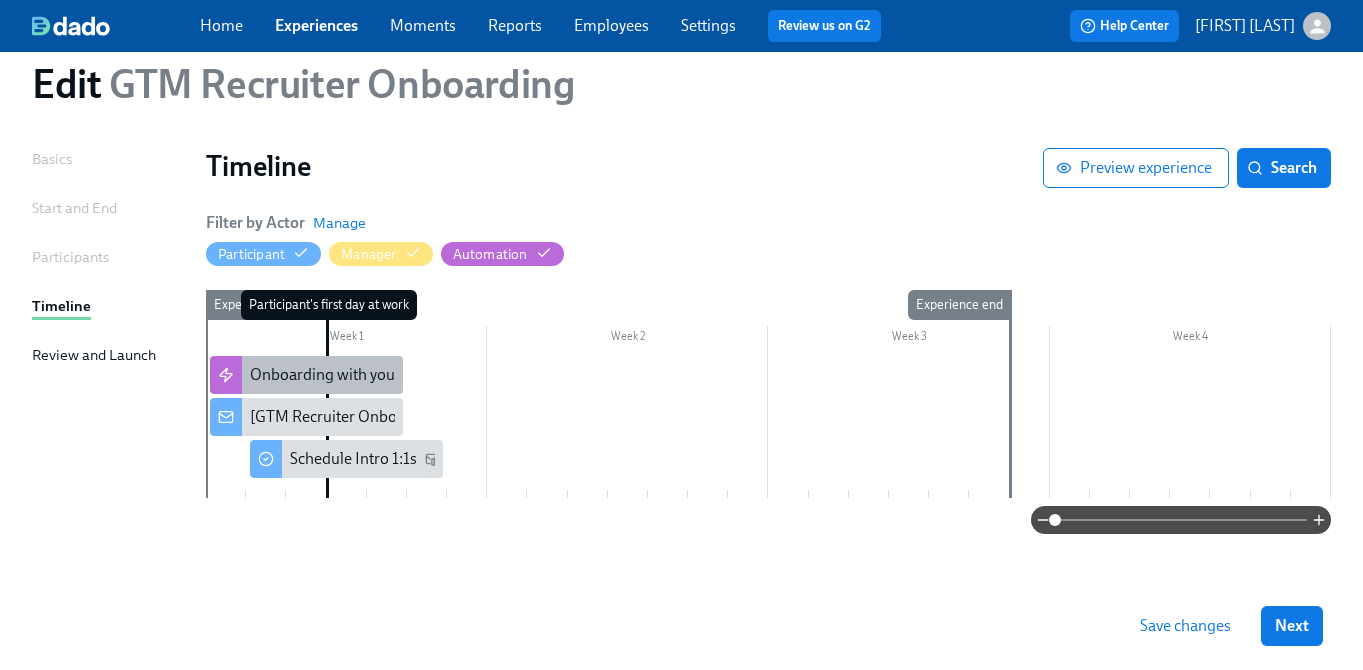 click on "Onboarding with your Manager" at bounding box center (358, 375) 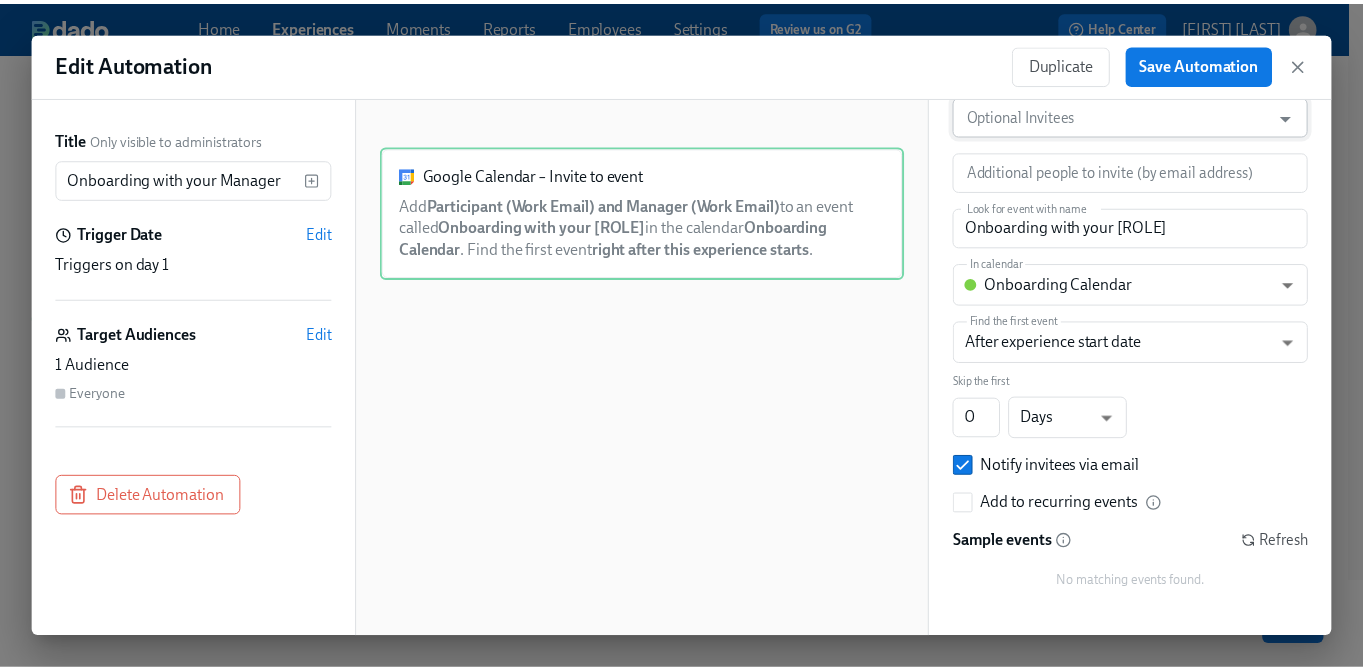scroll, scrollTop: 197, scrollLeft: 0, axis: vertical 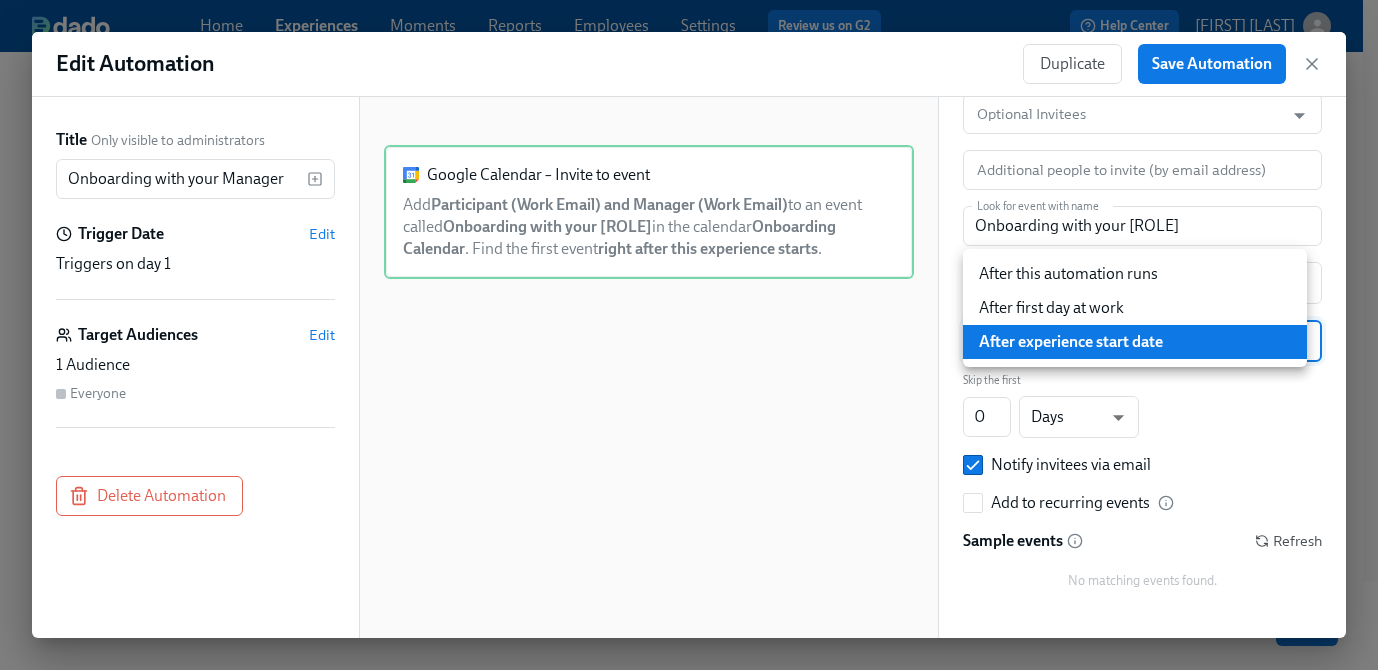 click on "Home Experiences Moments Reports Employees Settings Review us on G2 Help Center Melissa Mohn Back to overview Edit GTM Recruiter Onboarding Basics Start and End Participants Timeline Review and Launch Timeline Preview experience Search Filter by Actor Manage Participant Manager Automation Week 1 Week 2 Week 3 Week 4 Experience start Participant's first day at work Experience end Onboarding with your Manager [GTM Recruiter Onboarding] A new experience starts today! Schedule Intro 1:1s Save changes Next Close cross-small Edit Automation Duplicate Save Automation Title Only visible to administrators Onboarding with your Manager Trigger Date Edit Triggers on day 1 Target Audiences Edit 1 Audience Everyone Delete Automation Google Calendar – Invite to event Add Participant (Work Email) and Manager (Work Email) to an event called Onboarding with your manager in the calendar Onboarding Calendar . Find the first event right after this experience starts . 0" at bounding box center [689, 304] 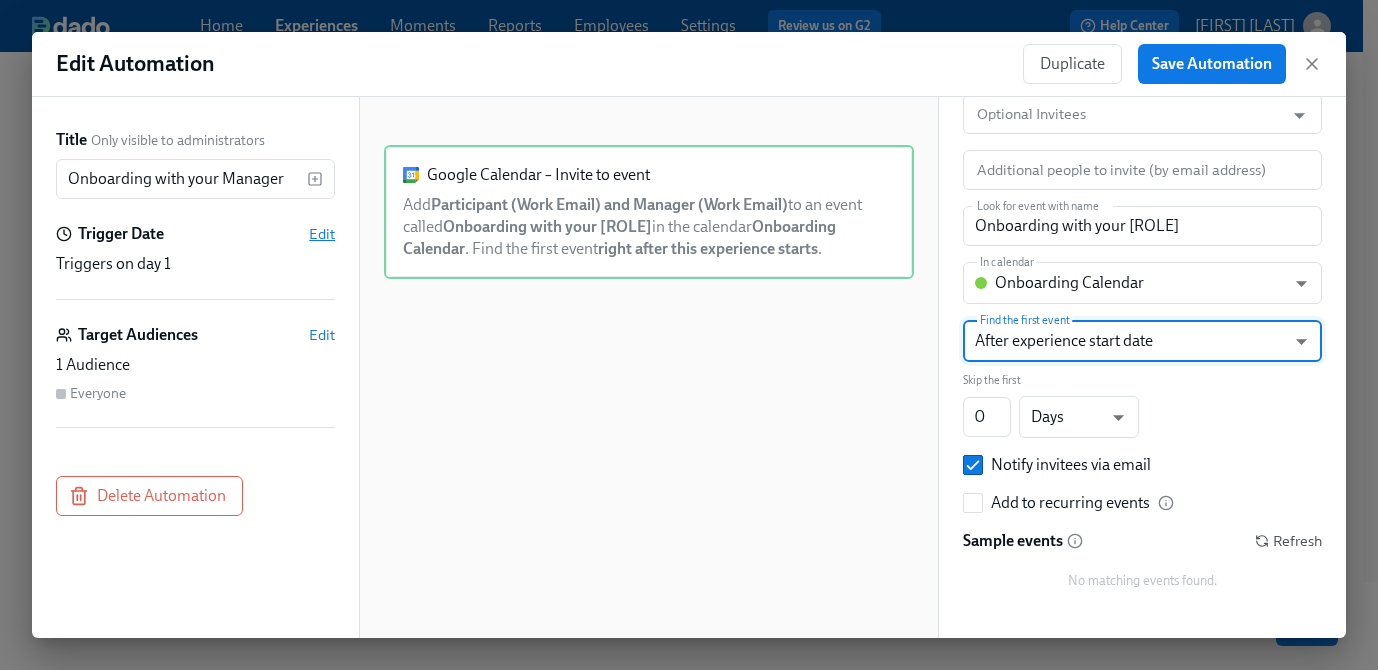 click on "Edit" at bounding box center (322, 234) 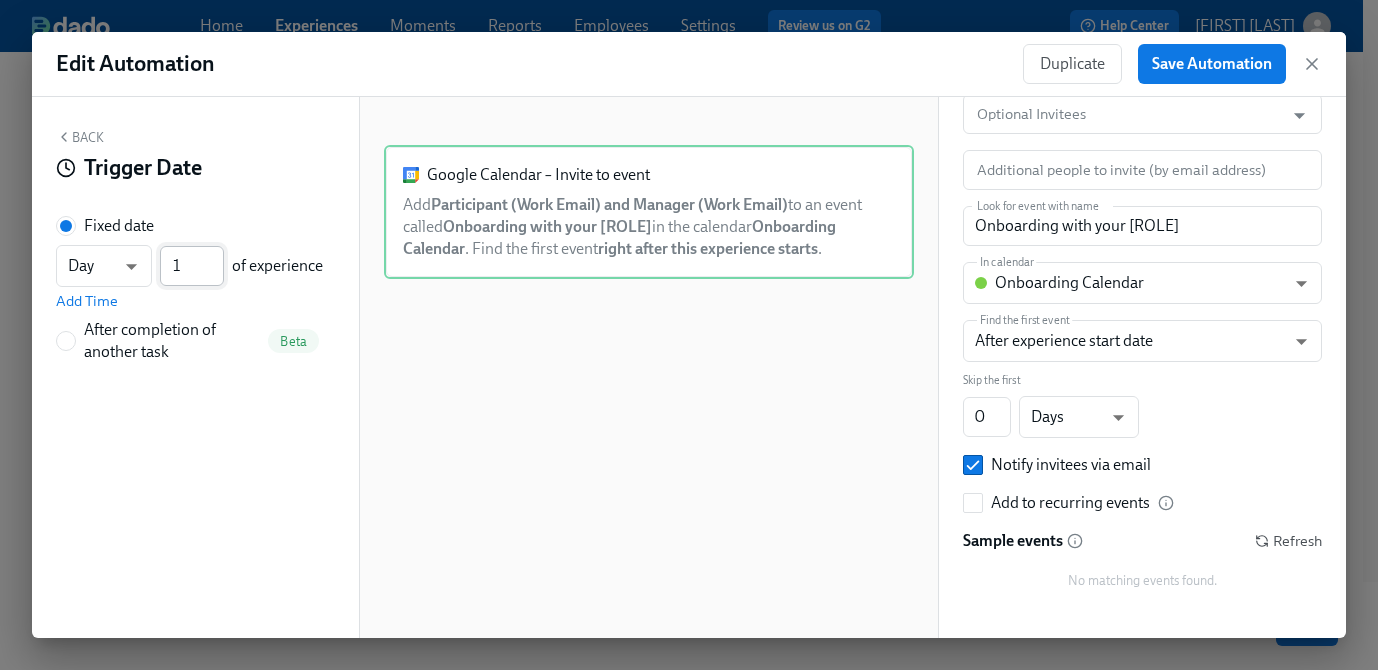 click on "1" at bounding box center (192, 266) 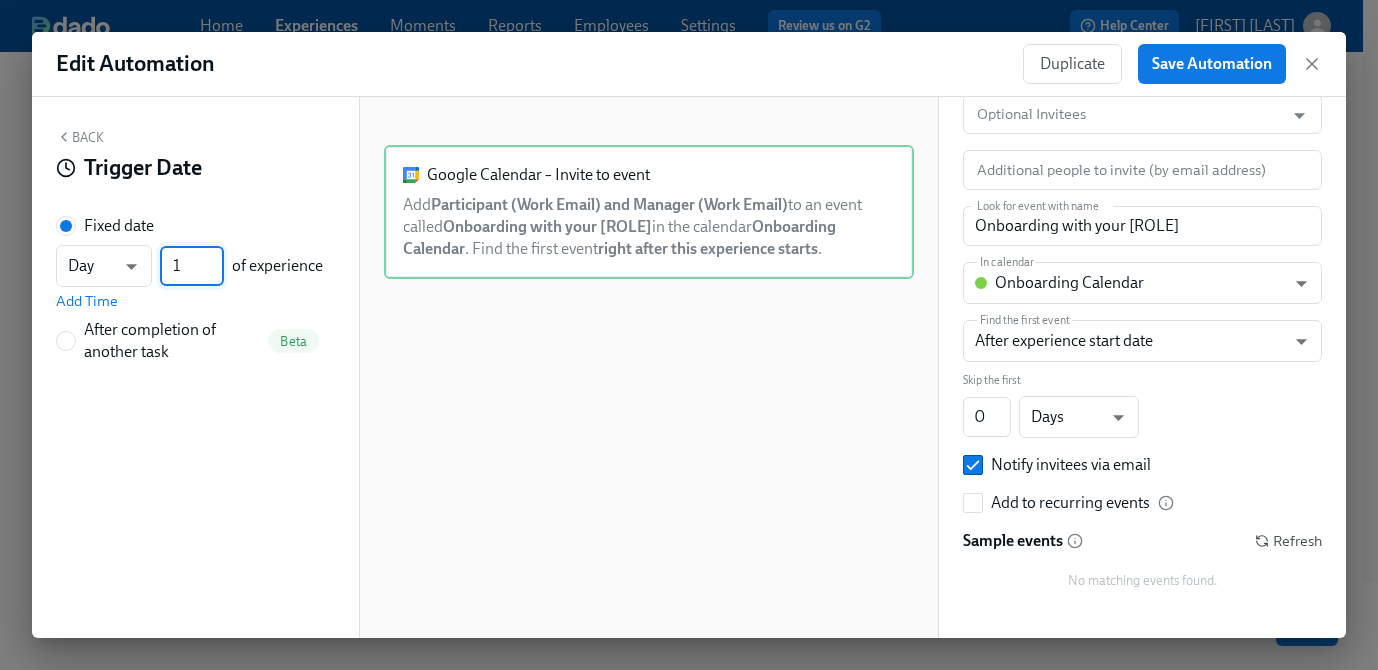 click on "1" at bounding box center (192, 266) 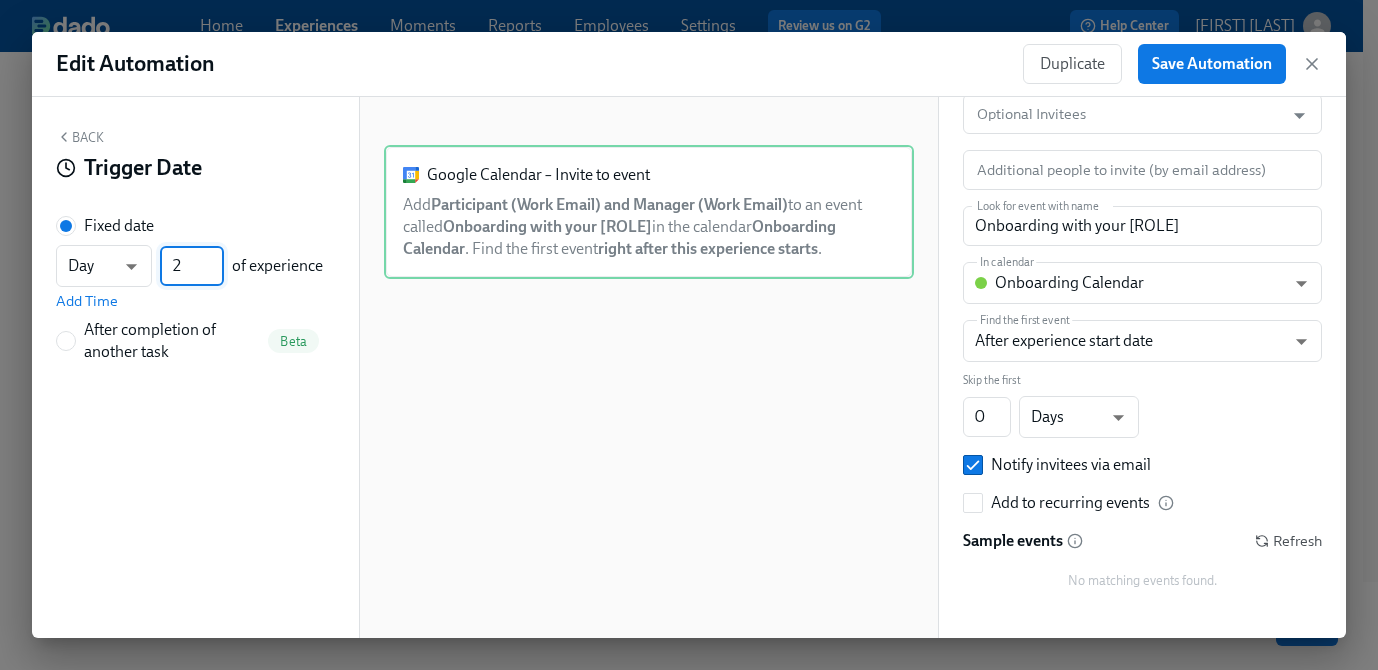 click on "2" at bounding box center [192, 266] 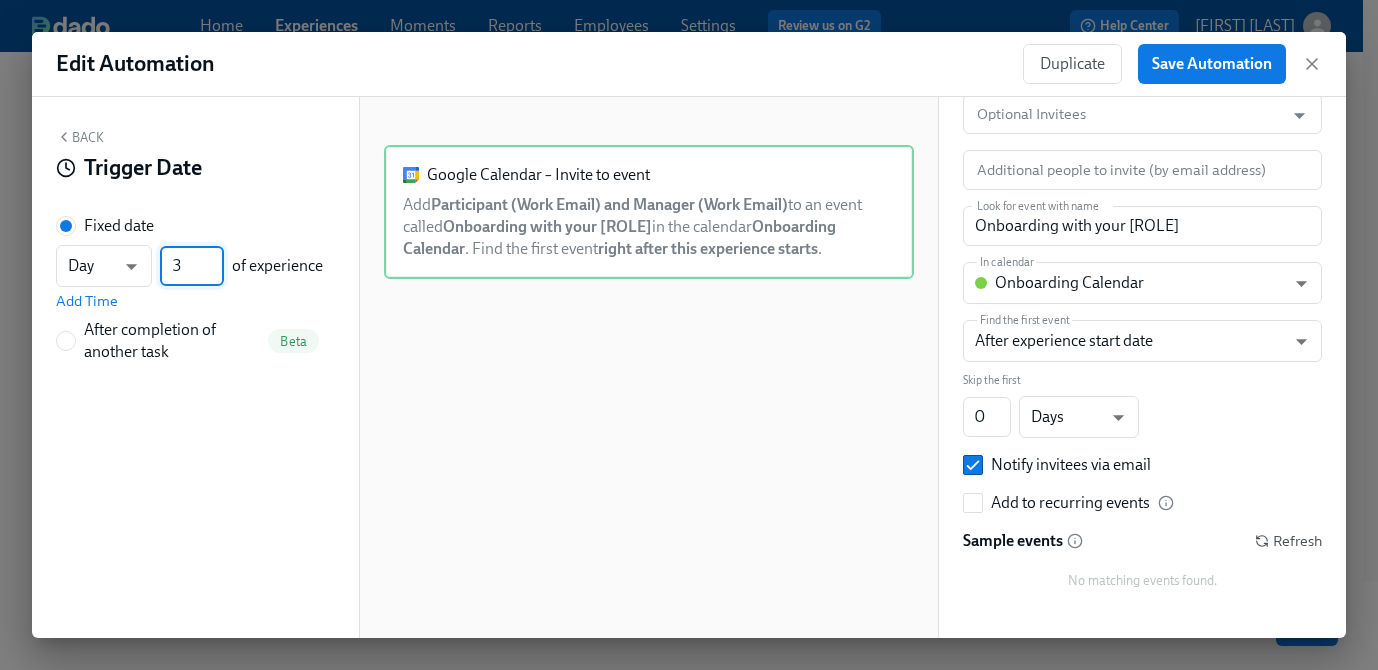 click on "3" at bounding box center [192, 266] 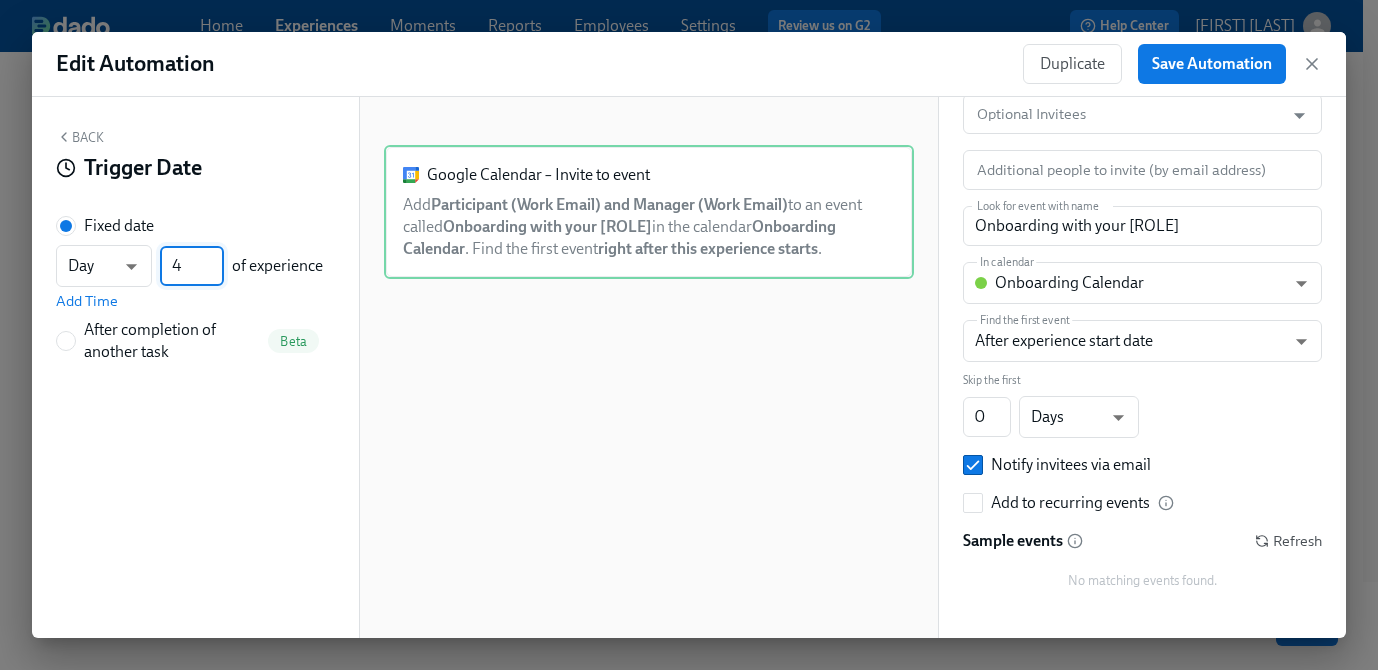 type on "4" 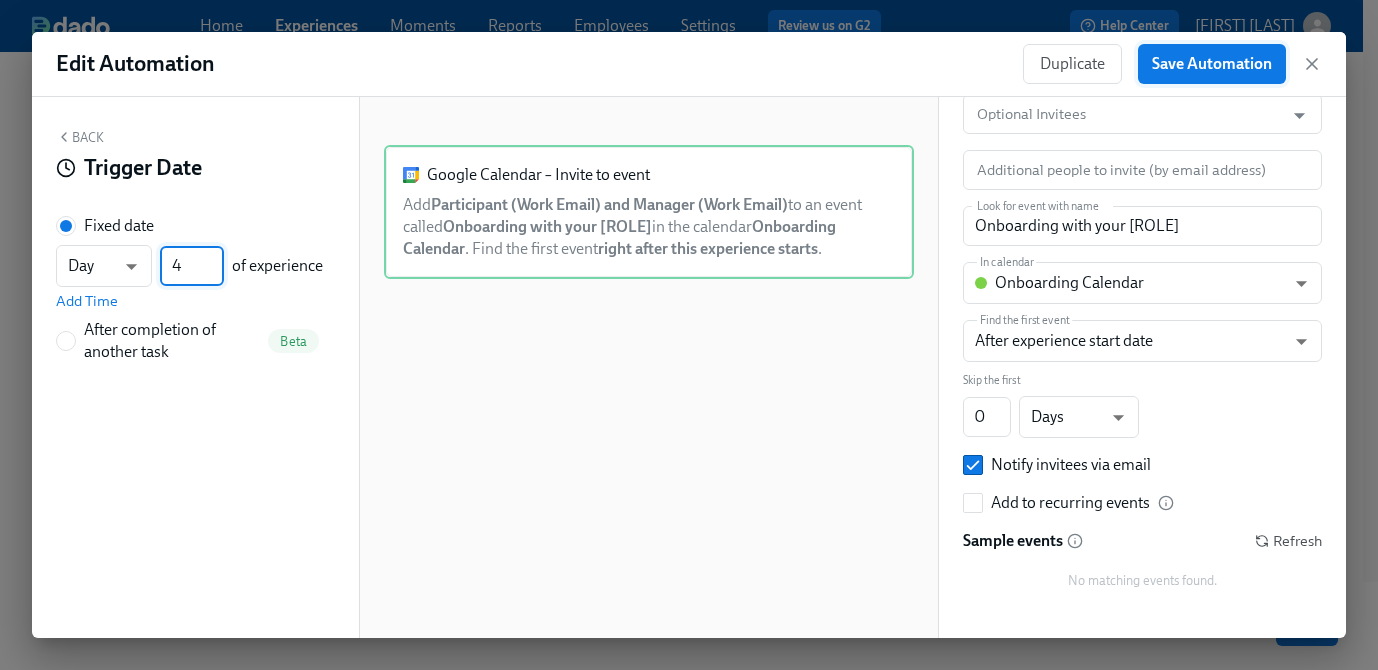 click on "Save Automation" at bounding box center (1212, 64) 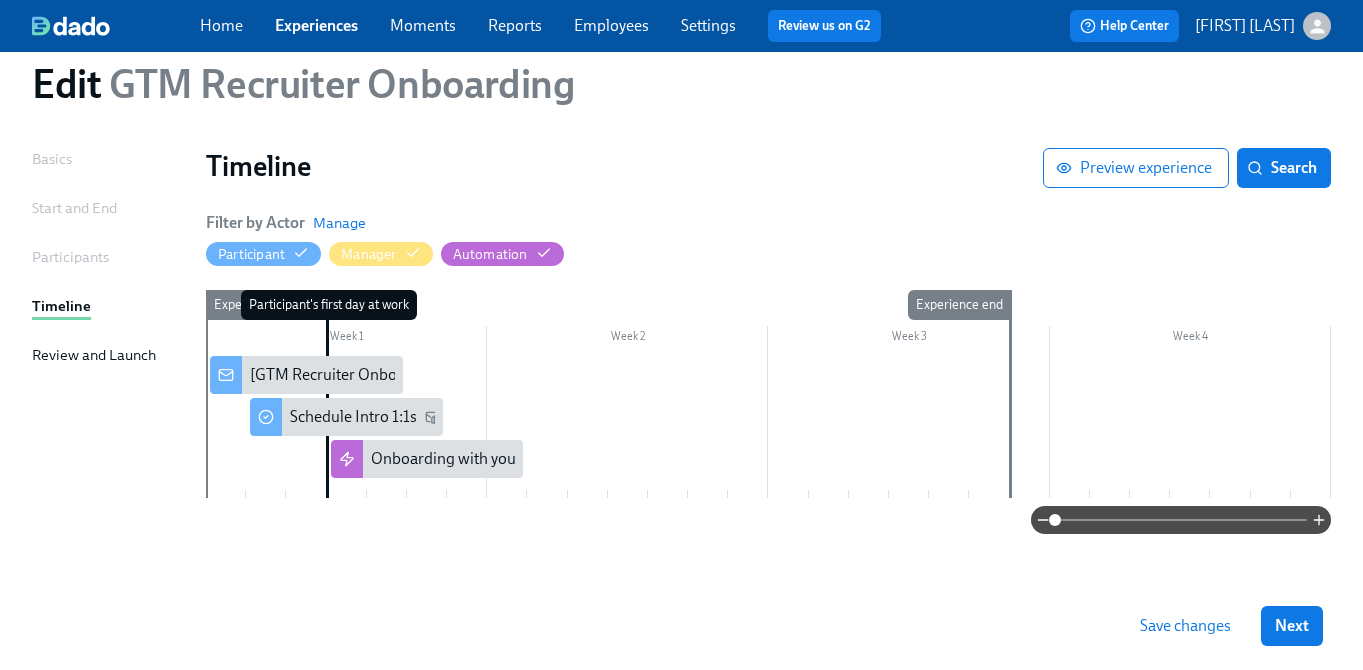 scroll, scrollTop: 0, scrollLeft: 0, axis: both 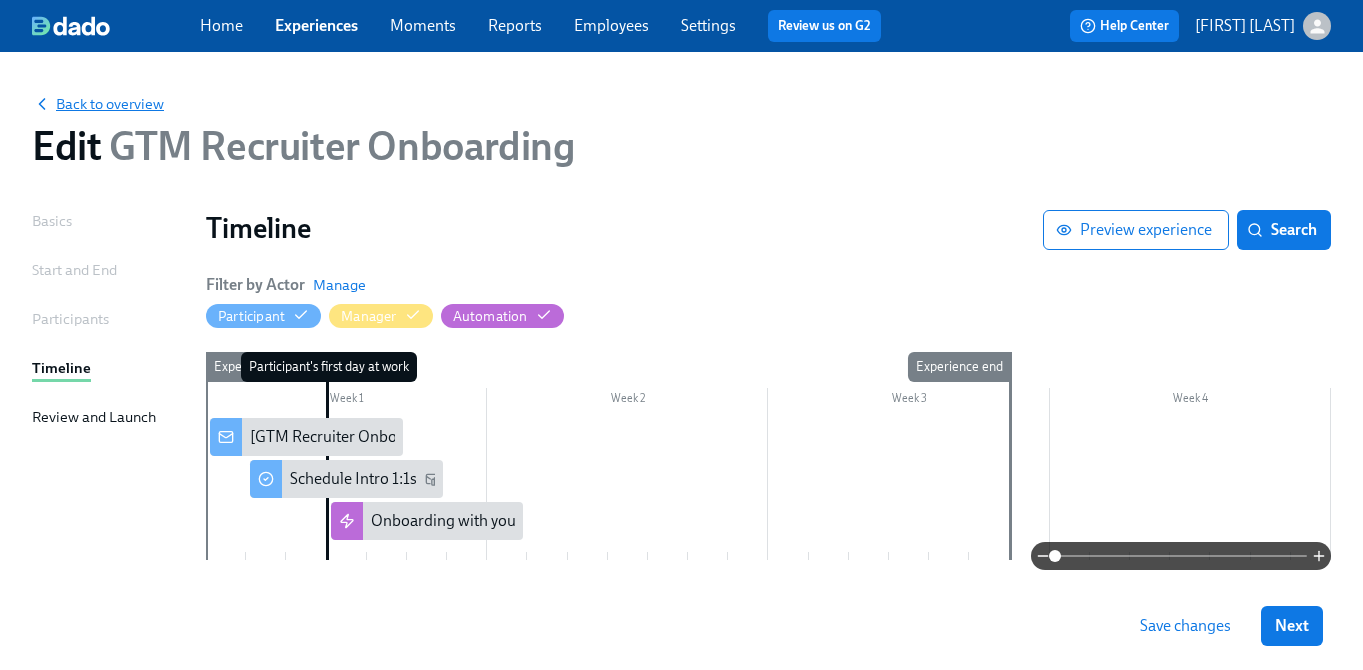 click on "Back to overview" at bounding box center [98, 104] 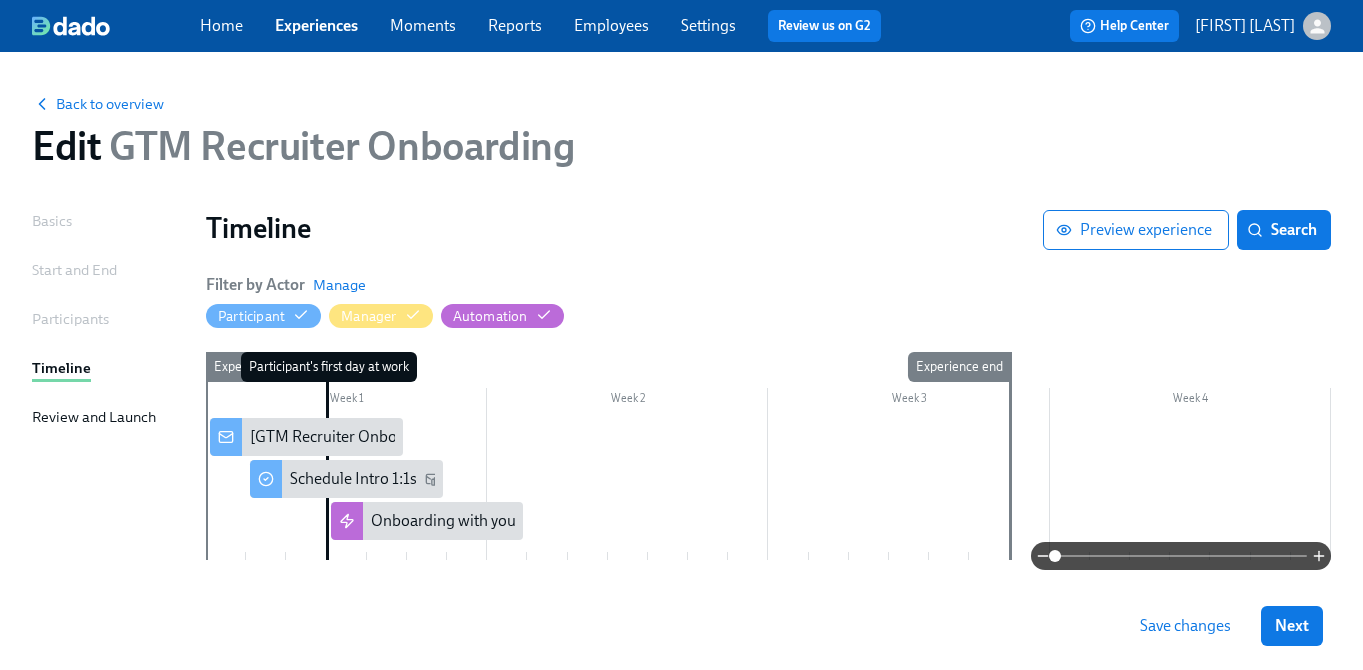 click on "Save changes" at bounding box center (1185, 626) 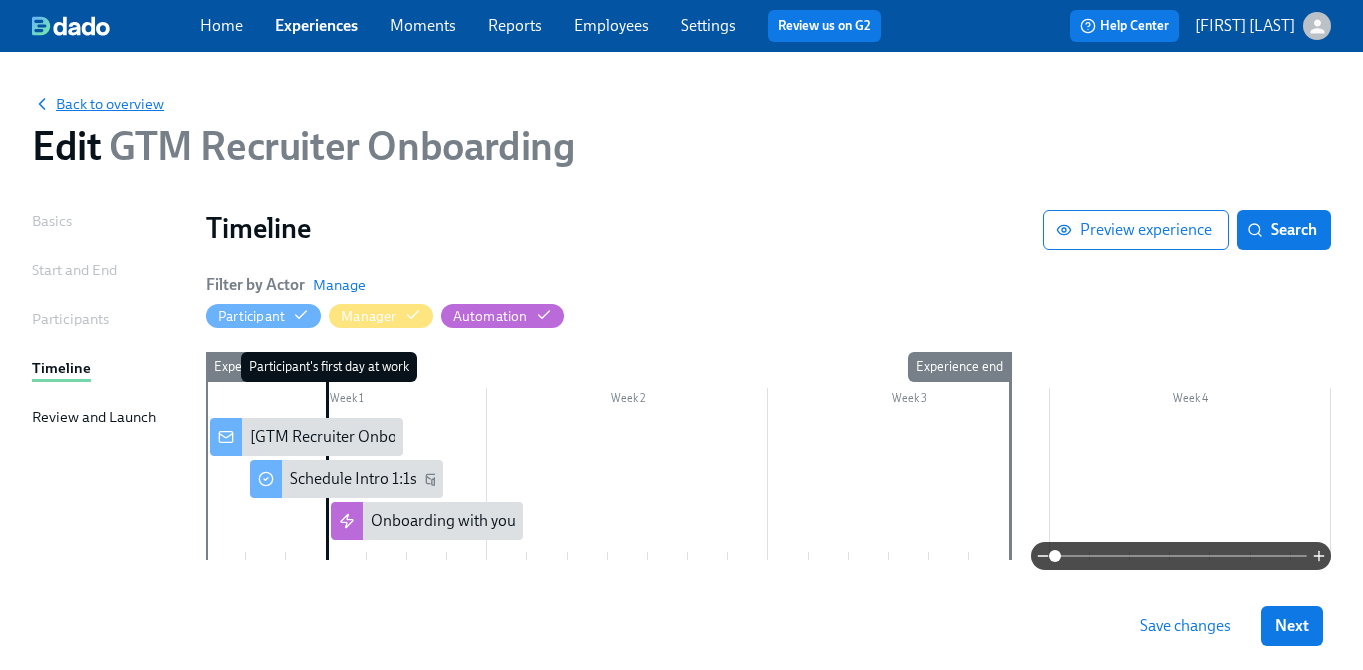 click on "Back to overview" at bounding box center [98, 104] 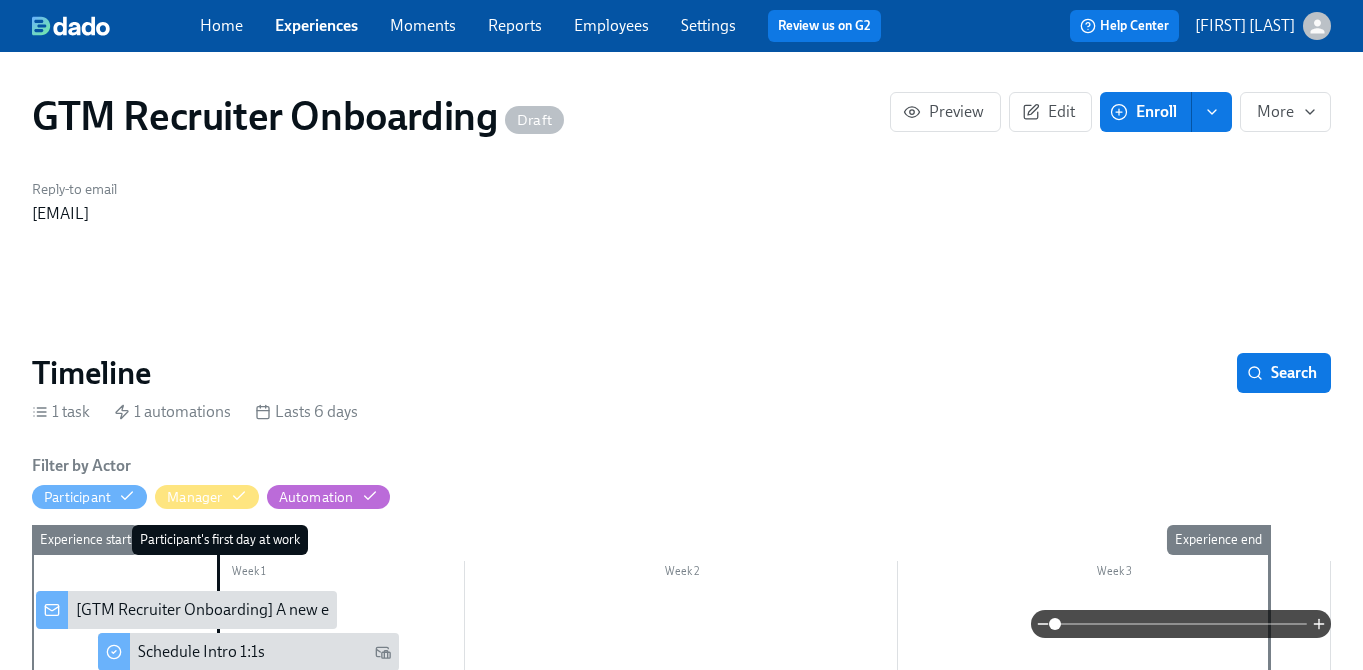 click 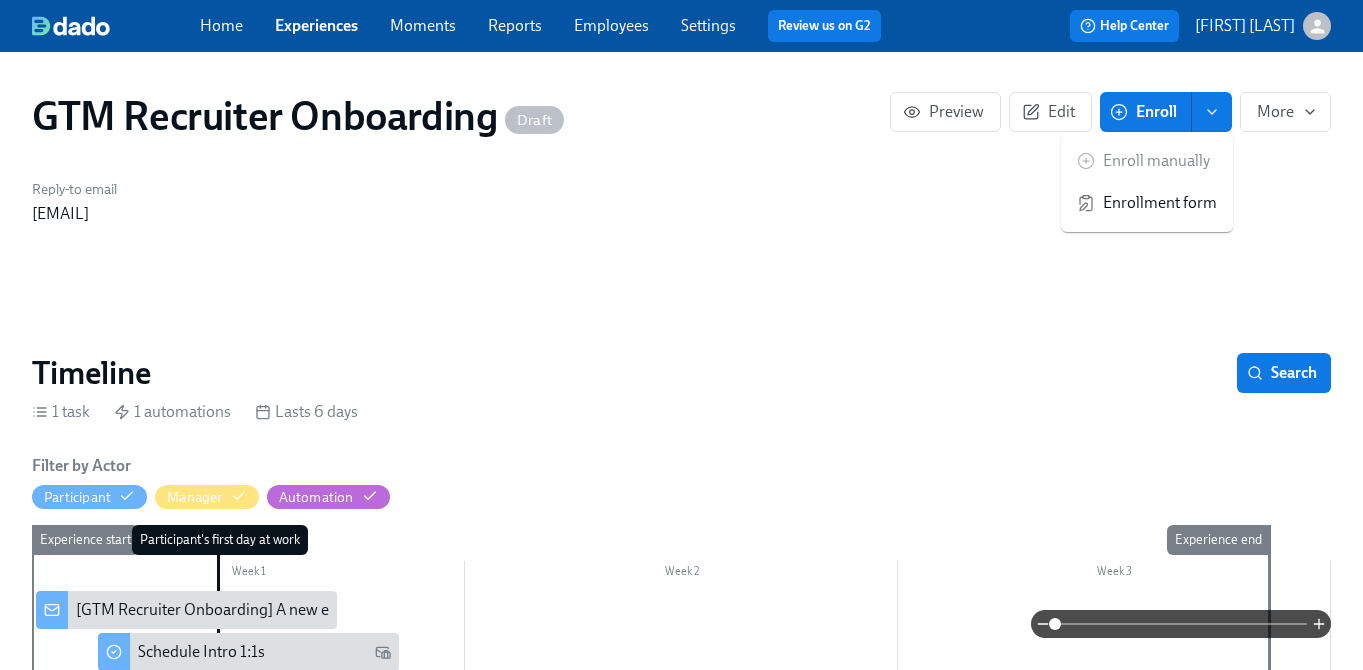 click on "Enrollment form" at bounding box center [1160, 203] 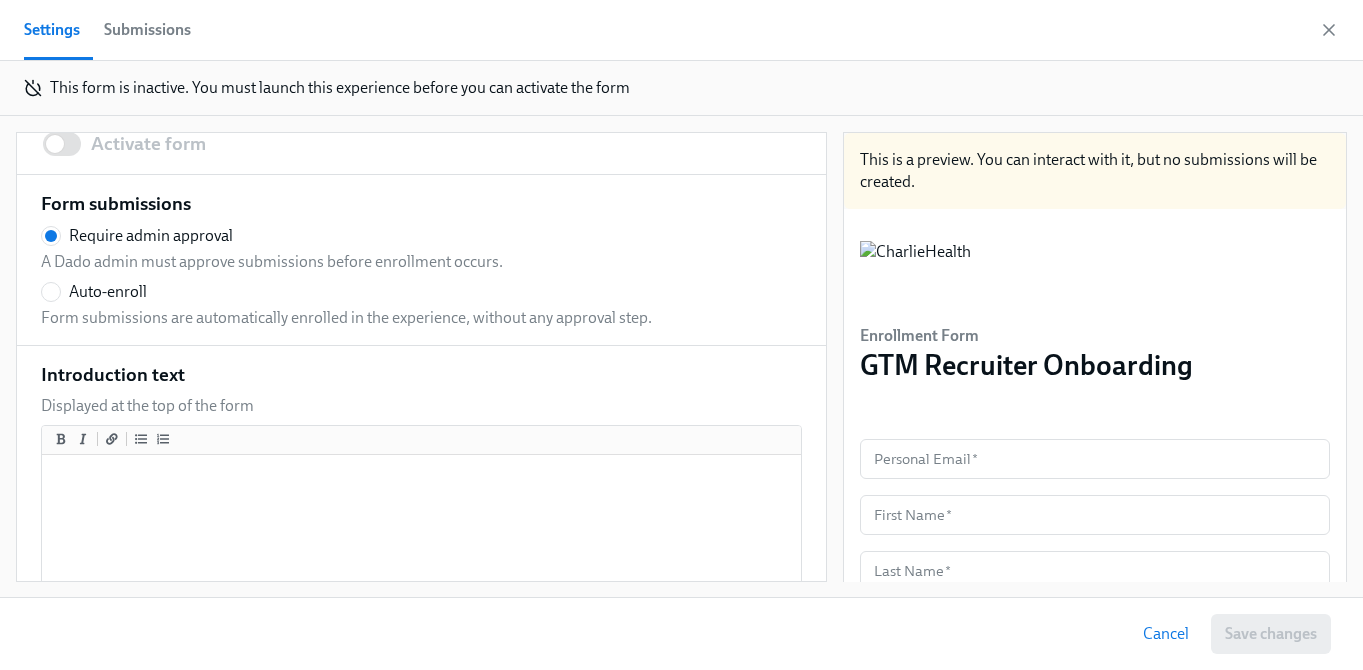 scroll, scrollTop: 0, scrollLeft: 0, axis: both 